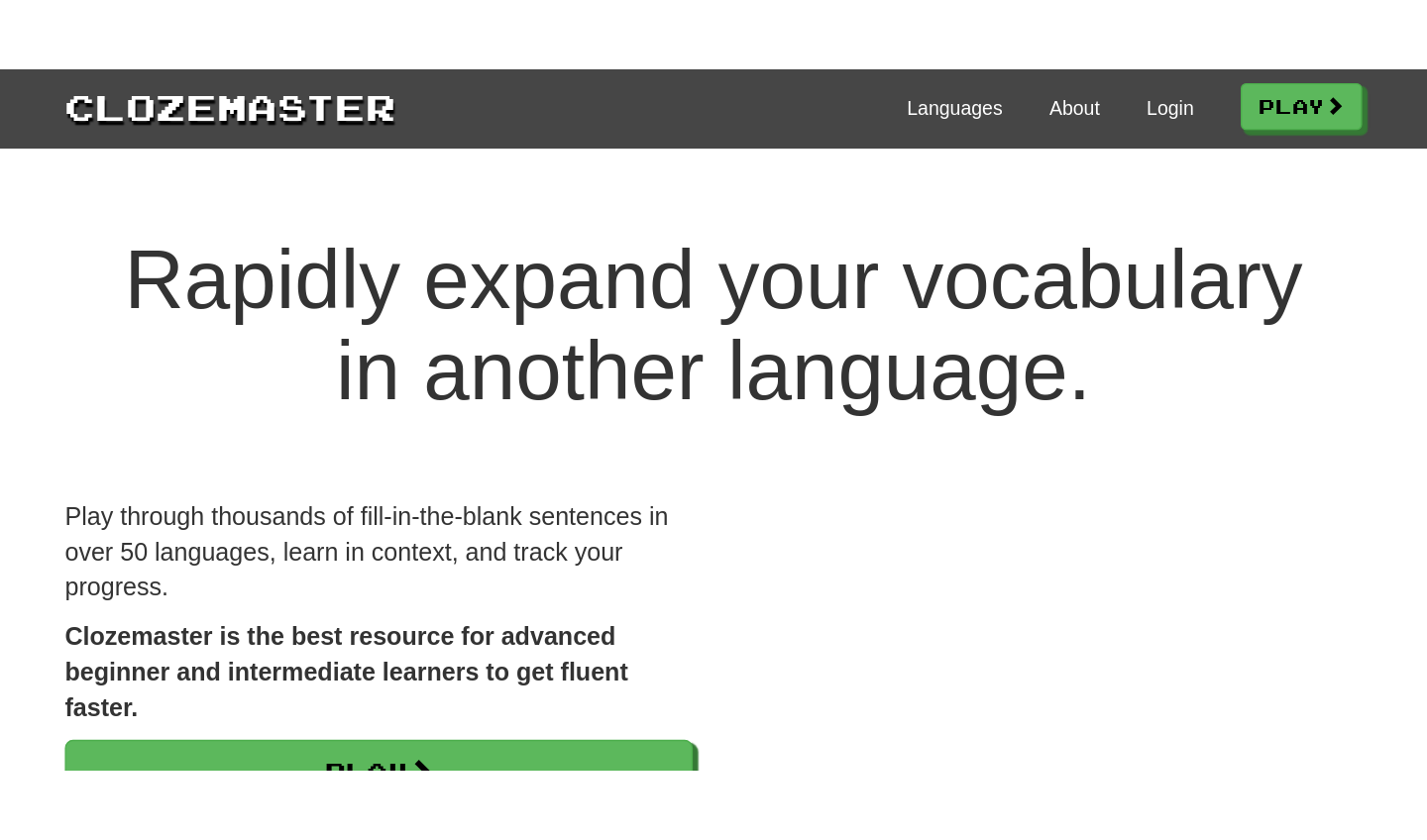 scroll, scrollTop: 0, scrollLeft: 0, axis: both 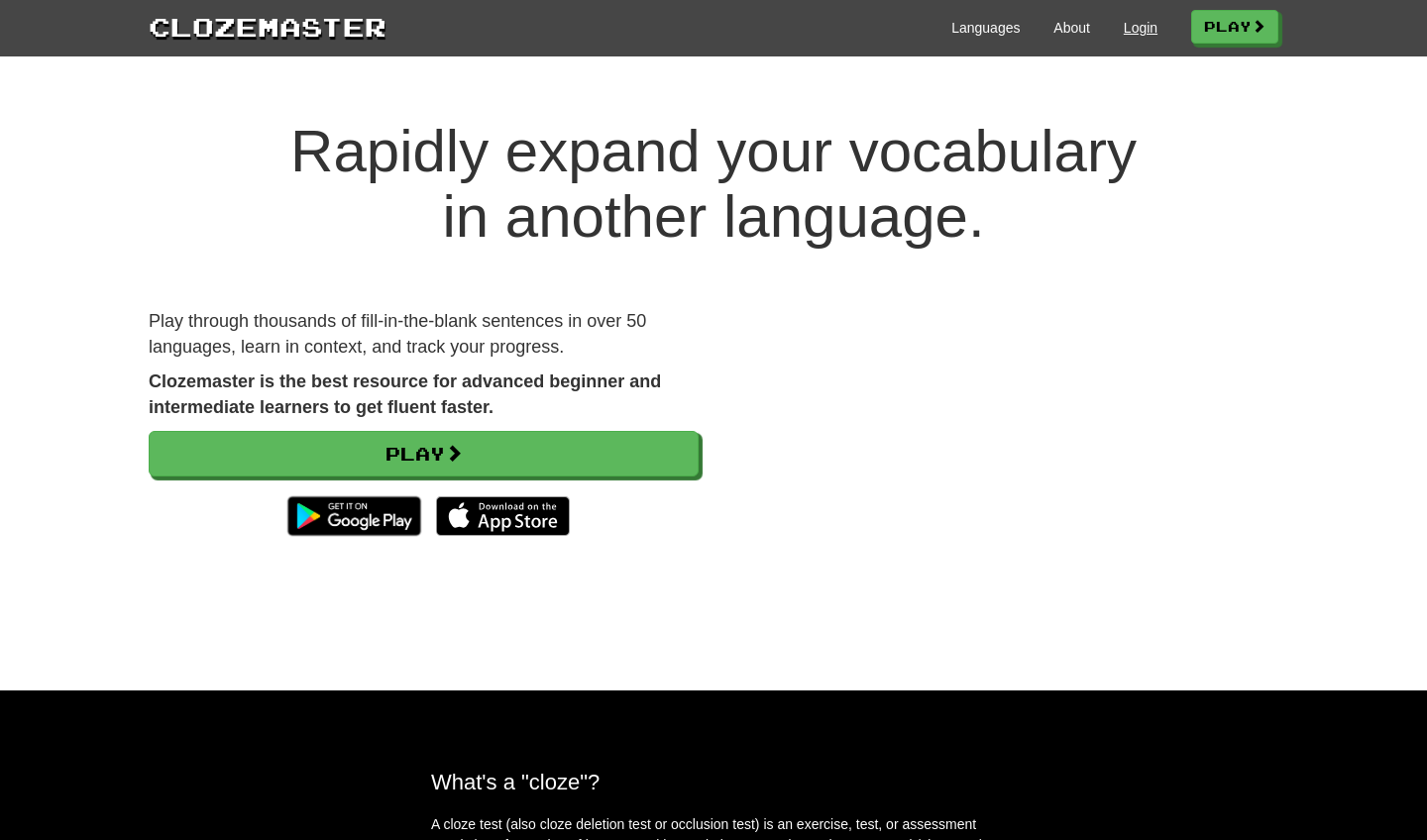 click on "Login" at bounding box center [1141, 28] 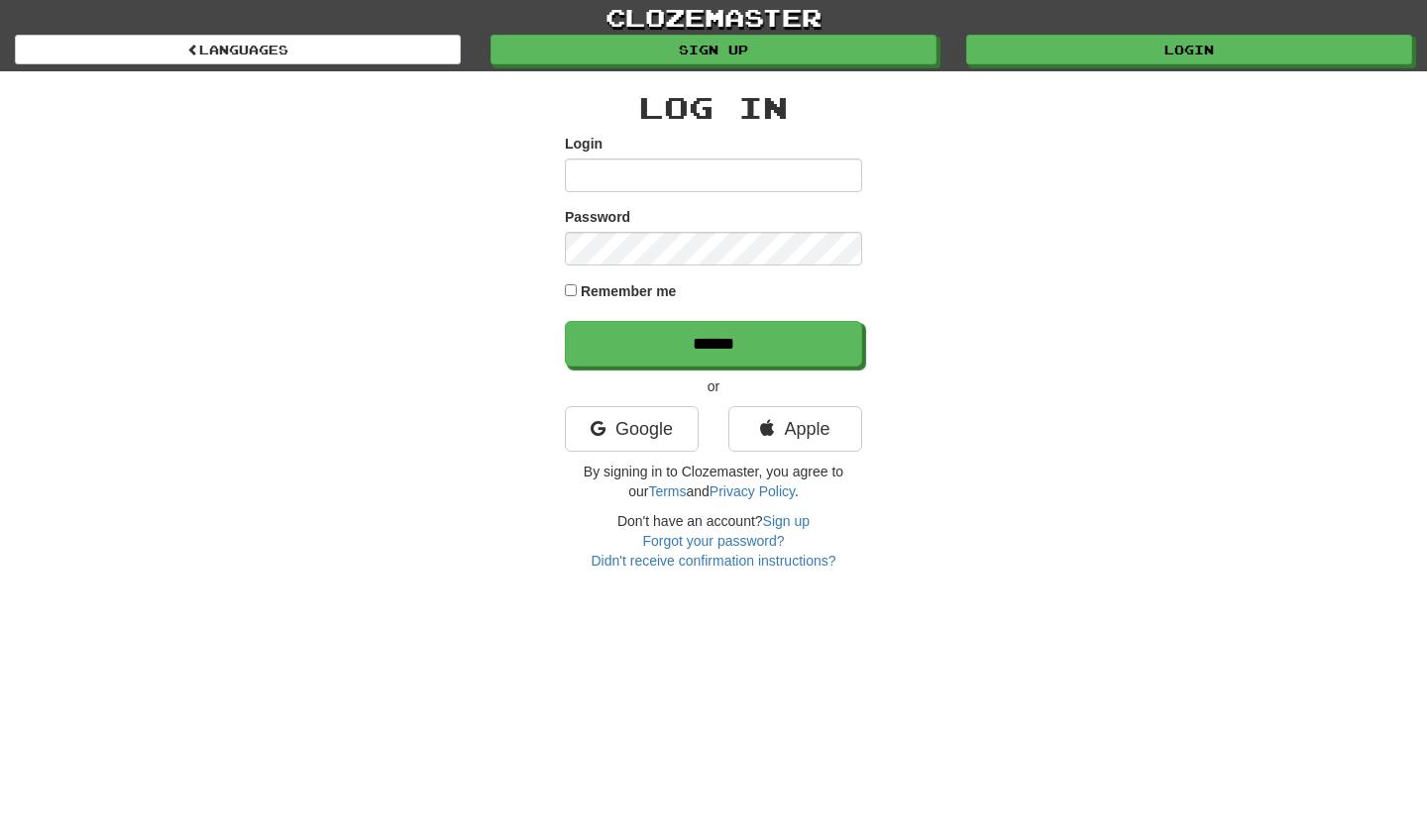 scroll, scrollTop: 0, scrollLeft: 0, axis: both 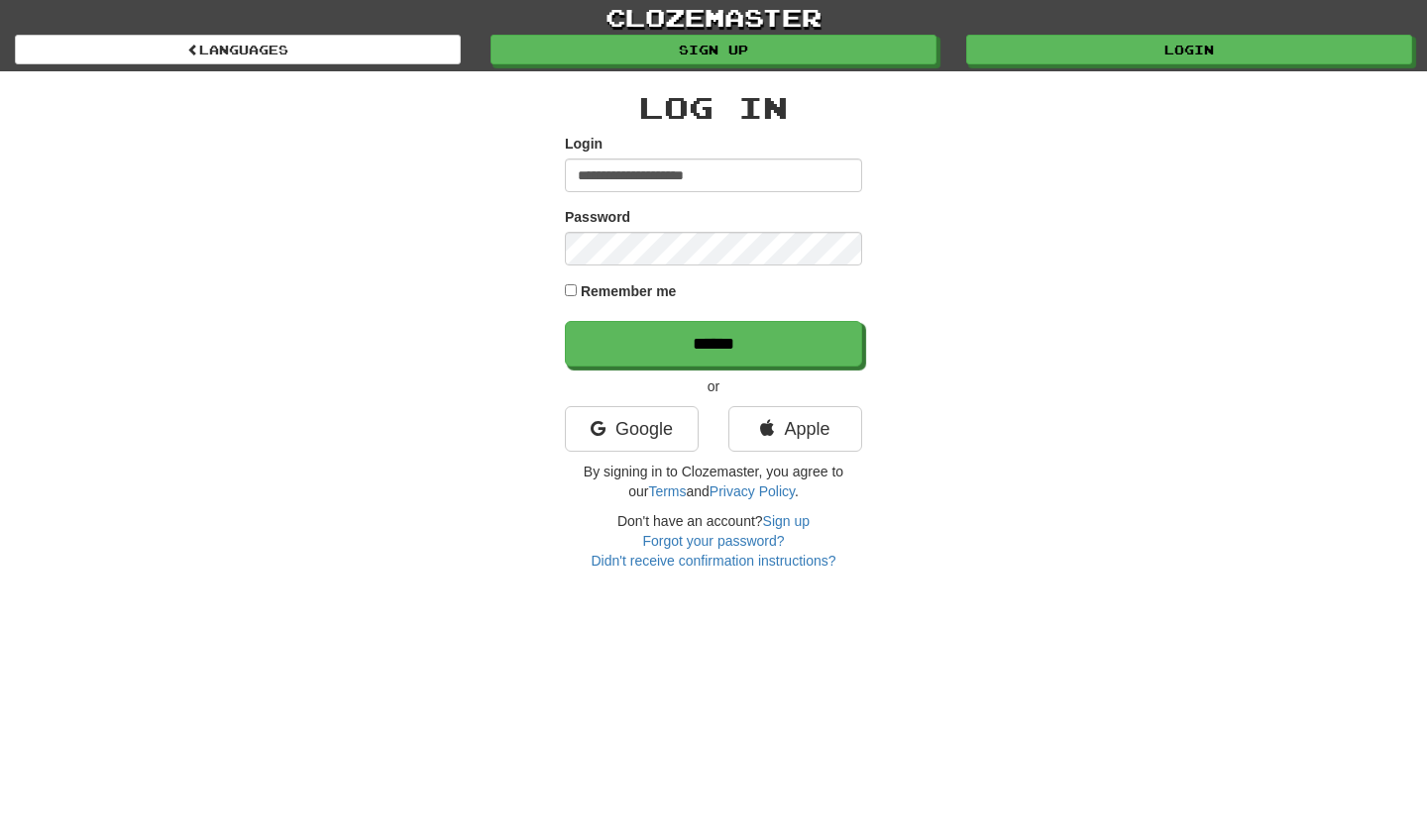 type on "**********" 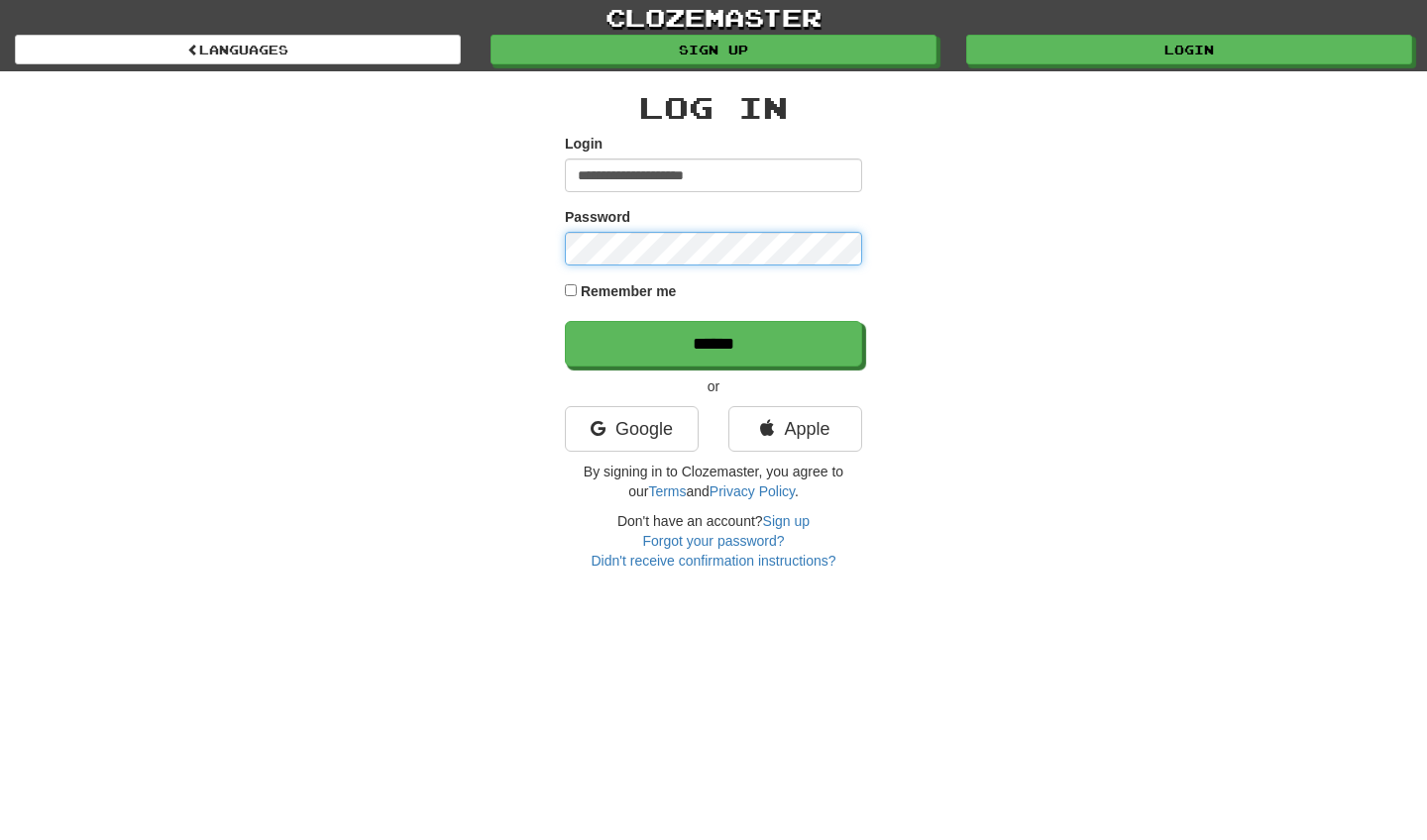 click on "******" at bounding box center (714, 344) 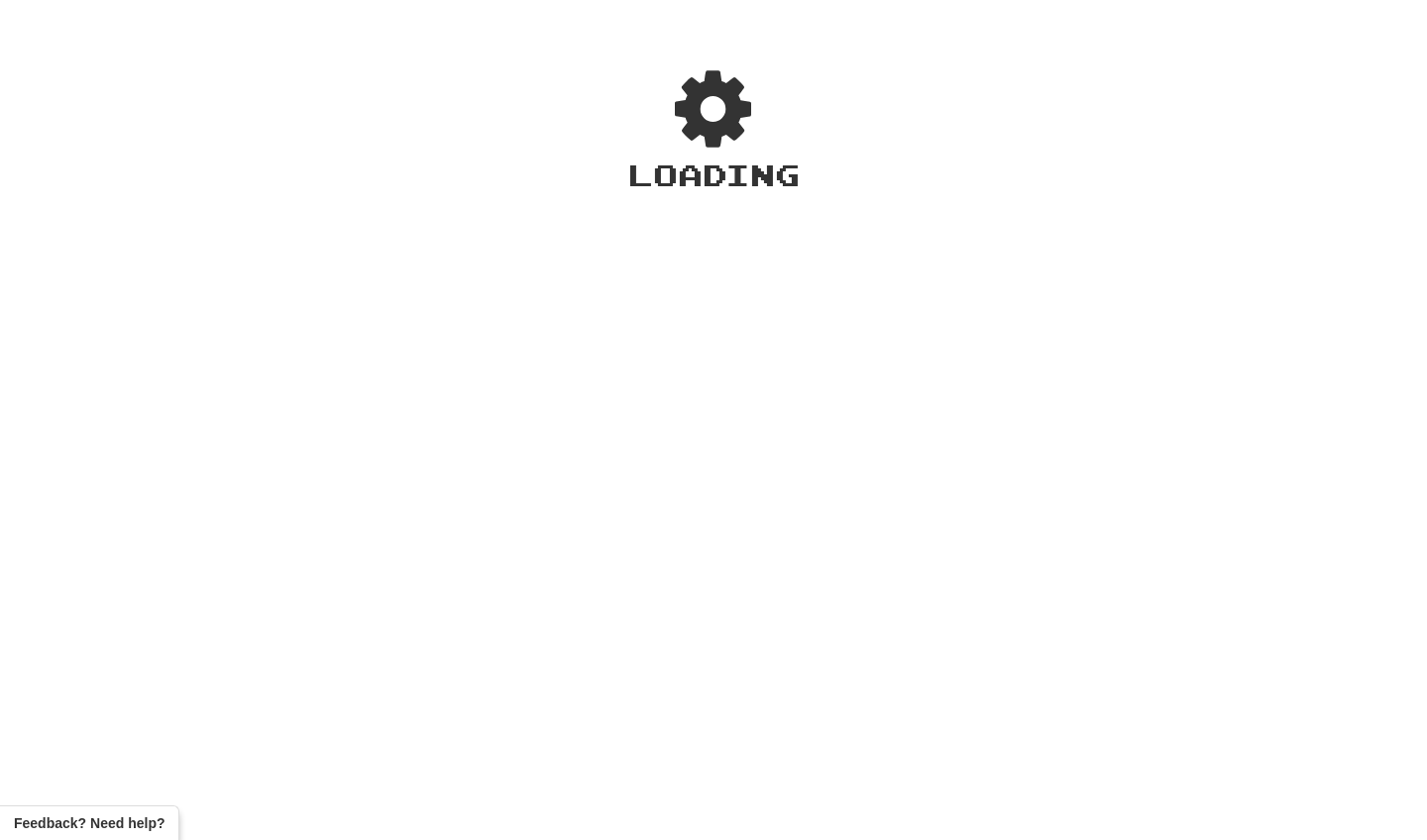 scroll, scrollTop: 0, scrollLeft: 0, axis: both 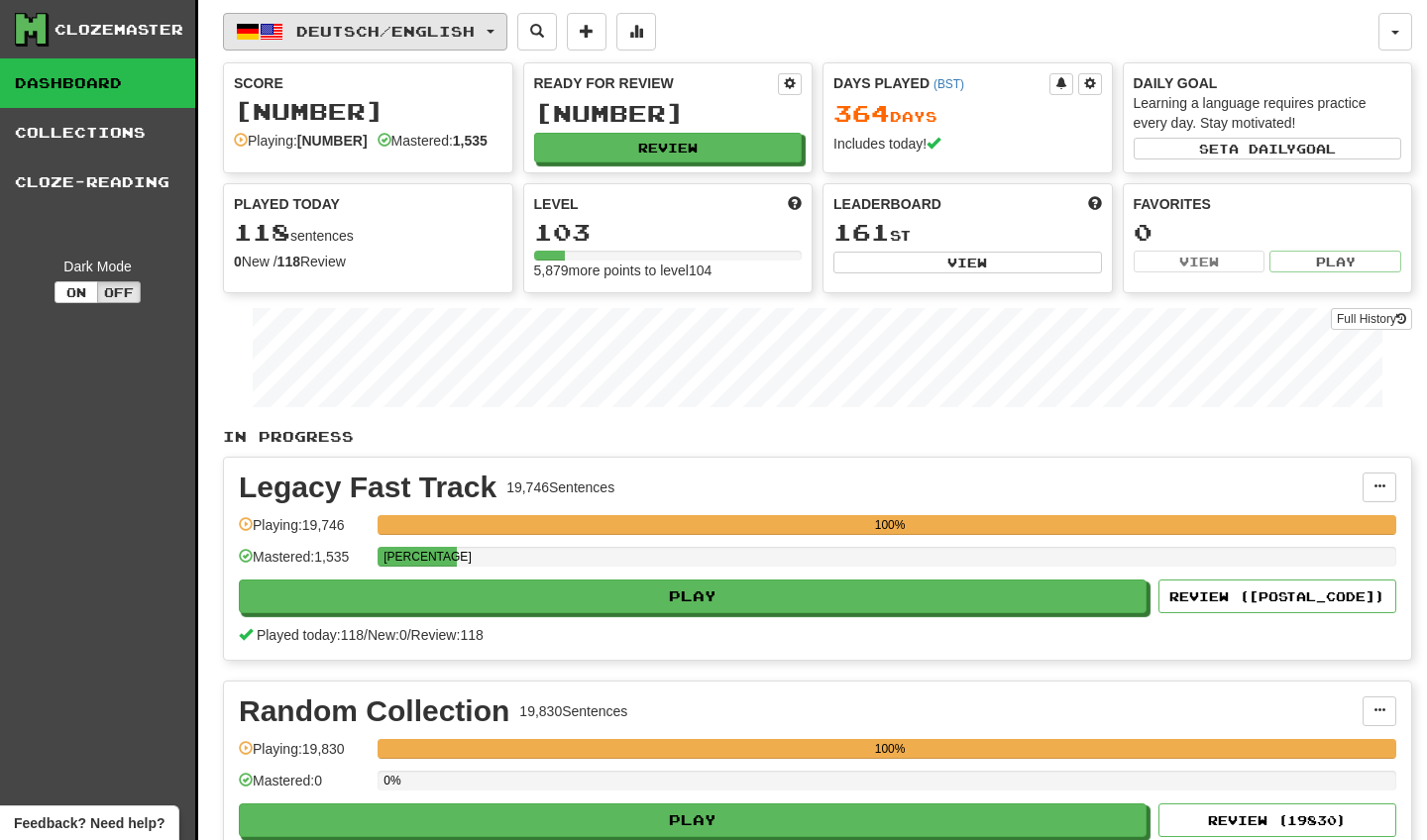 click 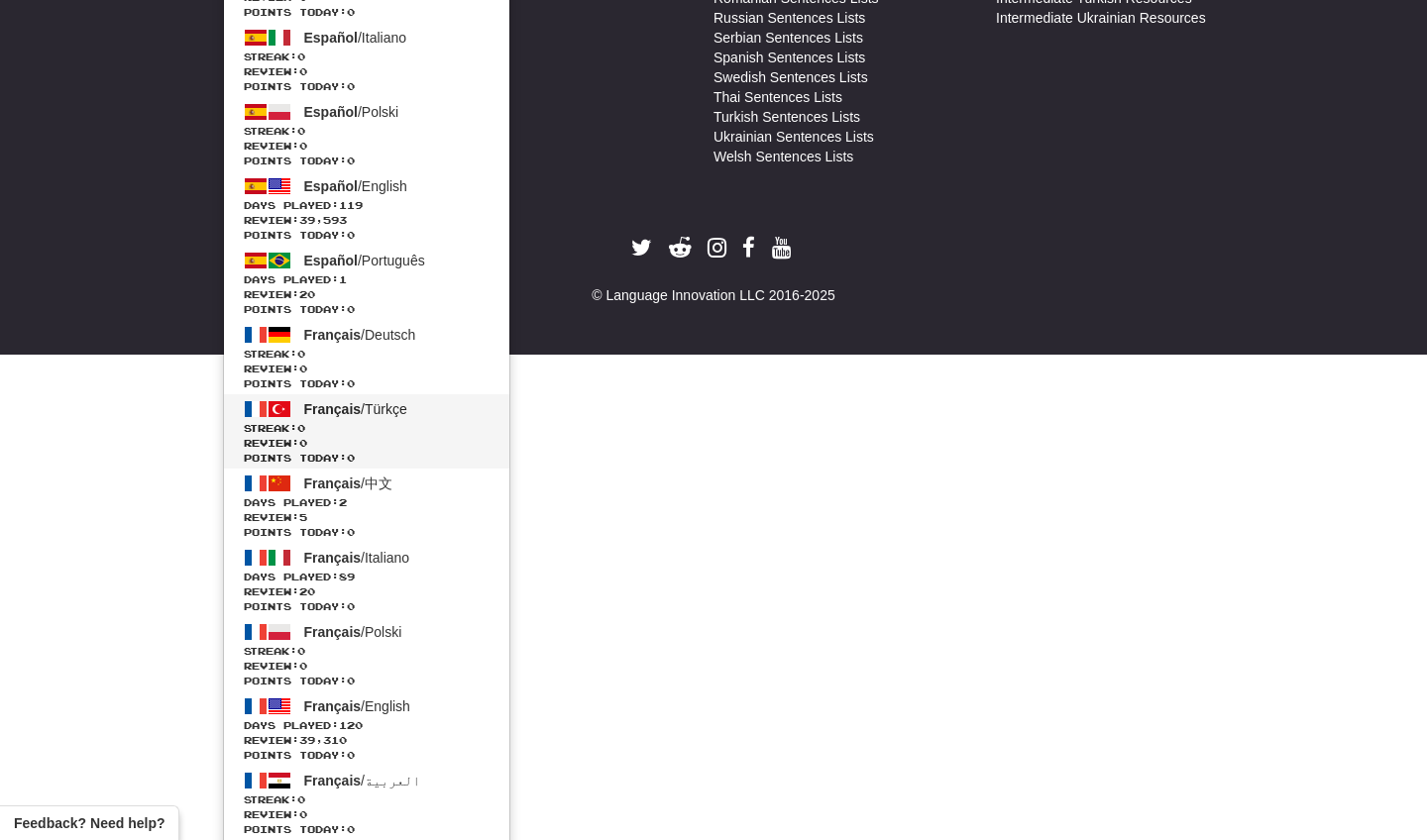 scroll, scrollTop: 1306, scrollLeft: 0, axis: vertical 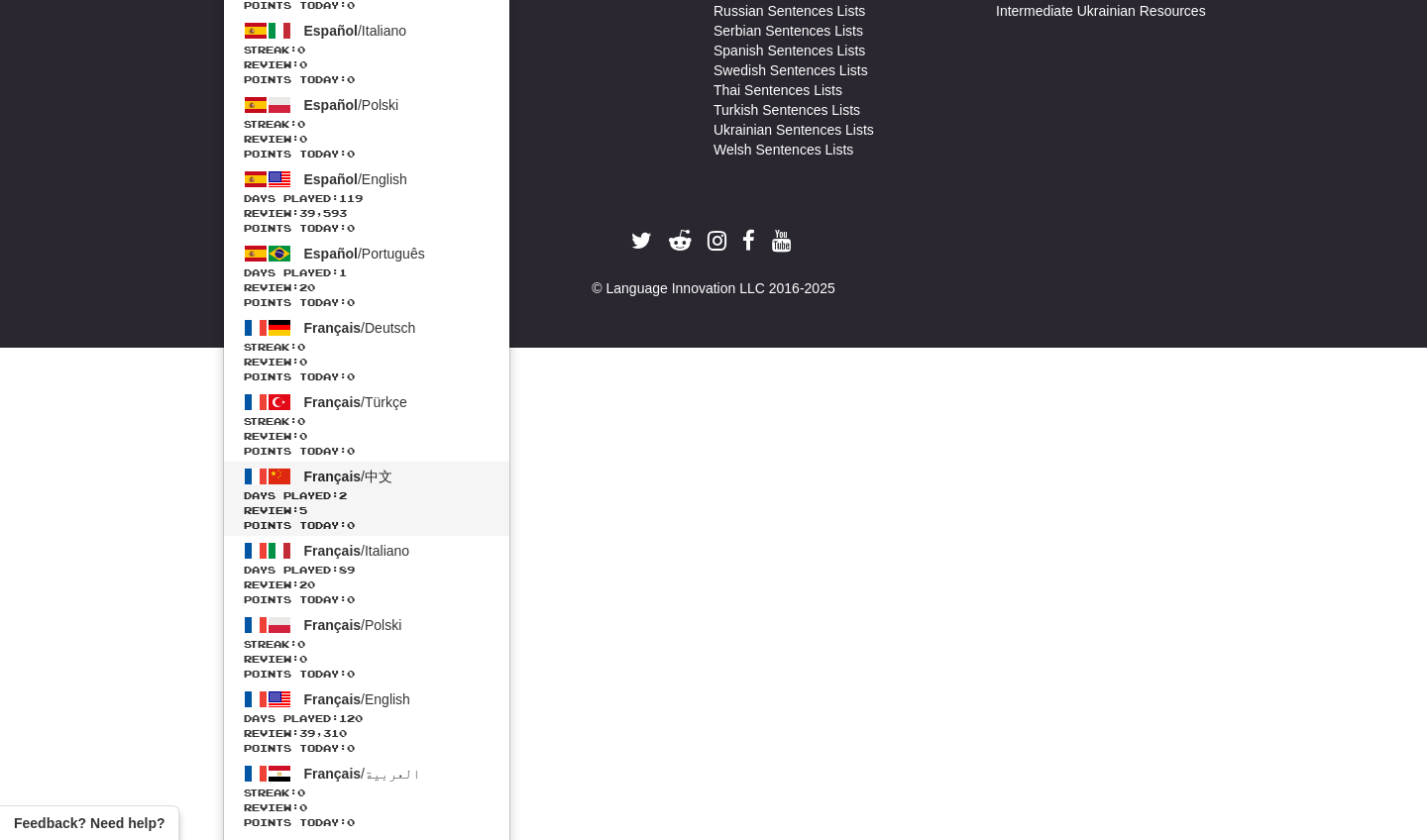 click on "Français  /  中文 Days Played:  2   Review:  5 Points today:  0" 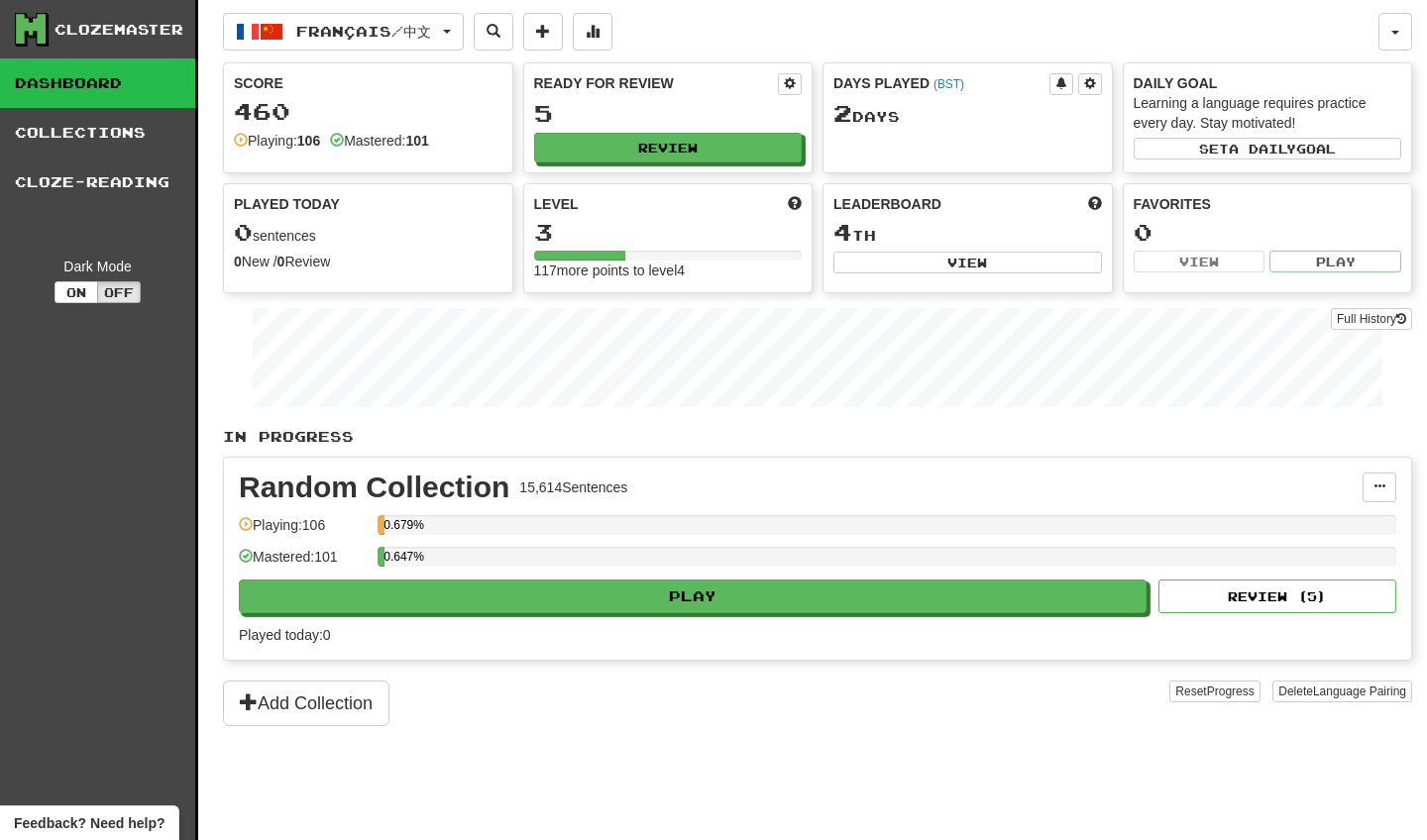 scroll, scrollTop: 0, scrollLeft: 0, axis: both 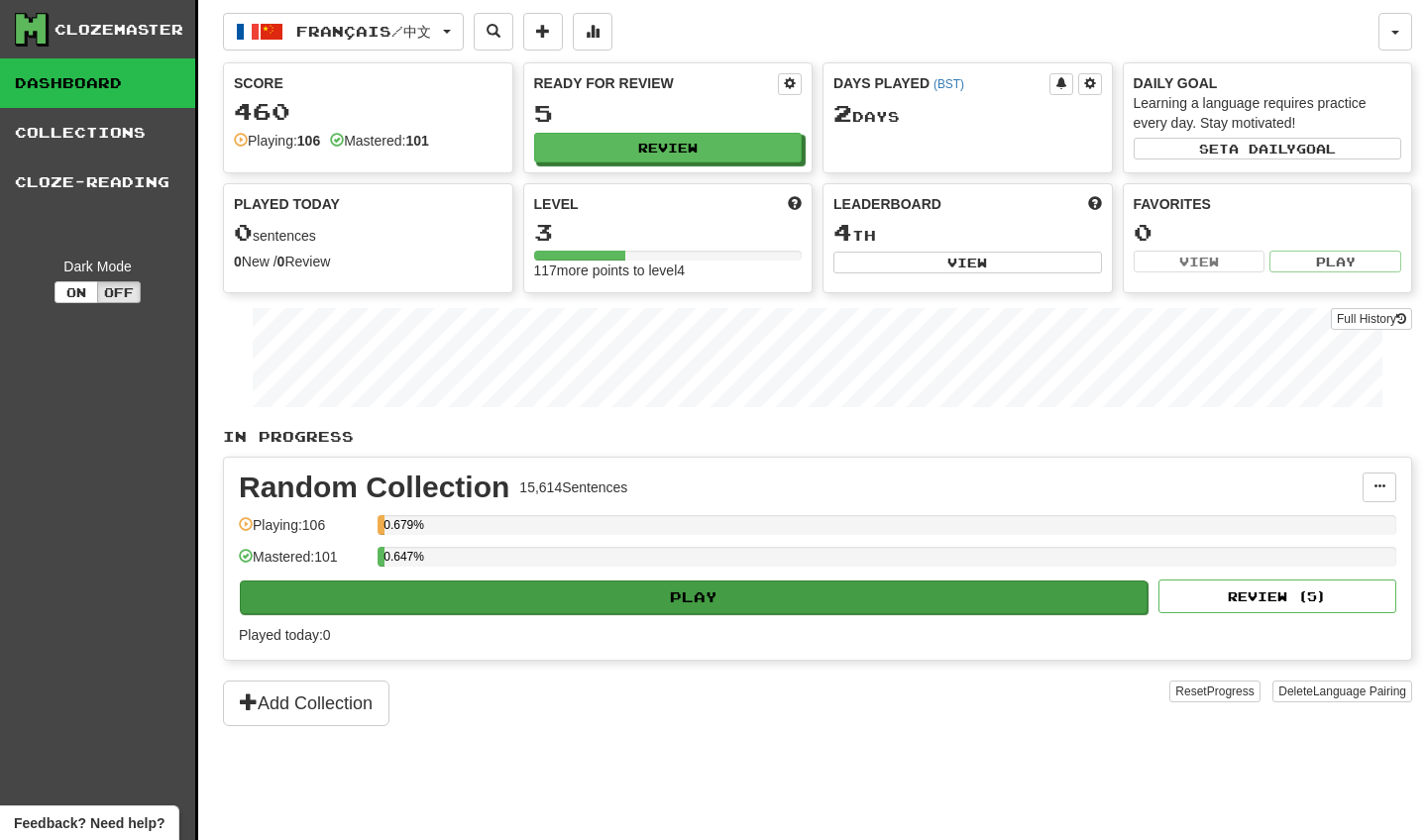 click on "Play" at bounding box center (694, 597) 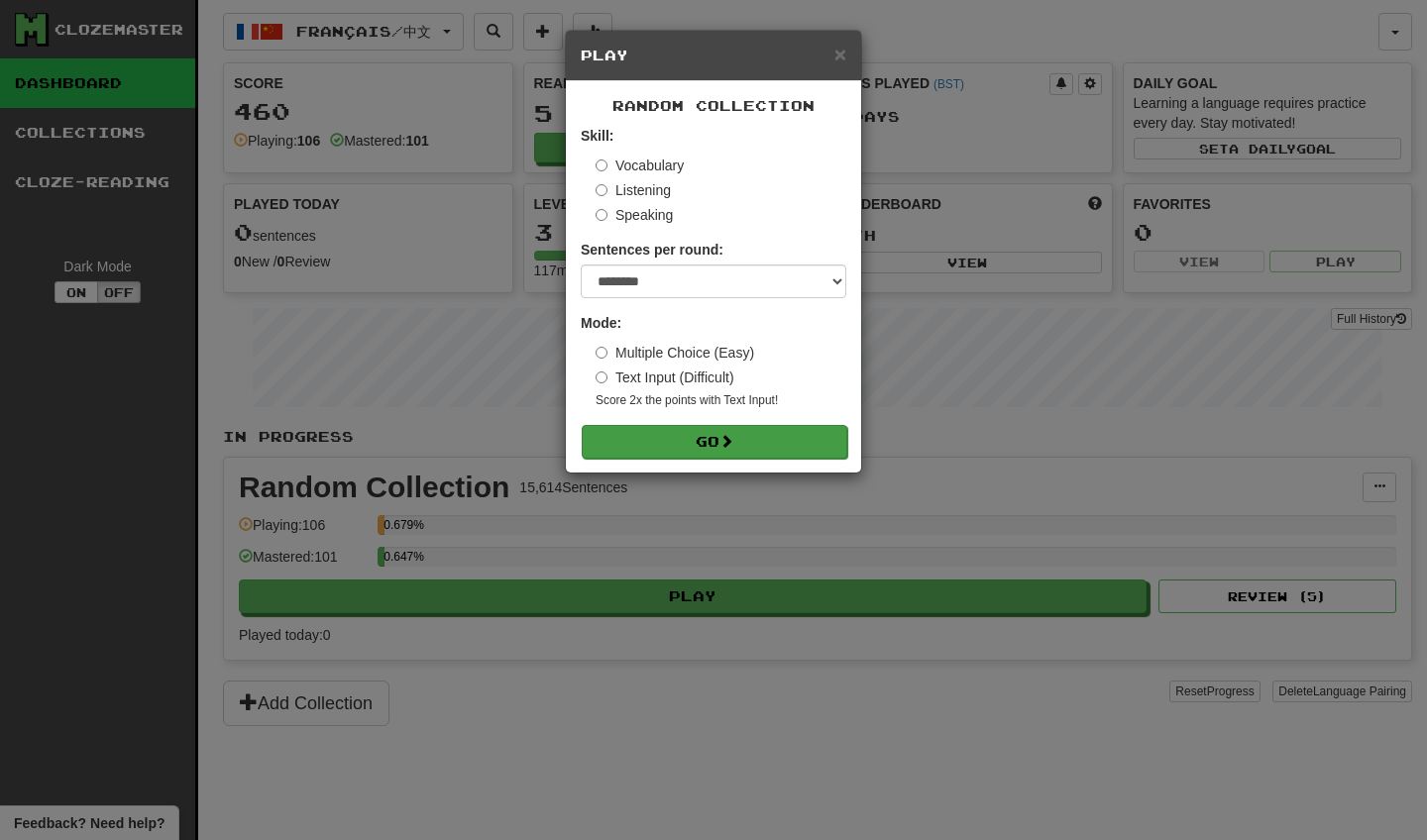 click on "Go" at bounding box center (714, 442) 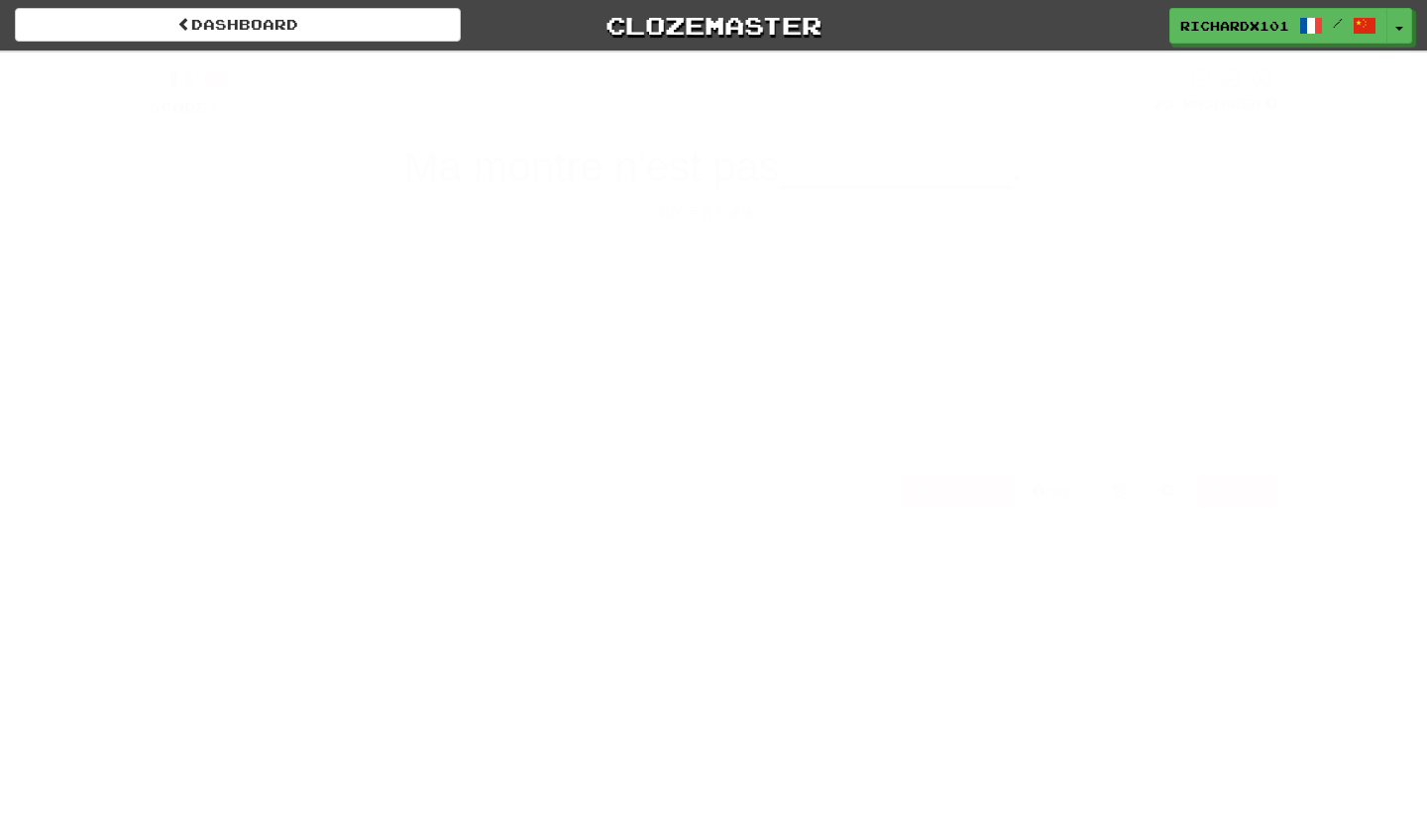 scroll, scrollTop: 0, scrollLeft: 0, axis: both 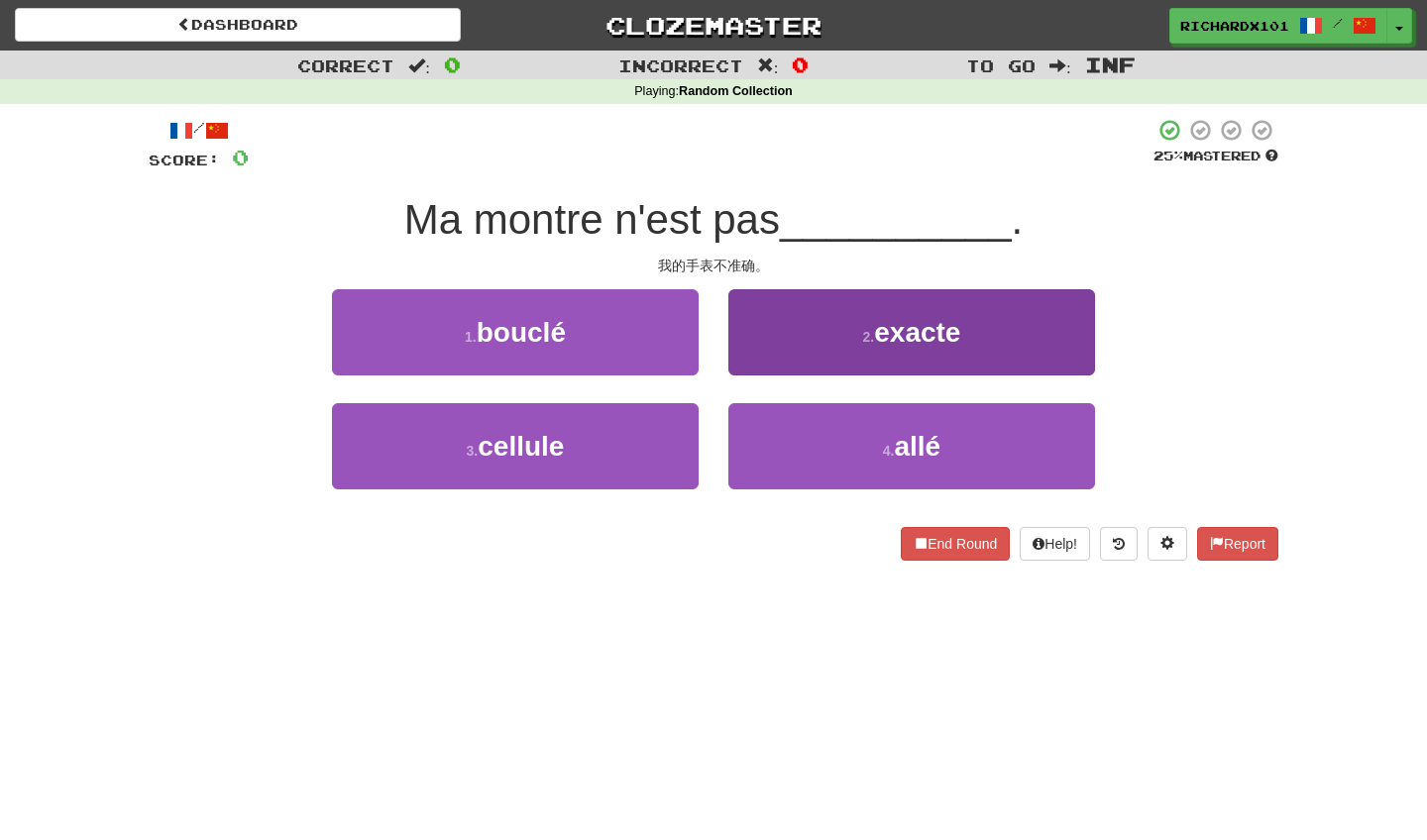 click on "2 .  exacte" at bounding box center [912, 332] 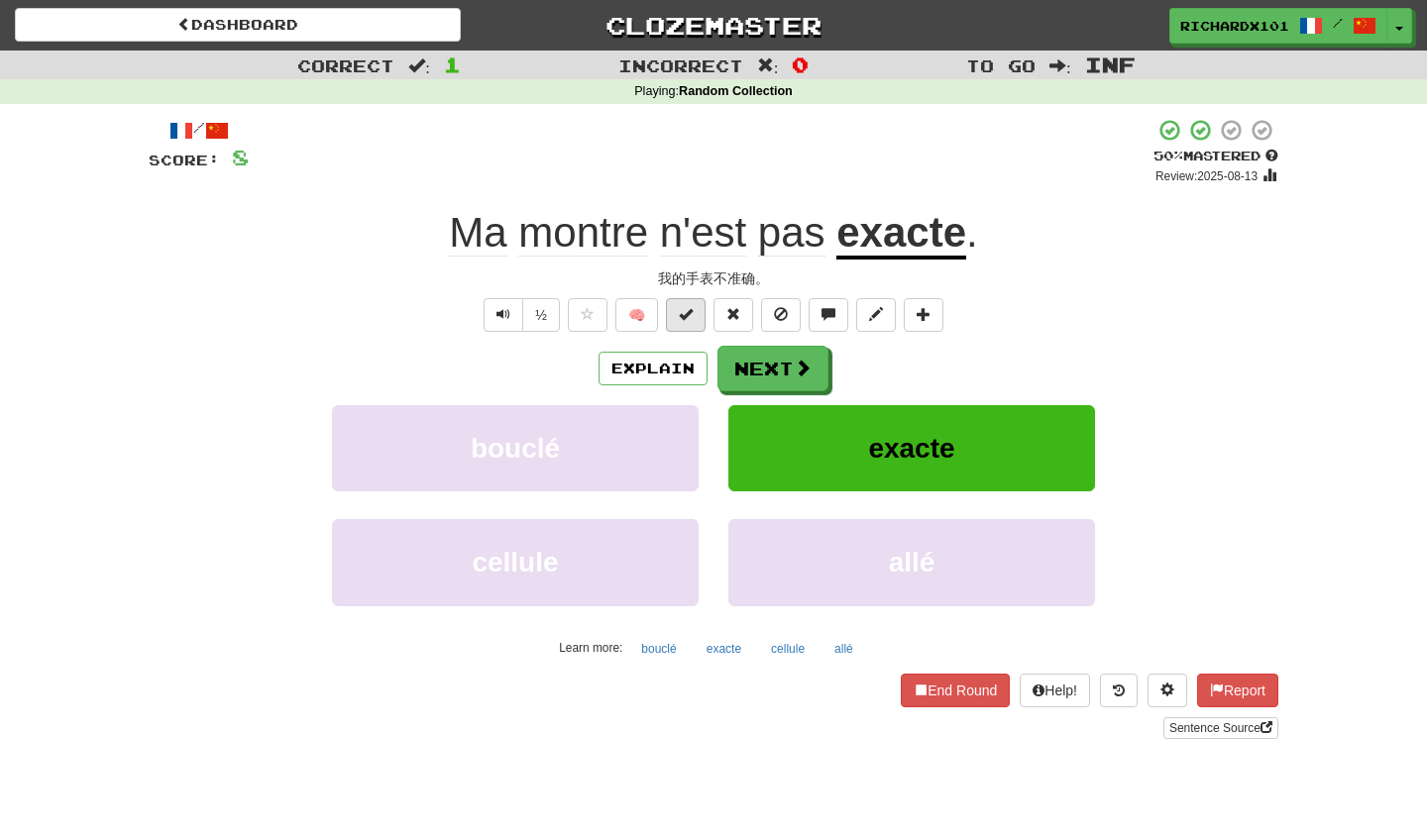 click at bounding box center [686, 315] 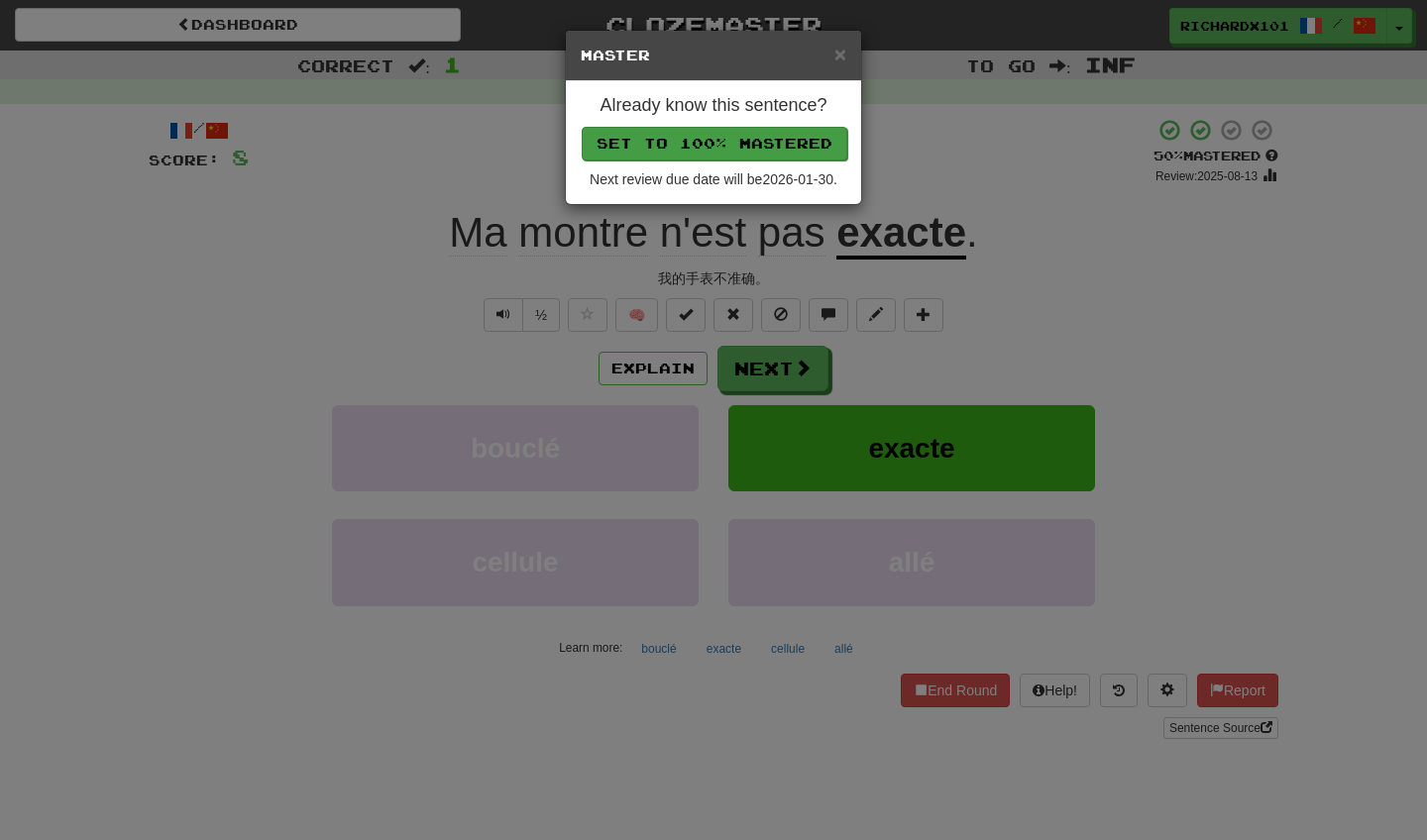 click on "Set to 100% Mastered" at bounding box center (714, 144) 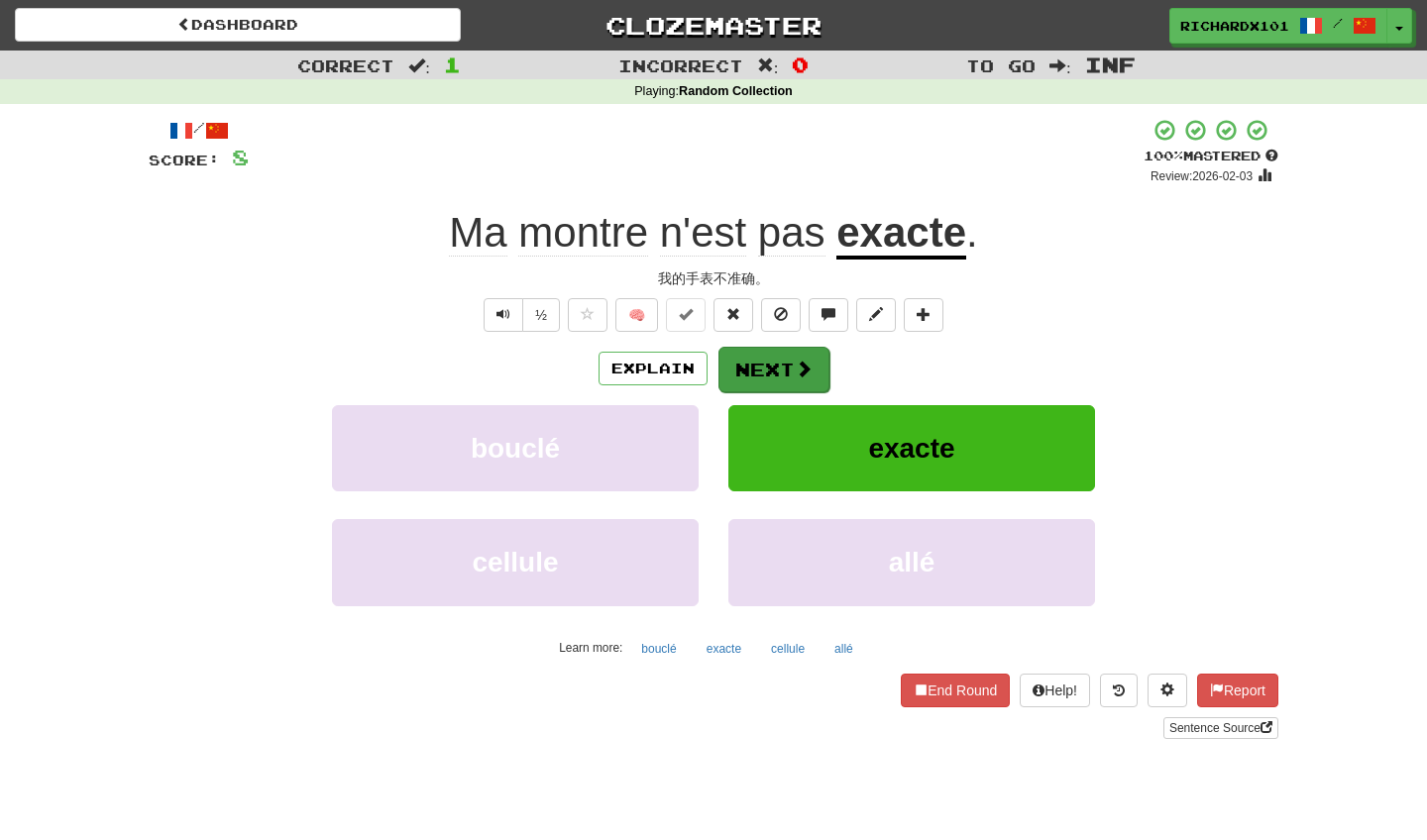 click on "Next" at bounding box center (774, 369) 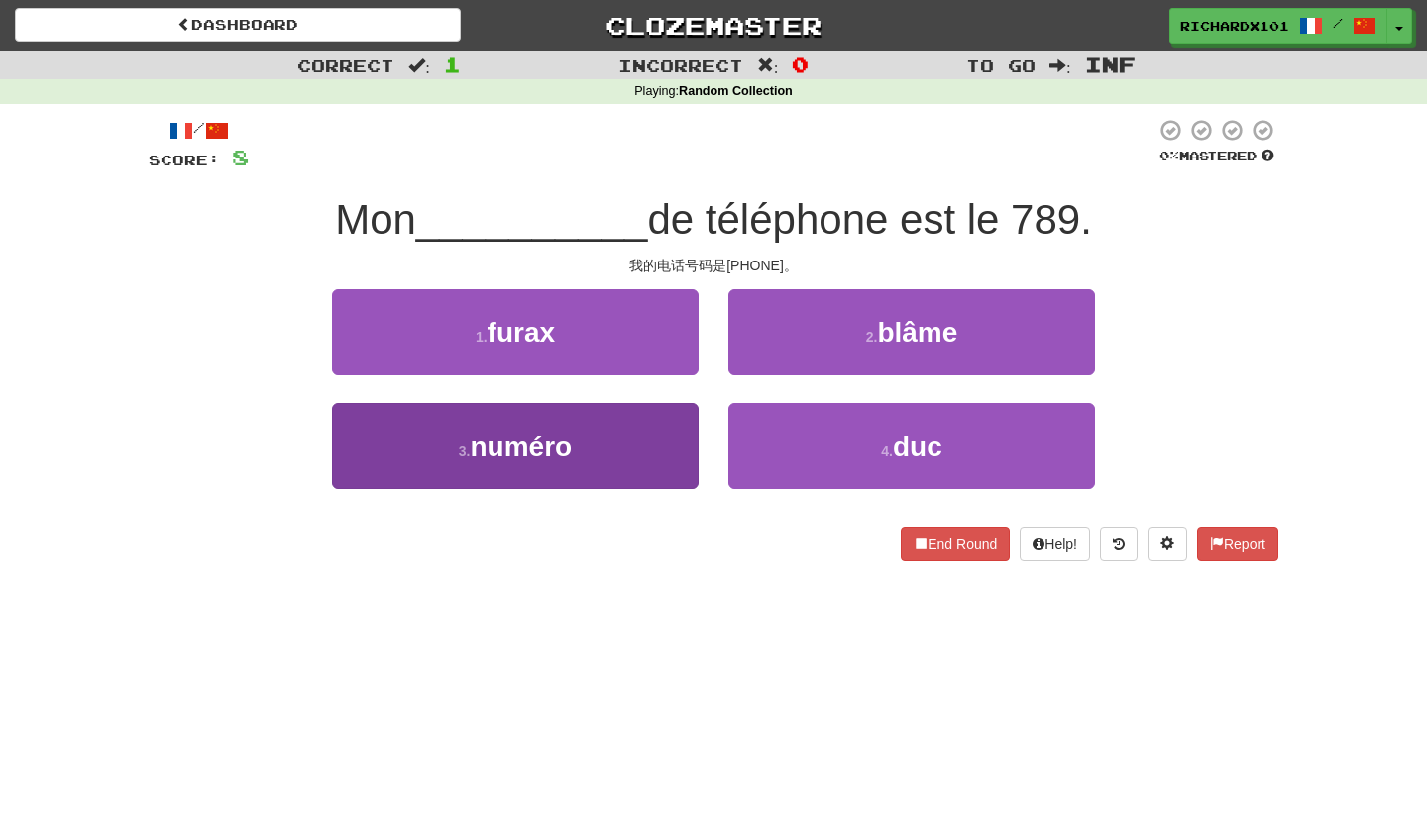 click on "3 .  numéro" at bounding box center (515, 446) 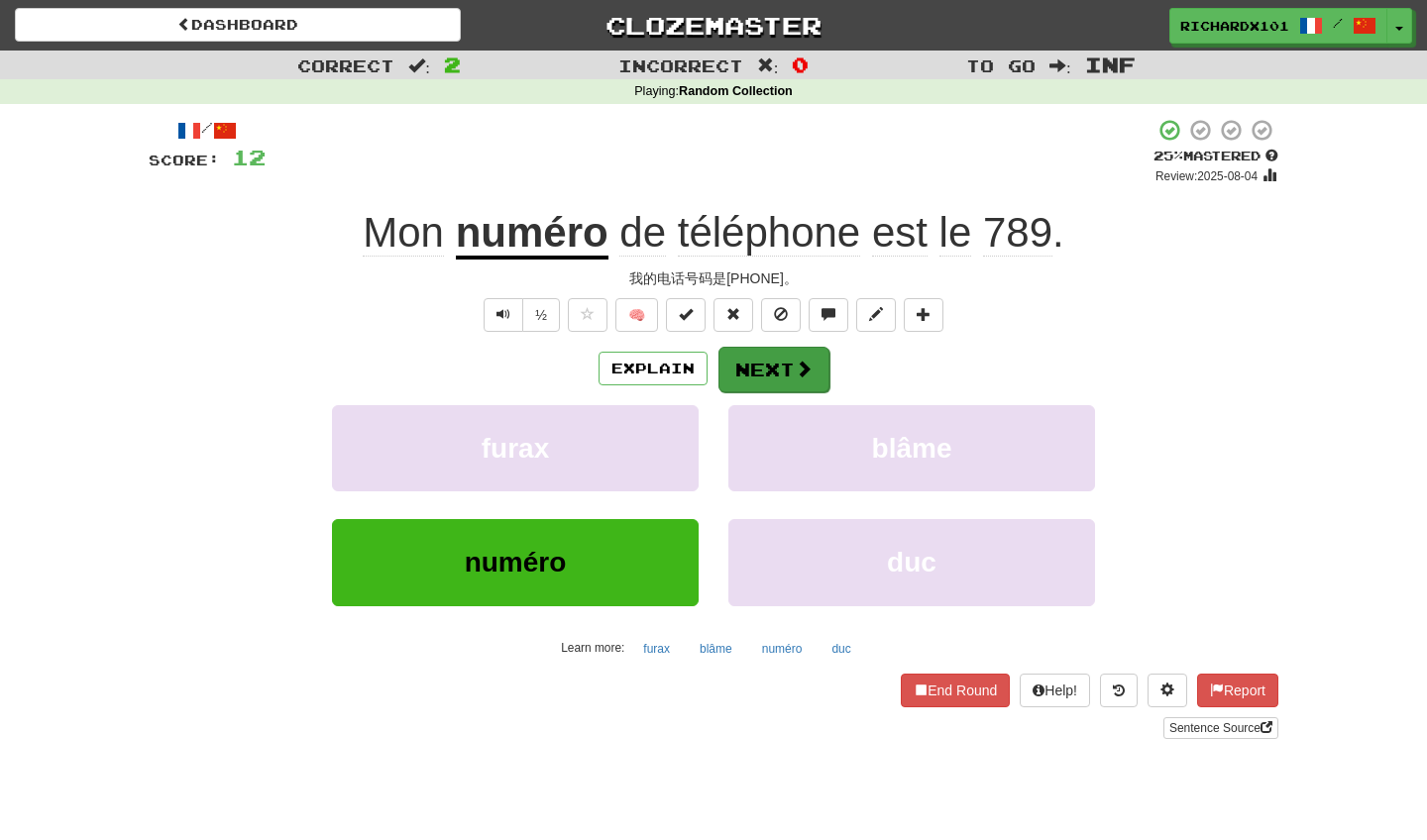 click on "Next" at bounding box center (774, 369) 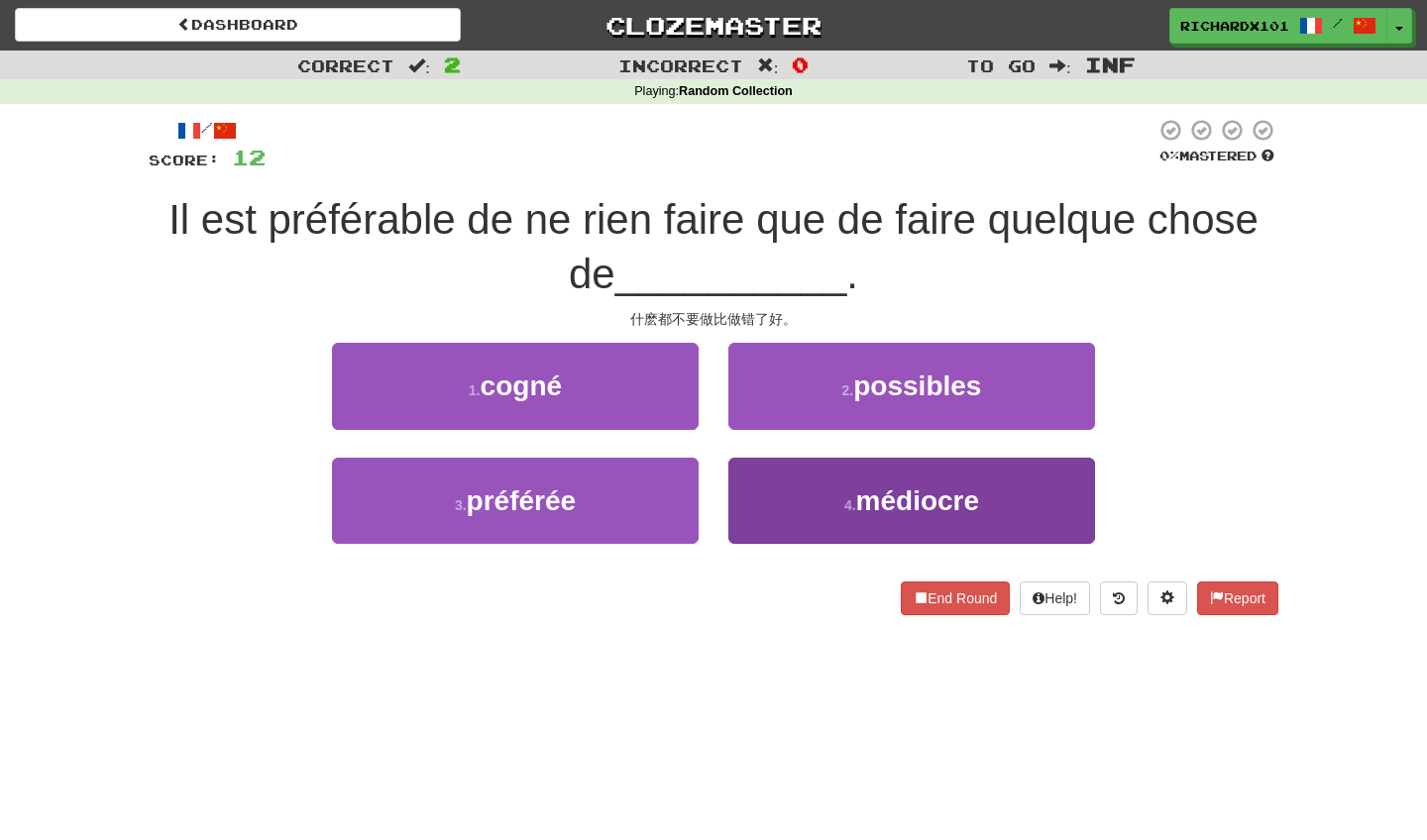 click on "4 .  médiocre" at bounding box center (912, 500) 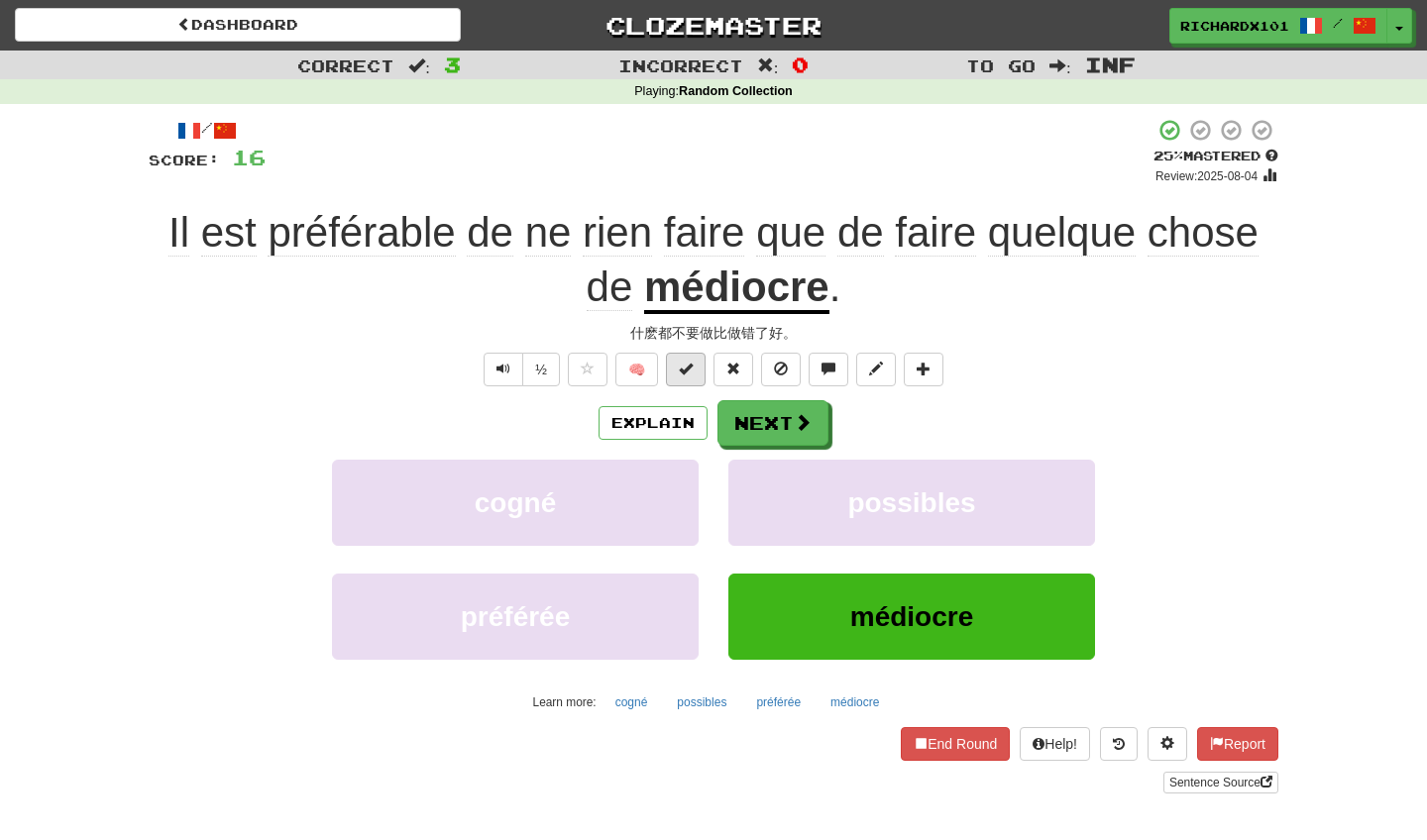 click at bounding box center (686, 369) 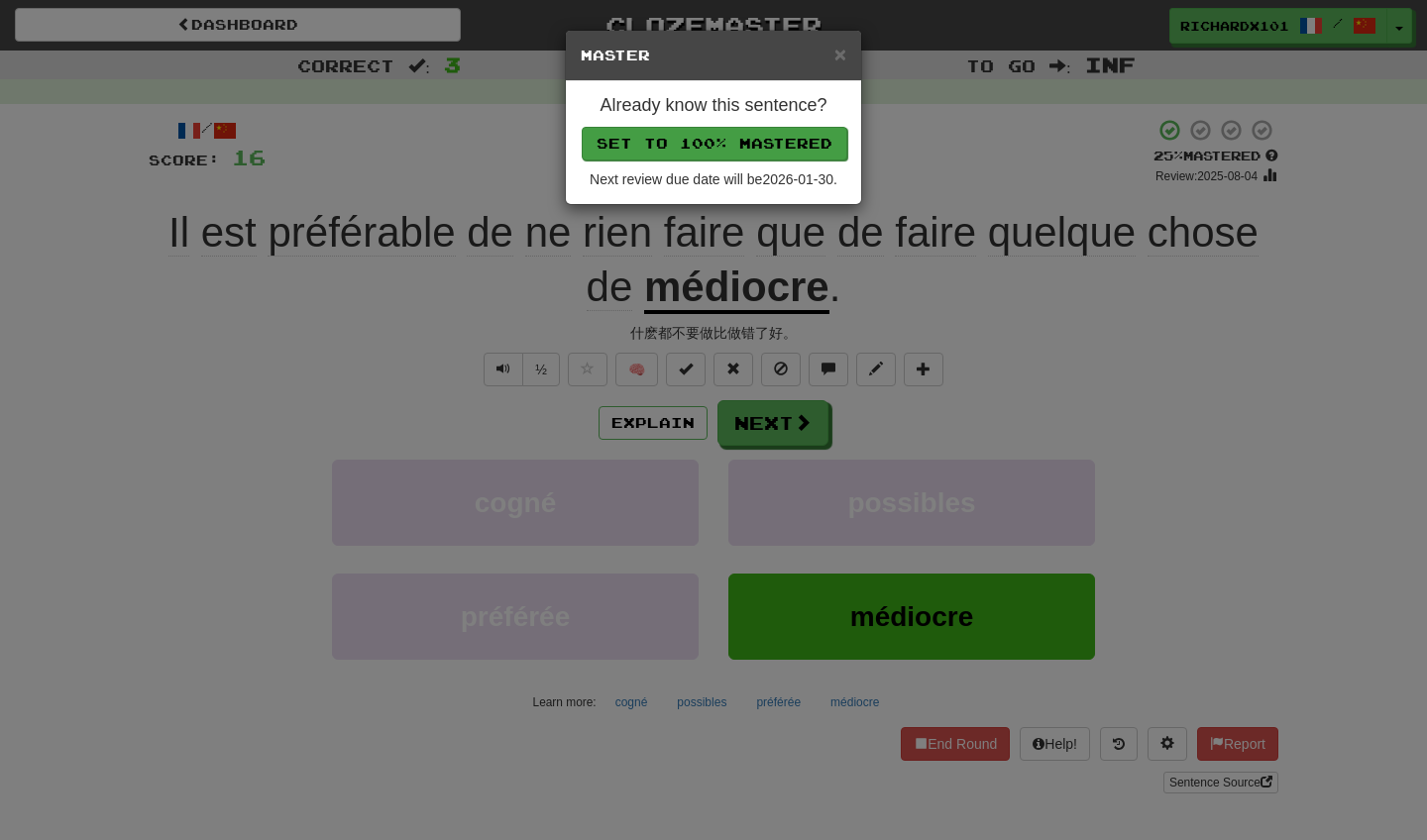 click on "Set to 100% Mastered" at bounding box center (714, 144) 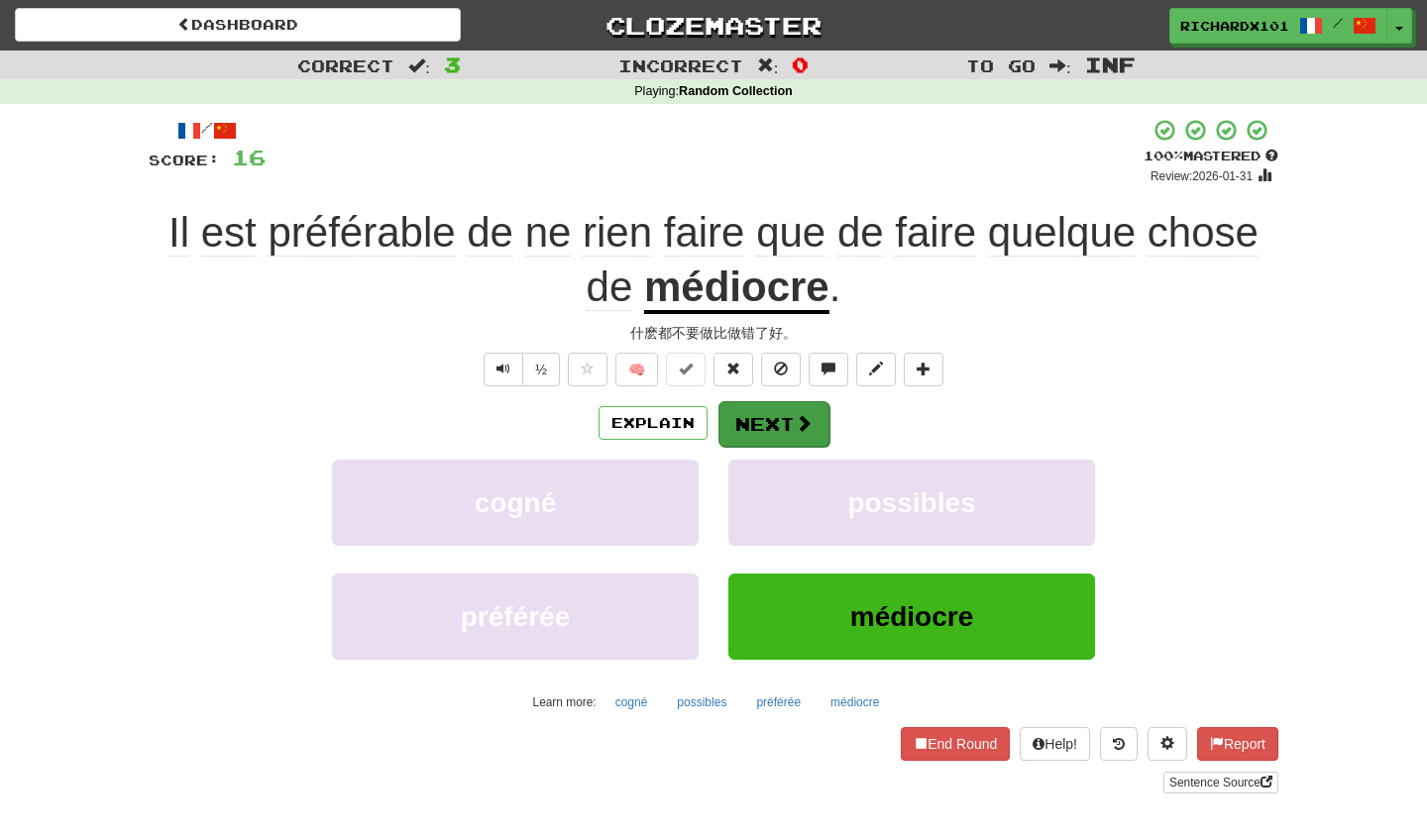 click on "Next" at bounding box center [774, 424] 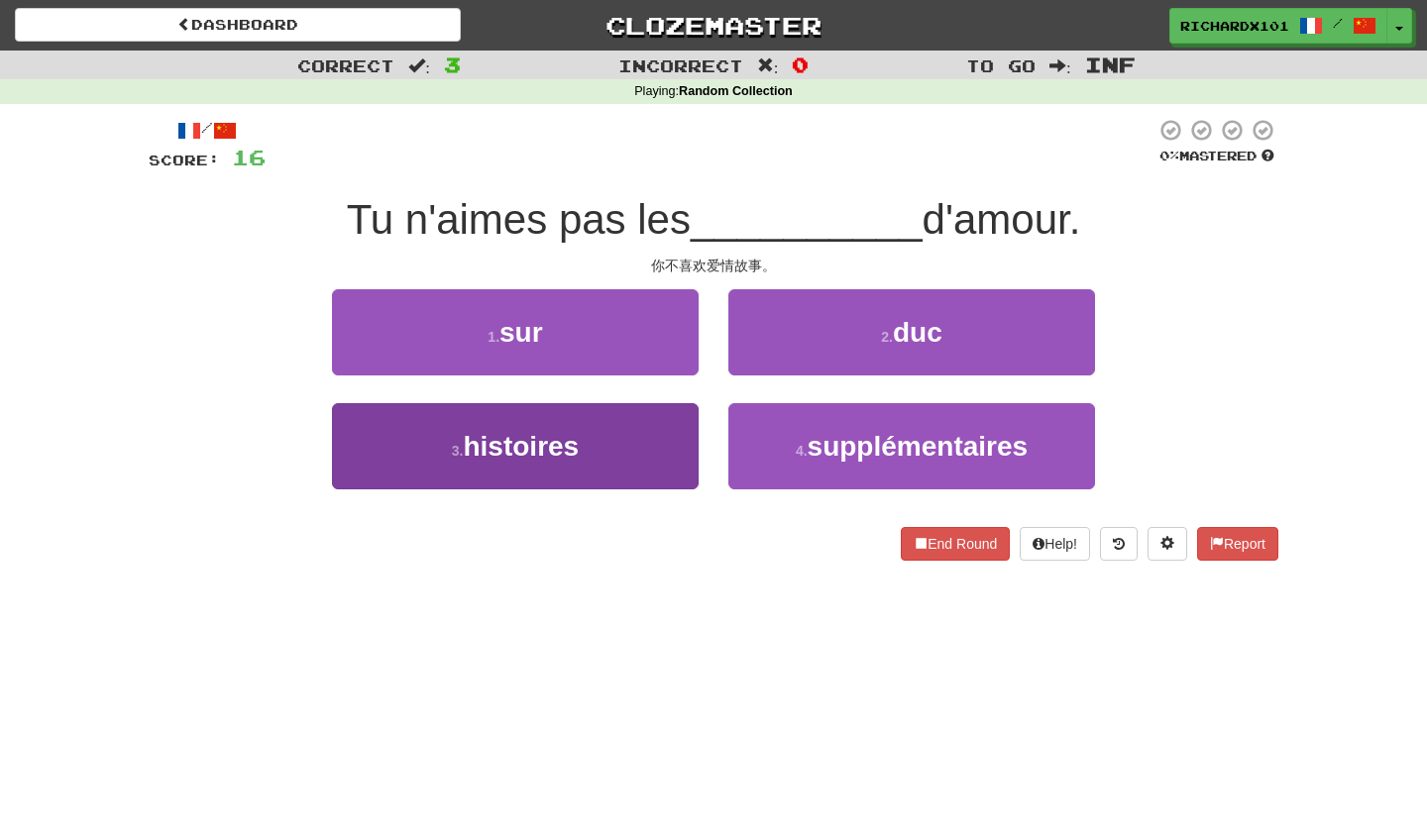 click on "3 .  histoires" at bounding box center [515, 446] 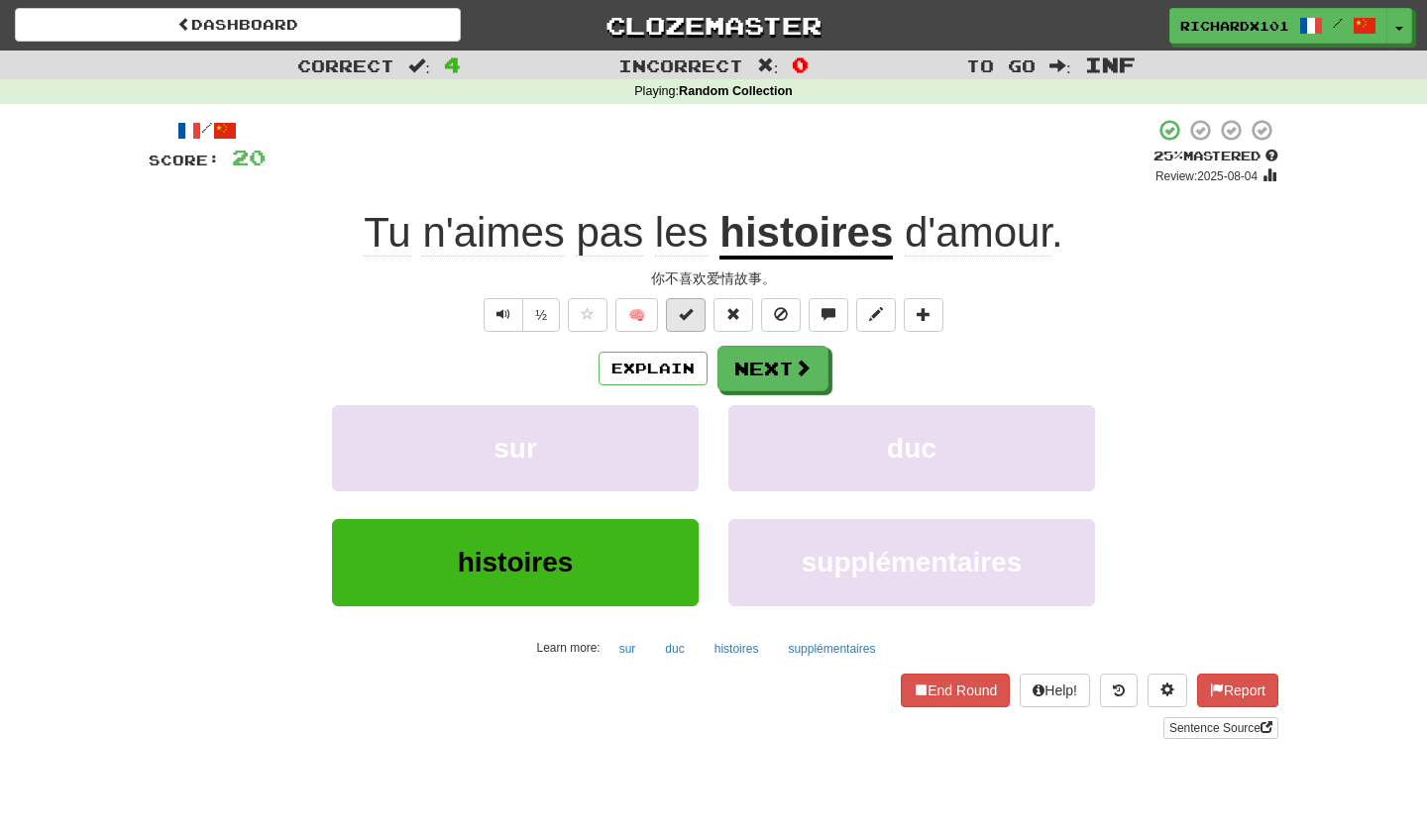 click at bounding box center (686, 315) 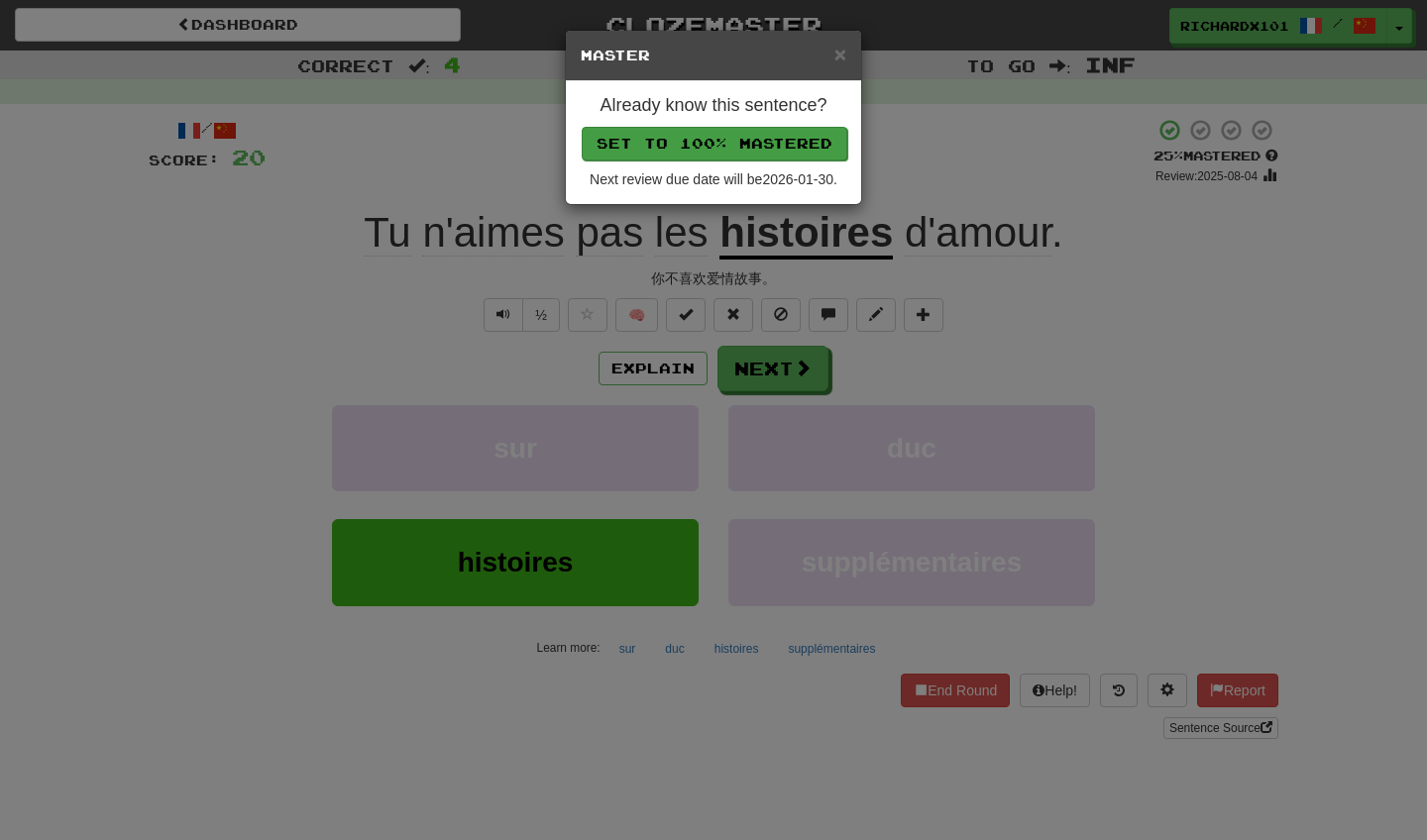 click on "Set to 100% Mastered" at bounding box center [714, 144] 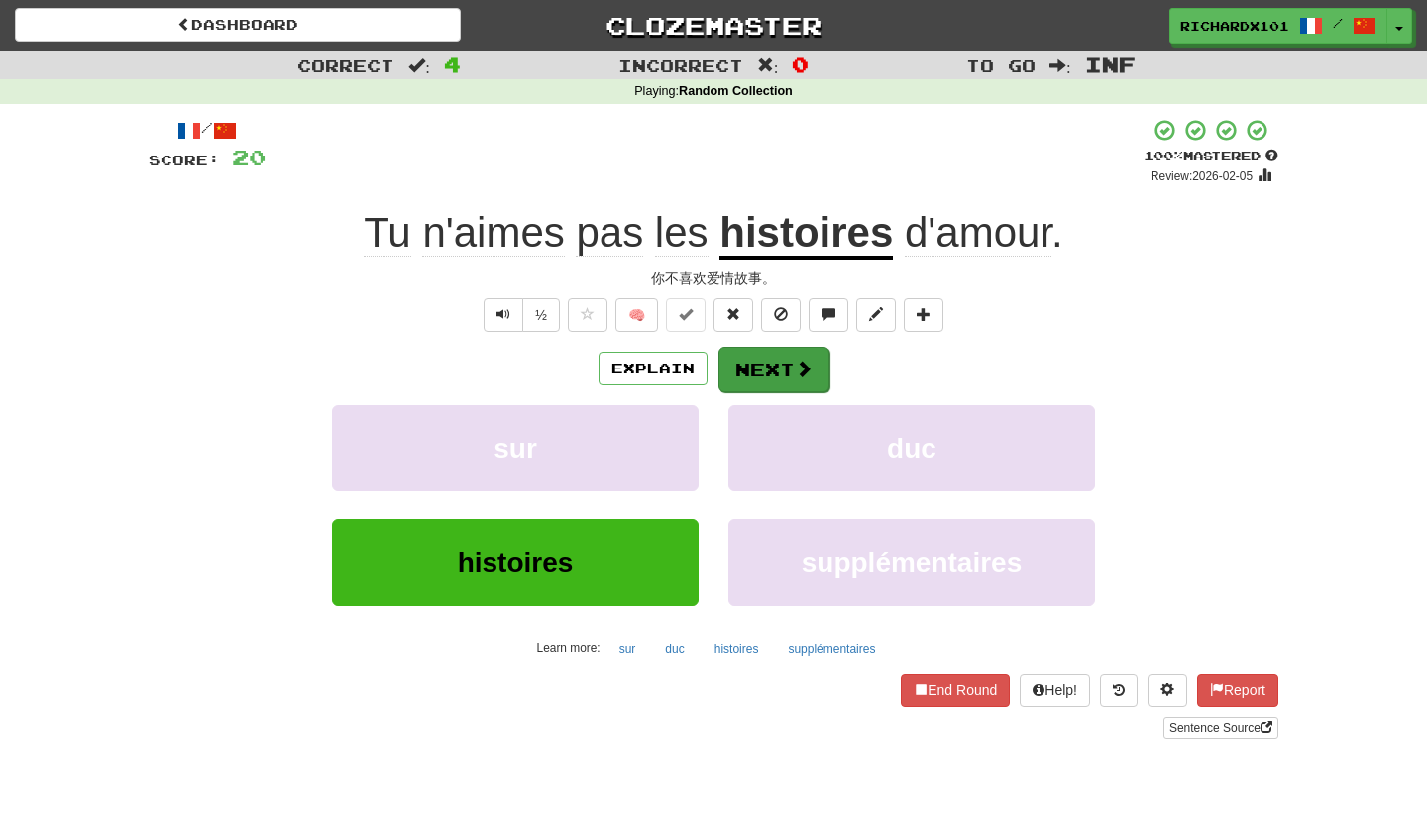 click on "Next" at bounding box center [774, 369] 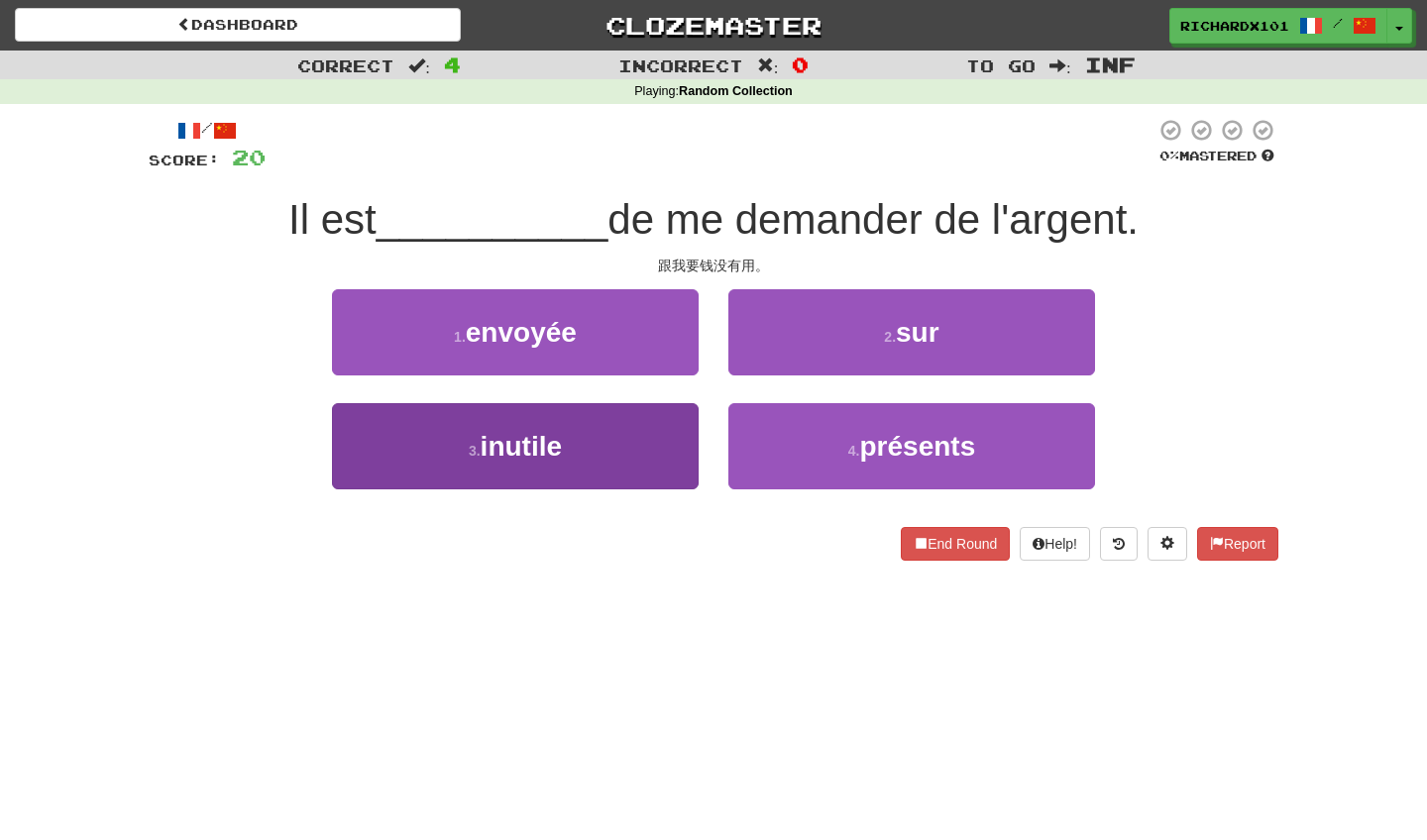 click on "3 .  inutile" at bounding box center [515, 446] 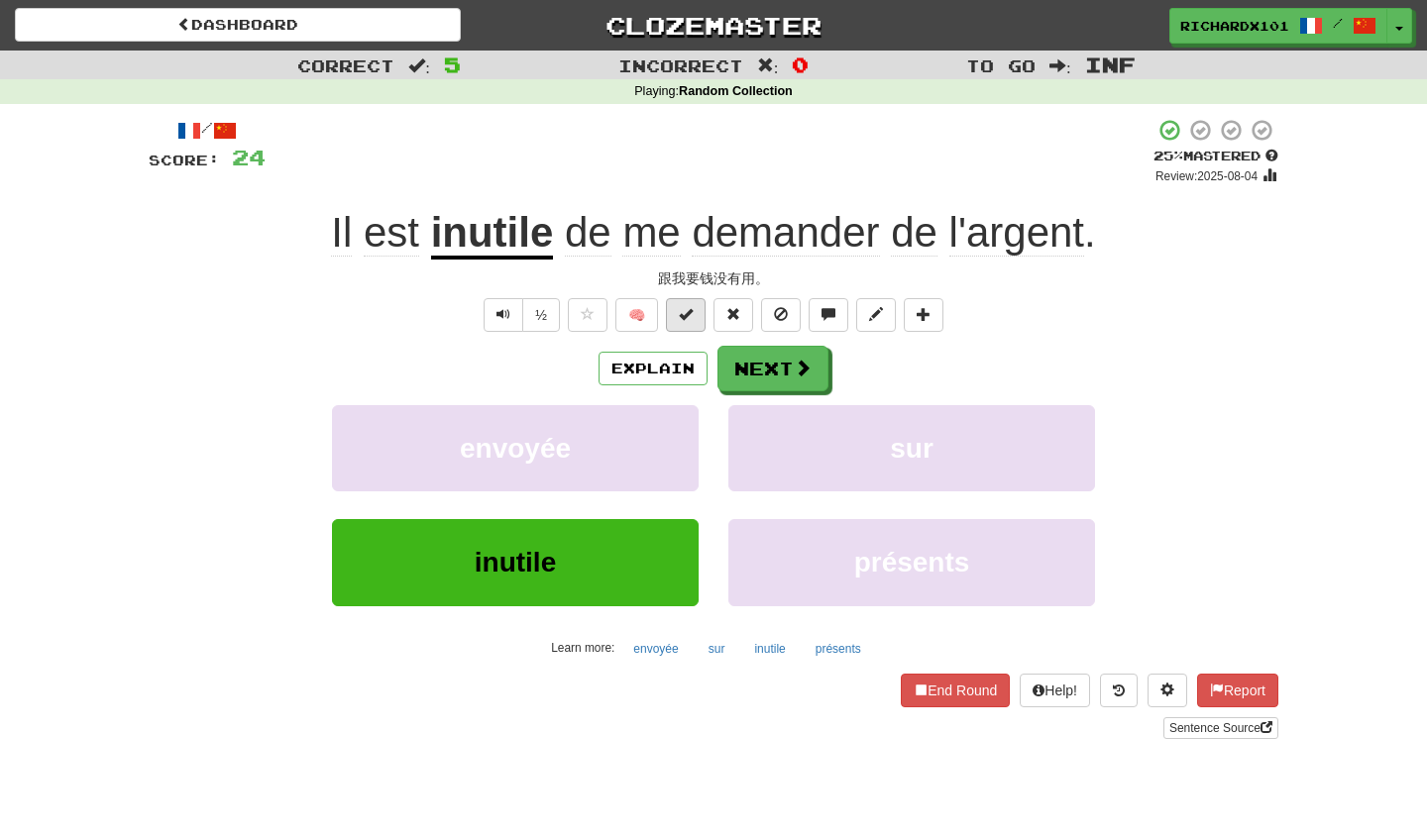 click at bounding box center [686, 314] 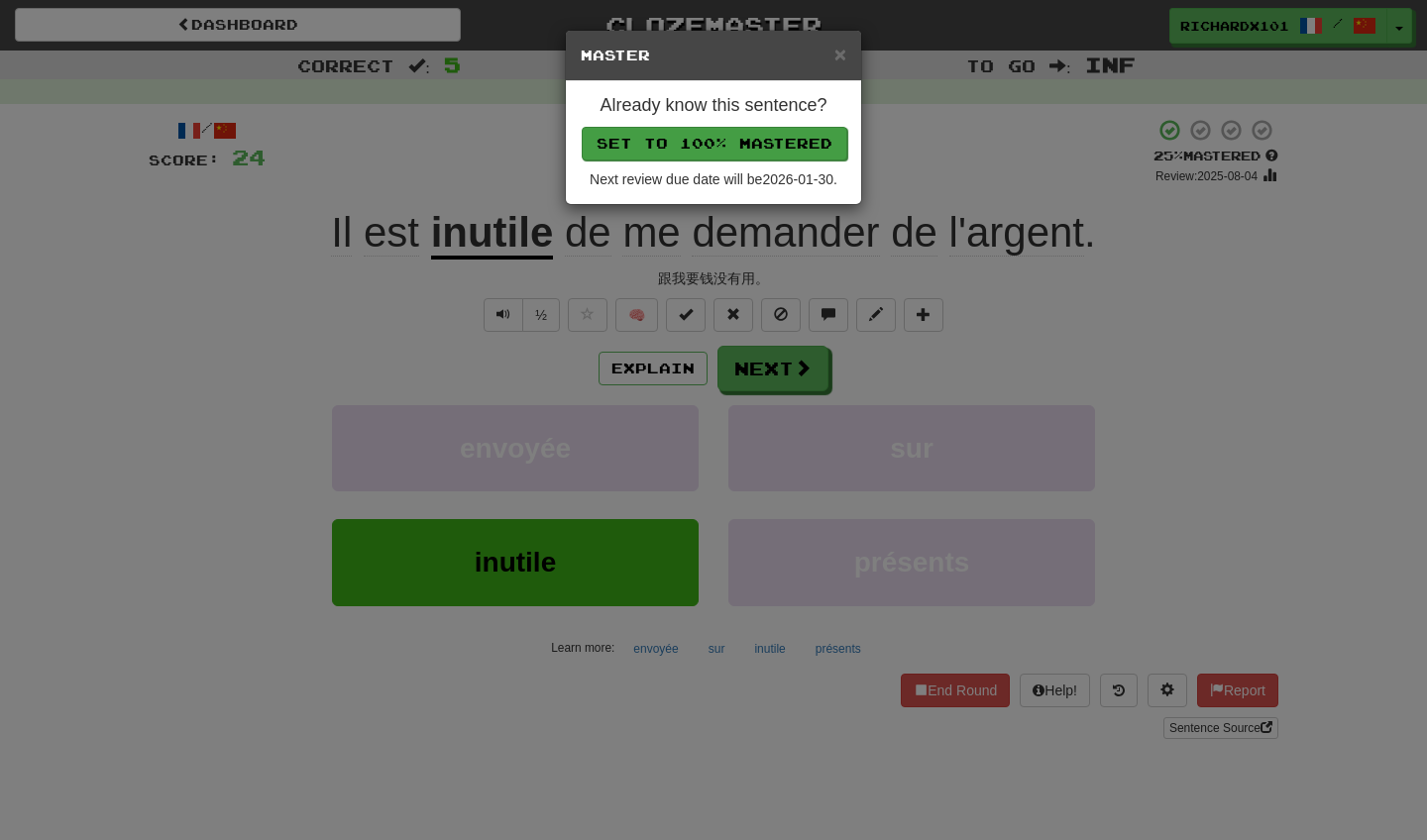 click on "Set to 100% Mastered" at bounding box center [714, 144] 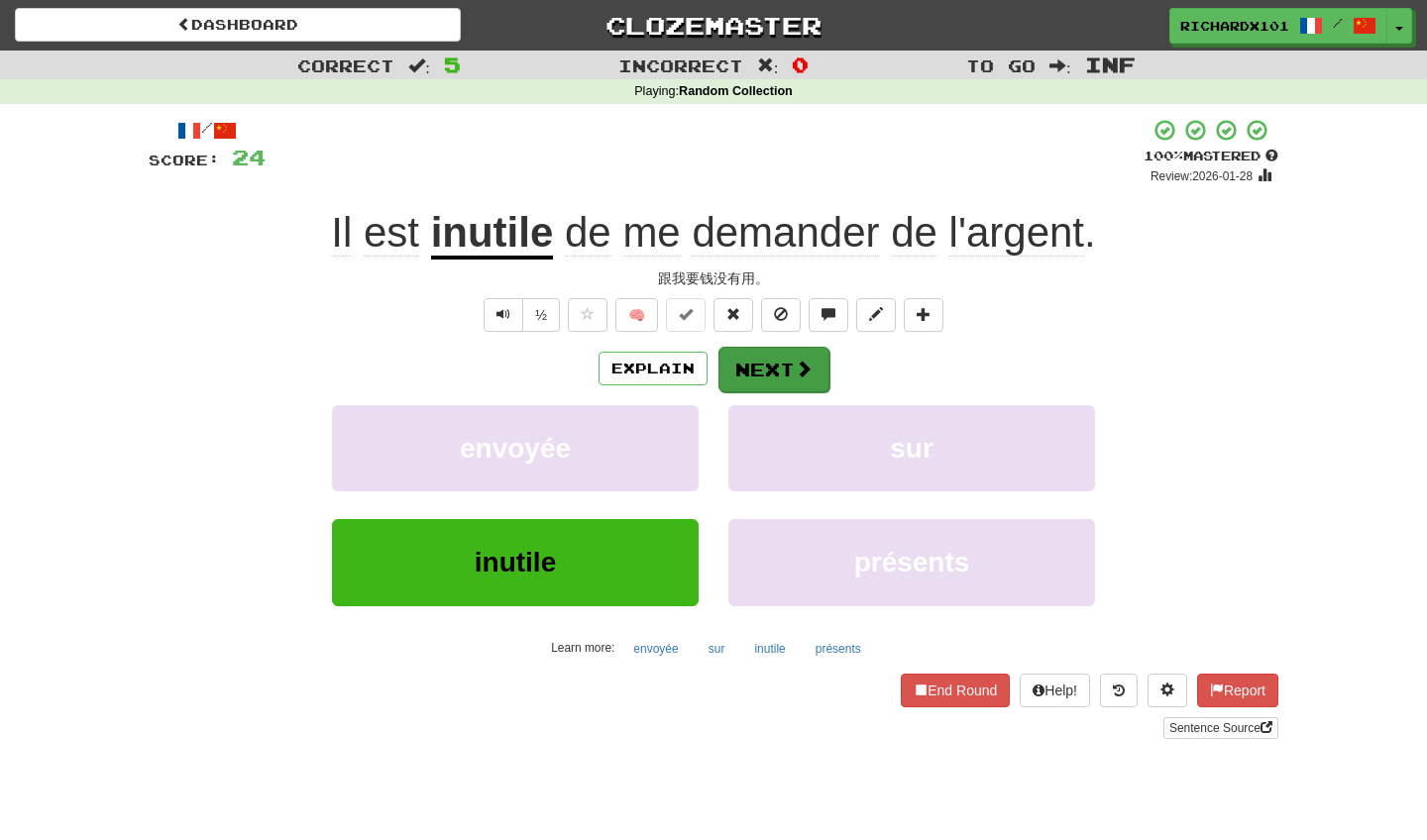 click on "Next" at bounding box center [774, 369] 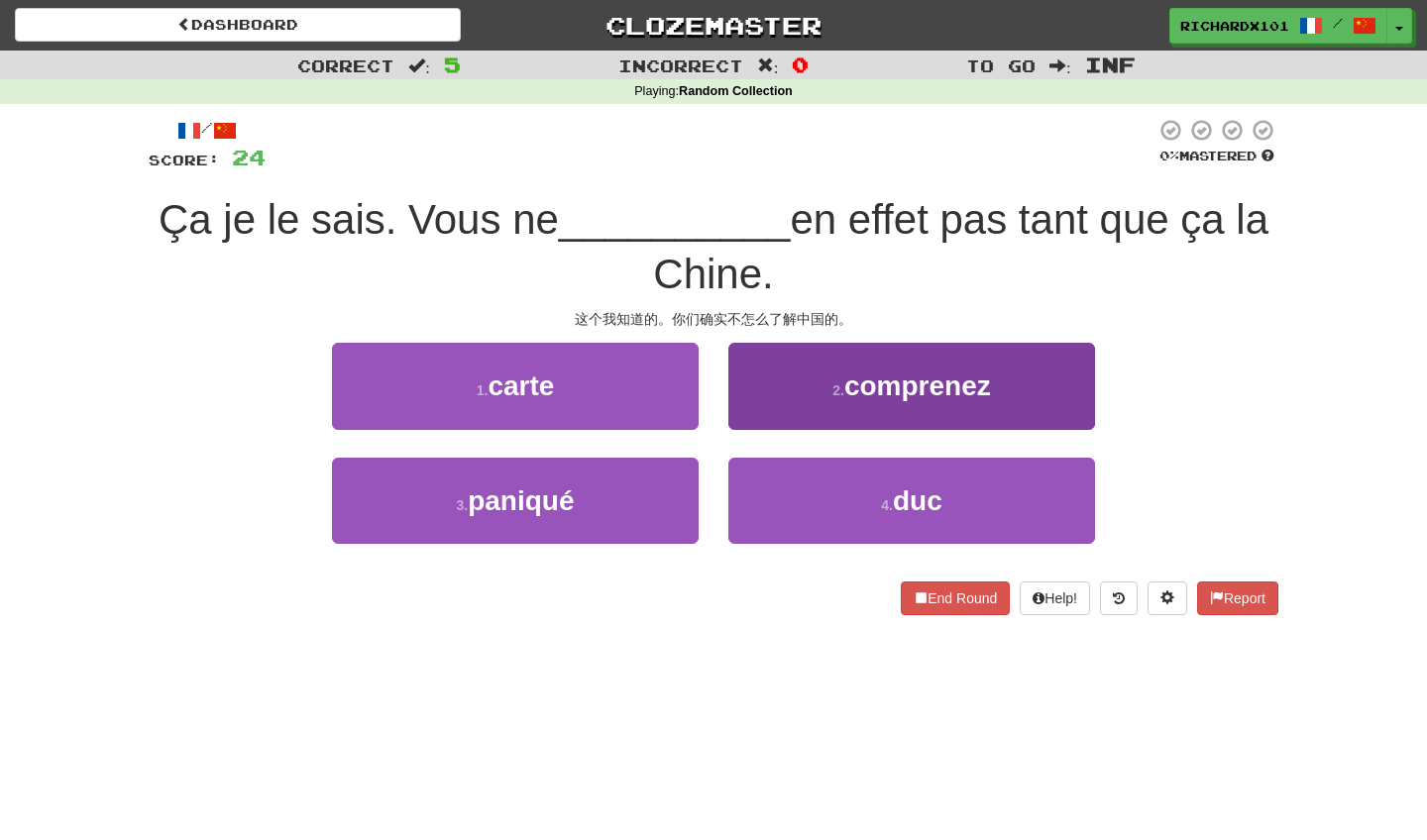click on "2 .  comprenez" at bounding box center (912, 385) 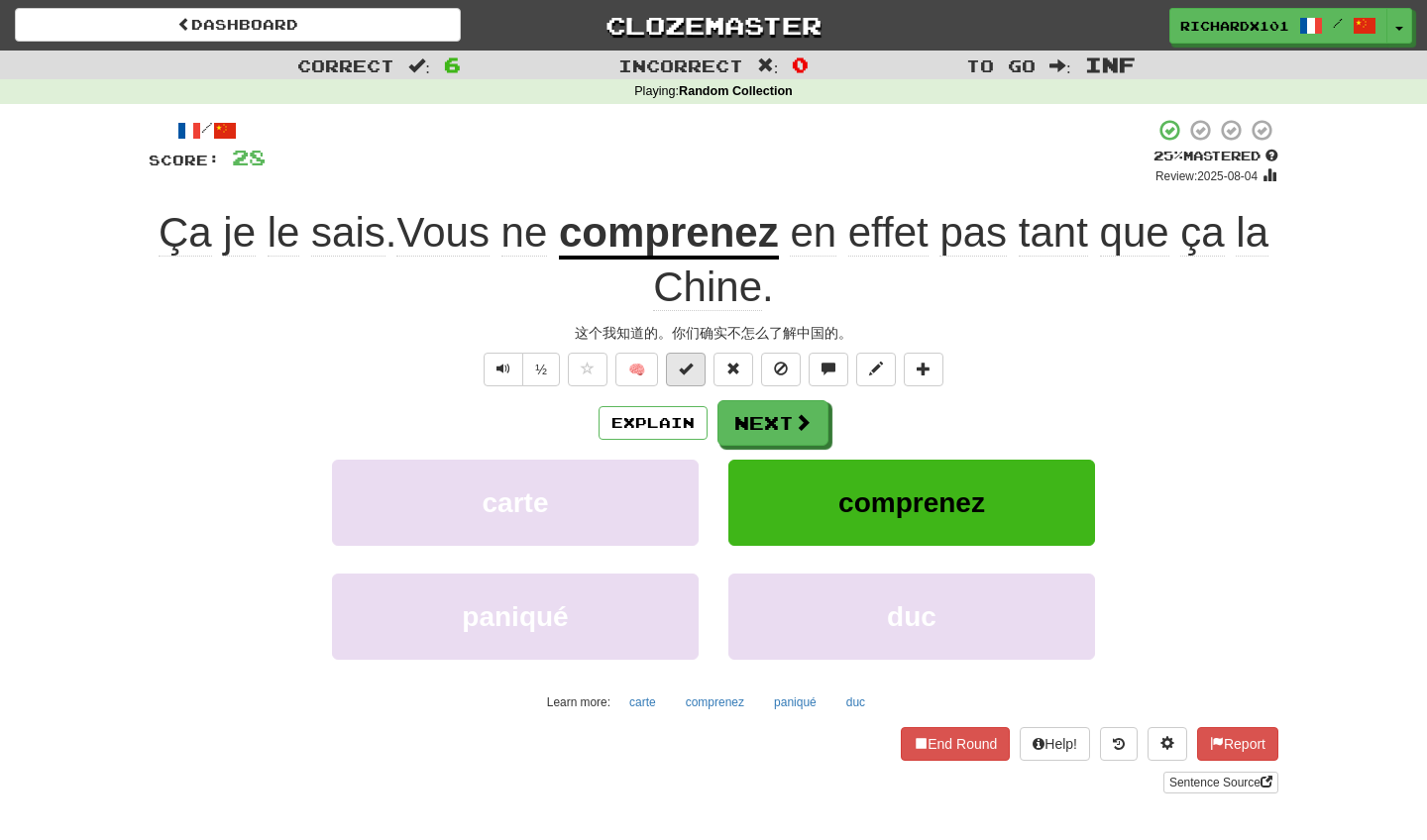 click at bounding box center [686, 368] 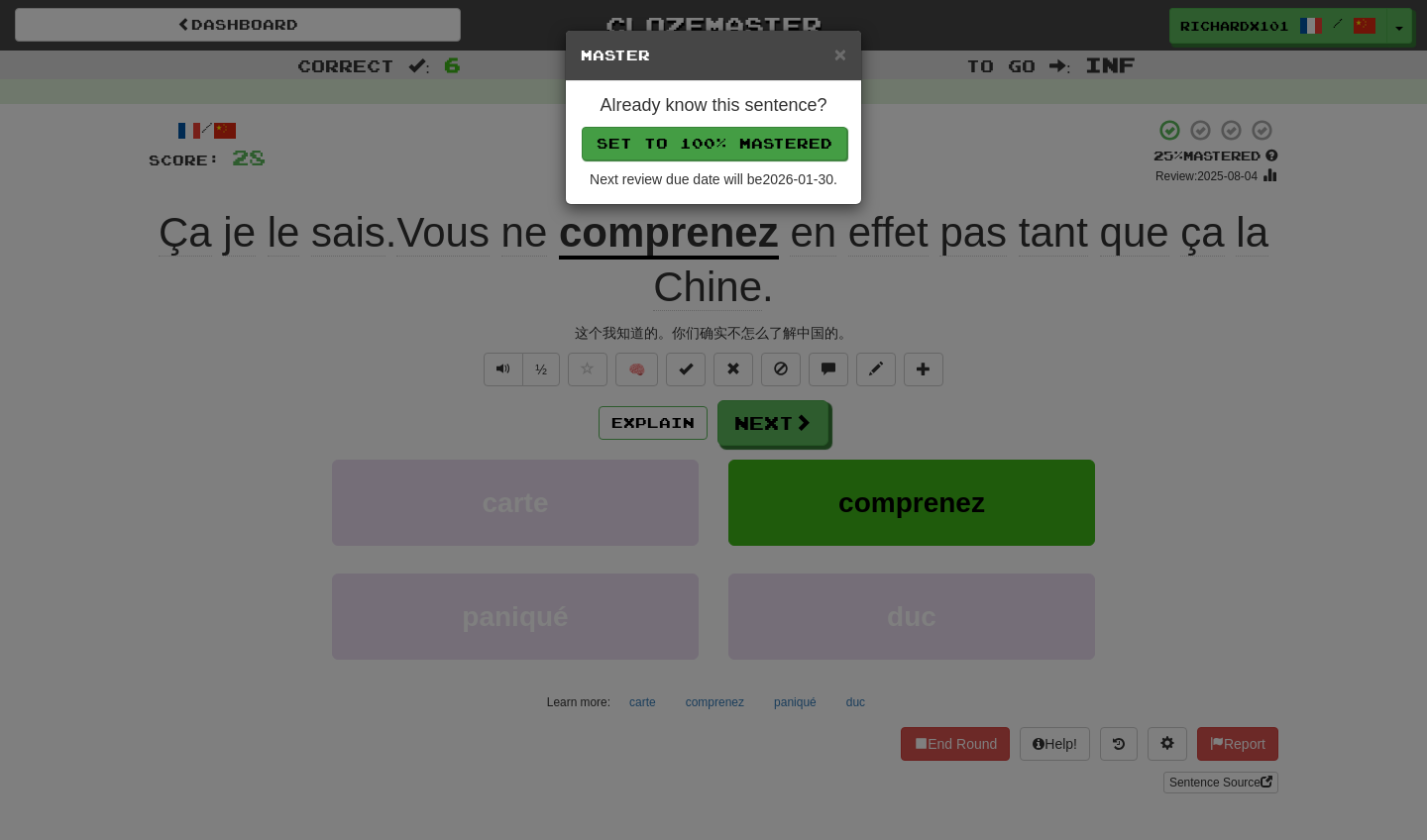 click on "Set to 100% Mastered" at bounding box center (714, 144) 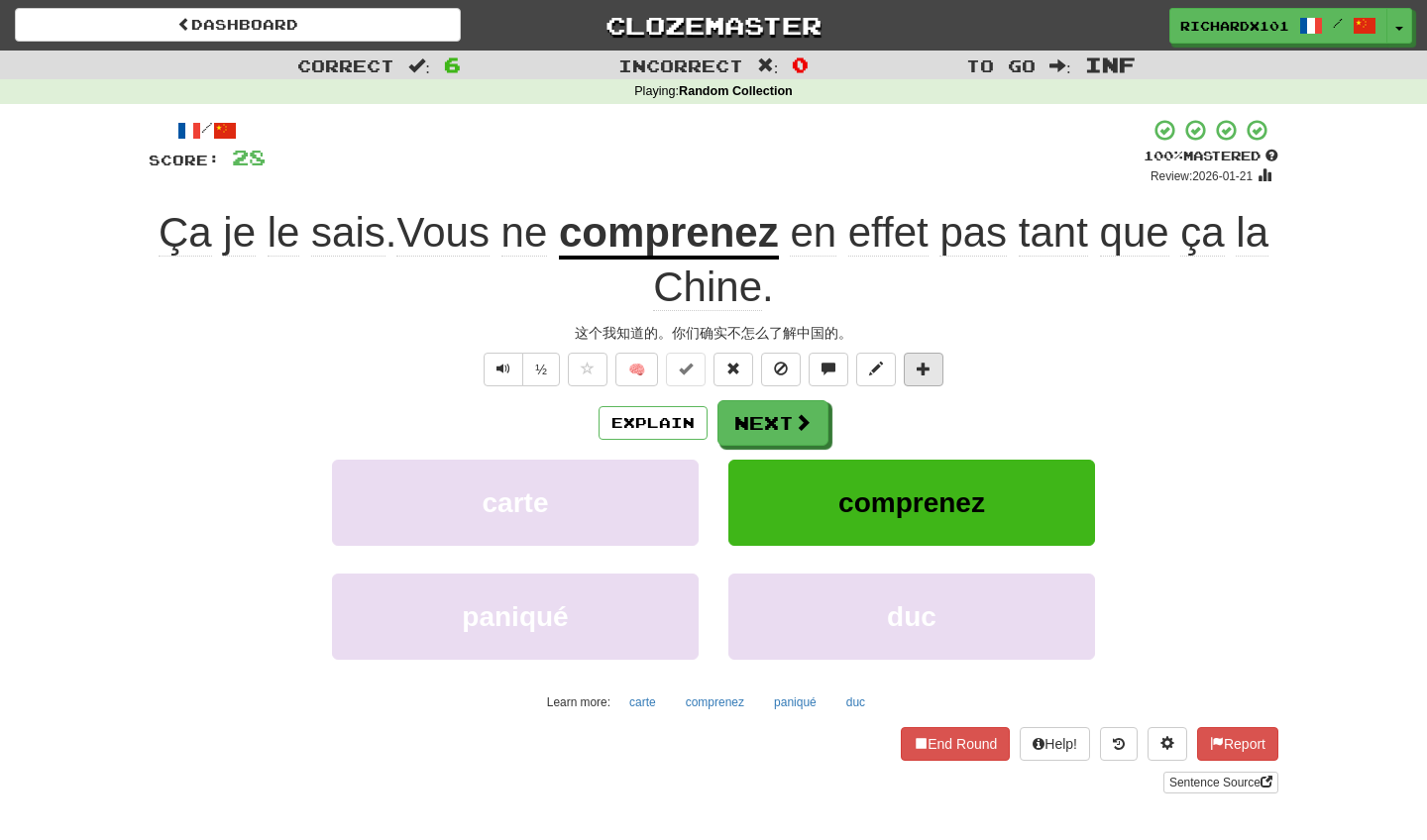 click at bounding box center (924, 368) 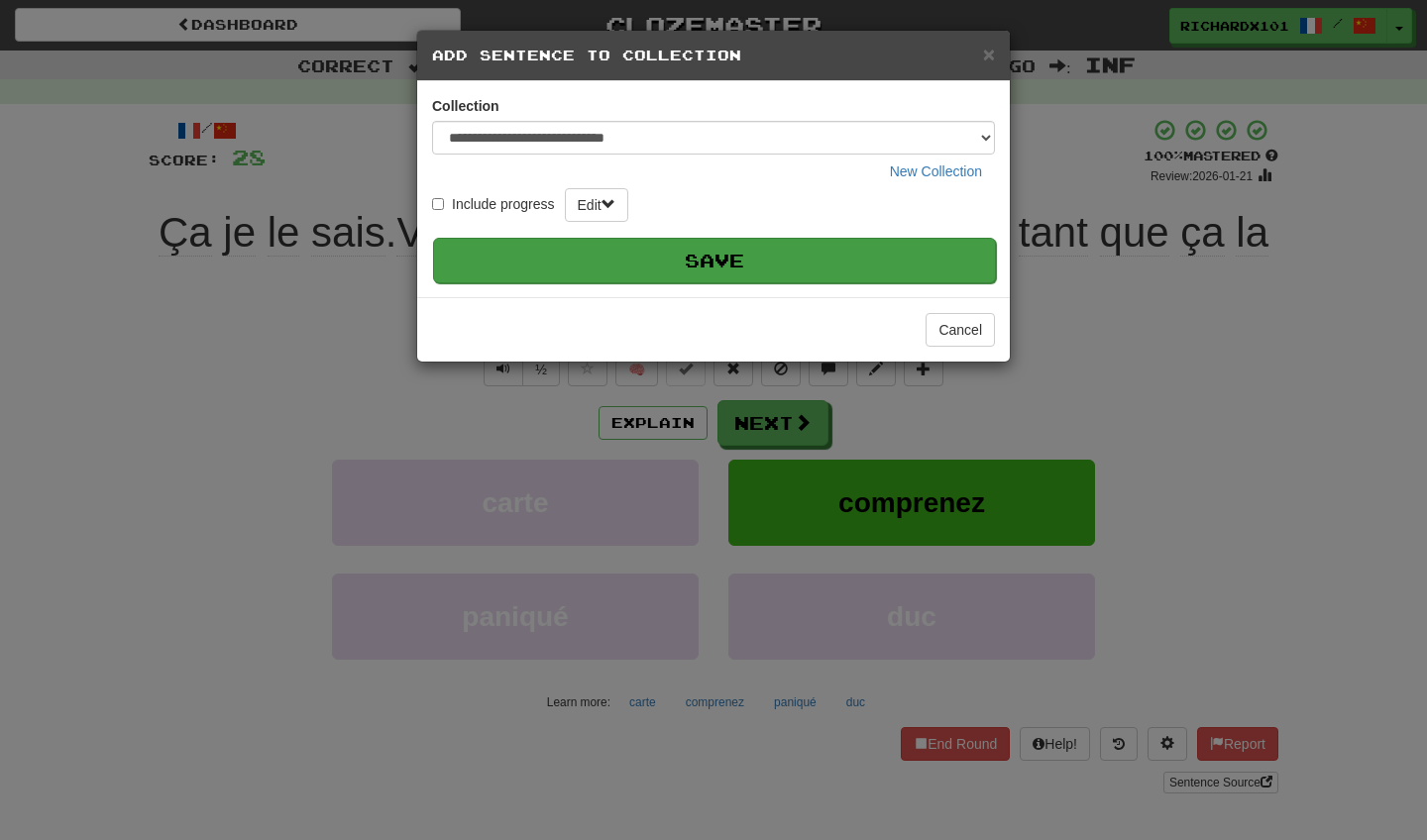 click on "Save" at bounding box center [714, 261] 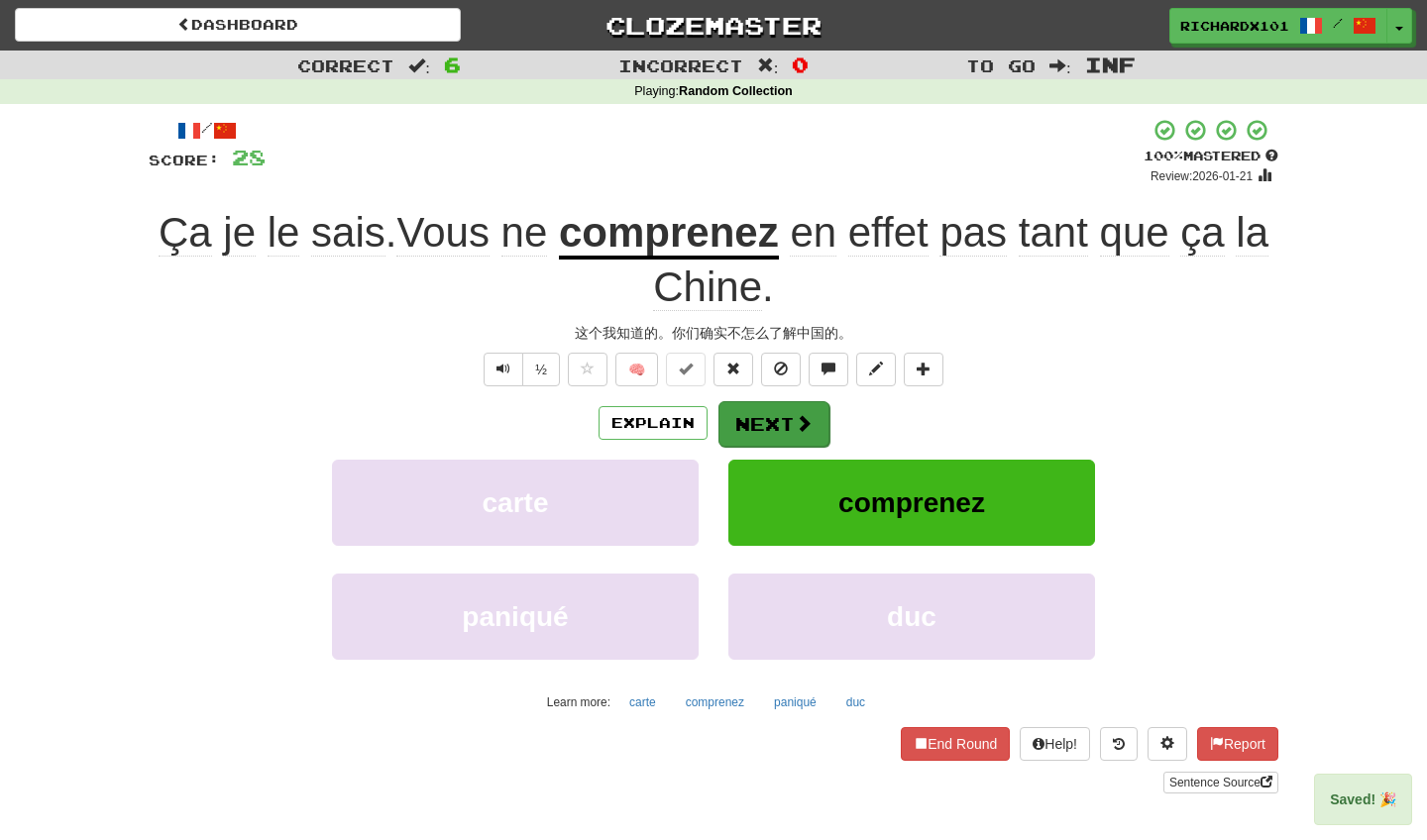 click at bounding box center (804, 423) 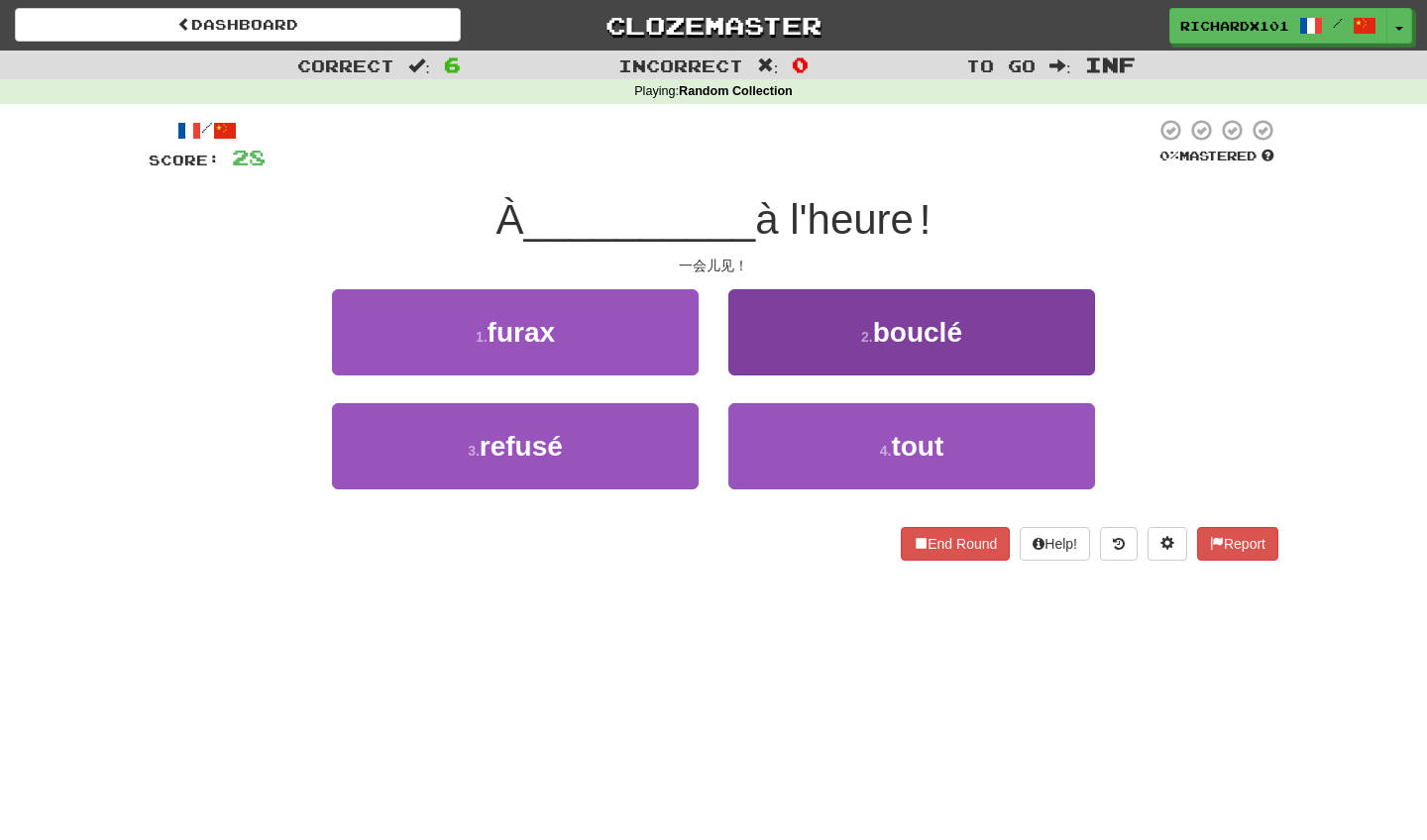 click on "4 .  tout" at bounding box center (912, 446) 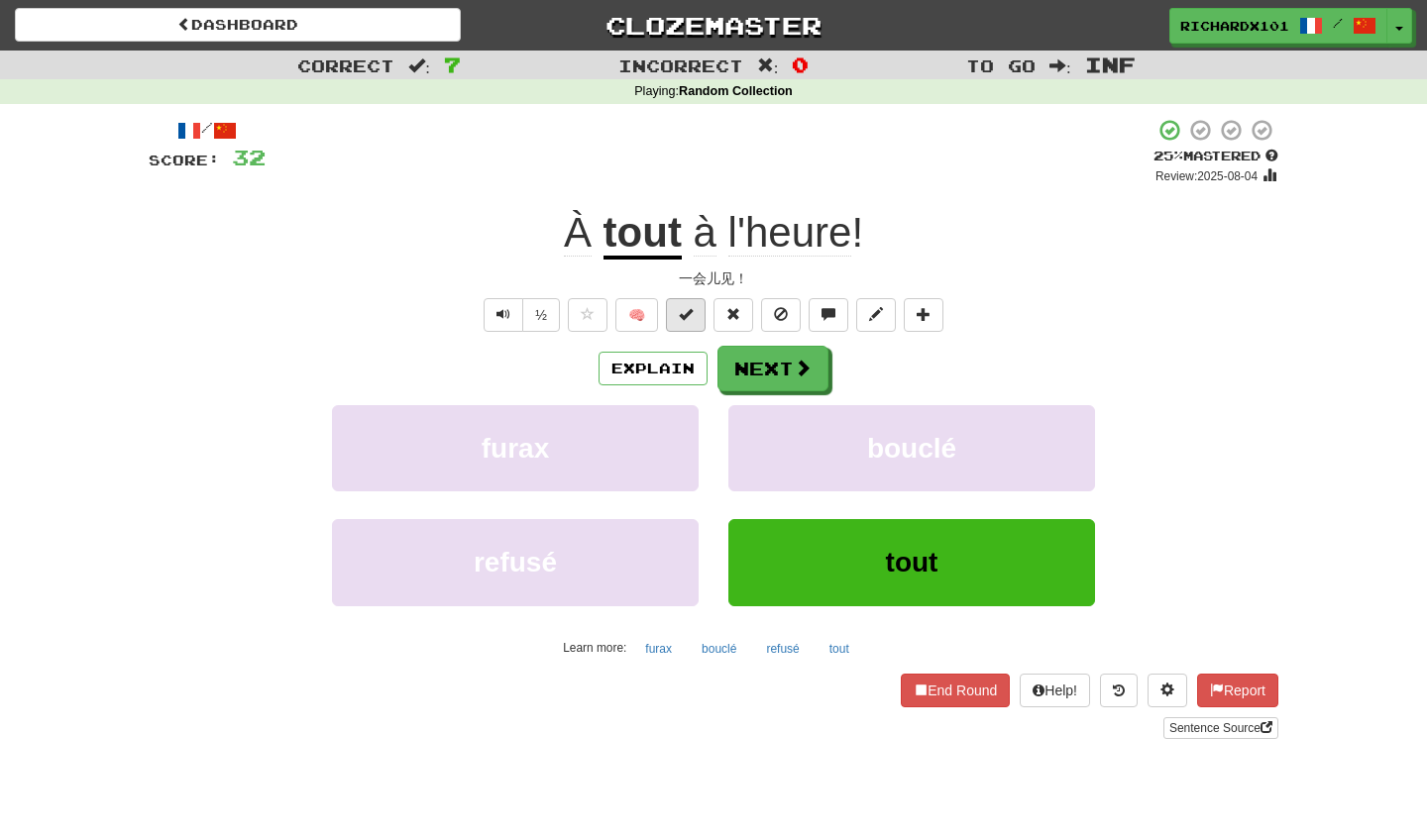 click at bounding box center (686, 315) 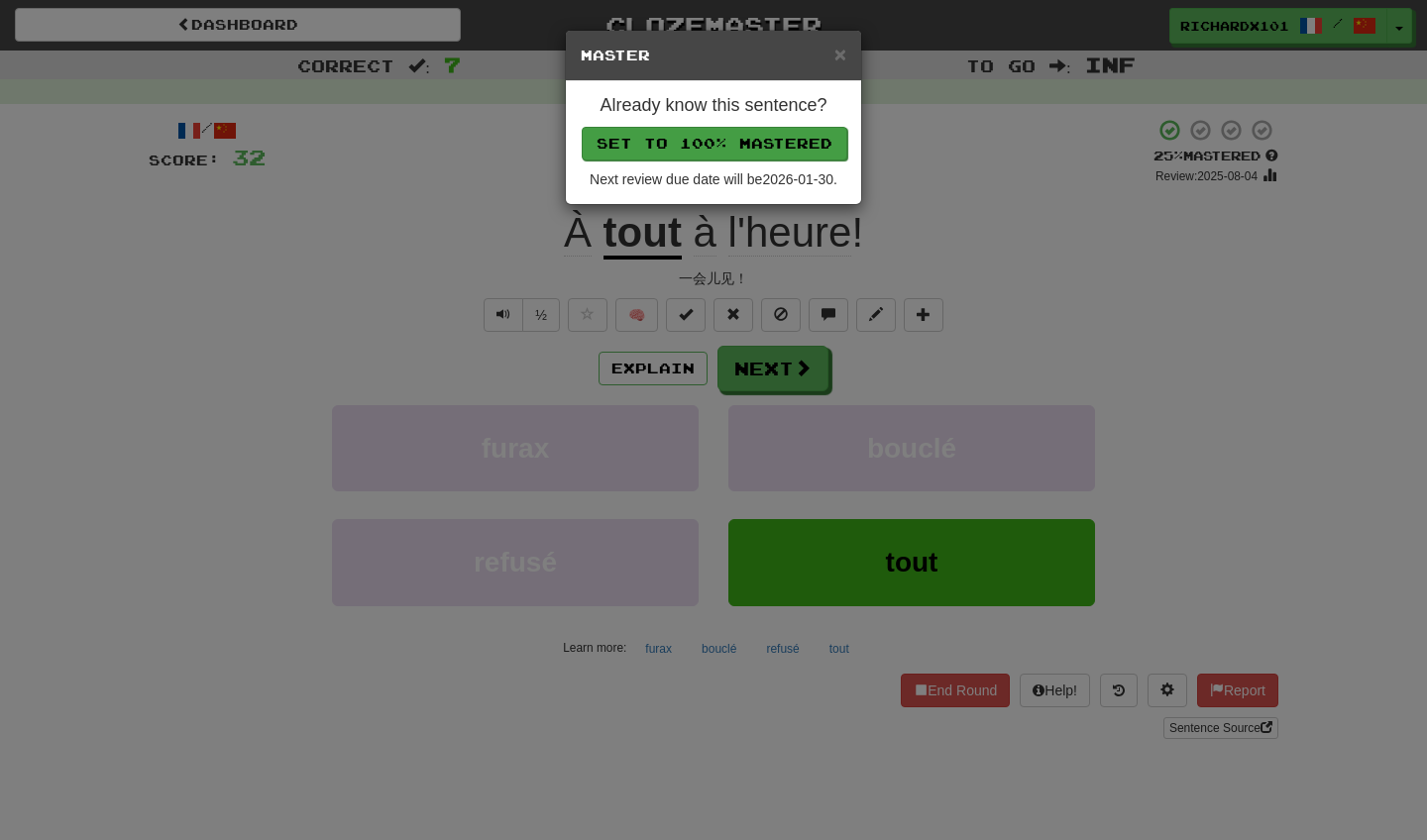 click on "Set to 100% Mastered" at bounding box center [714, 144] 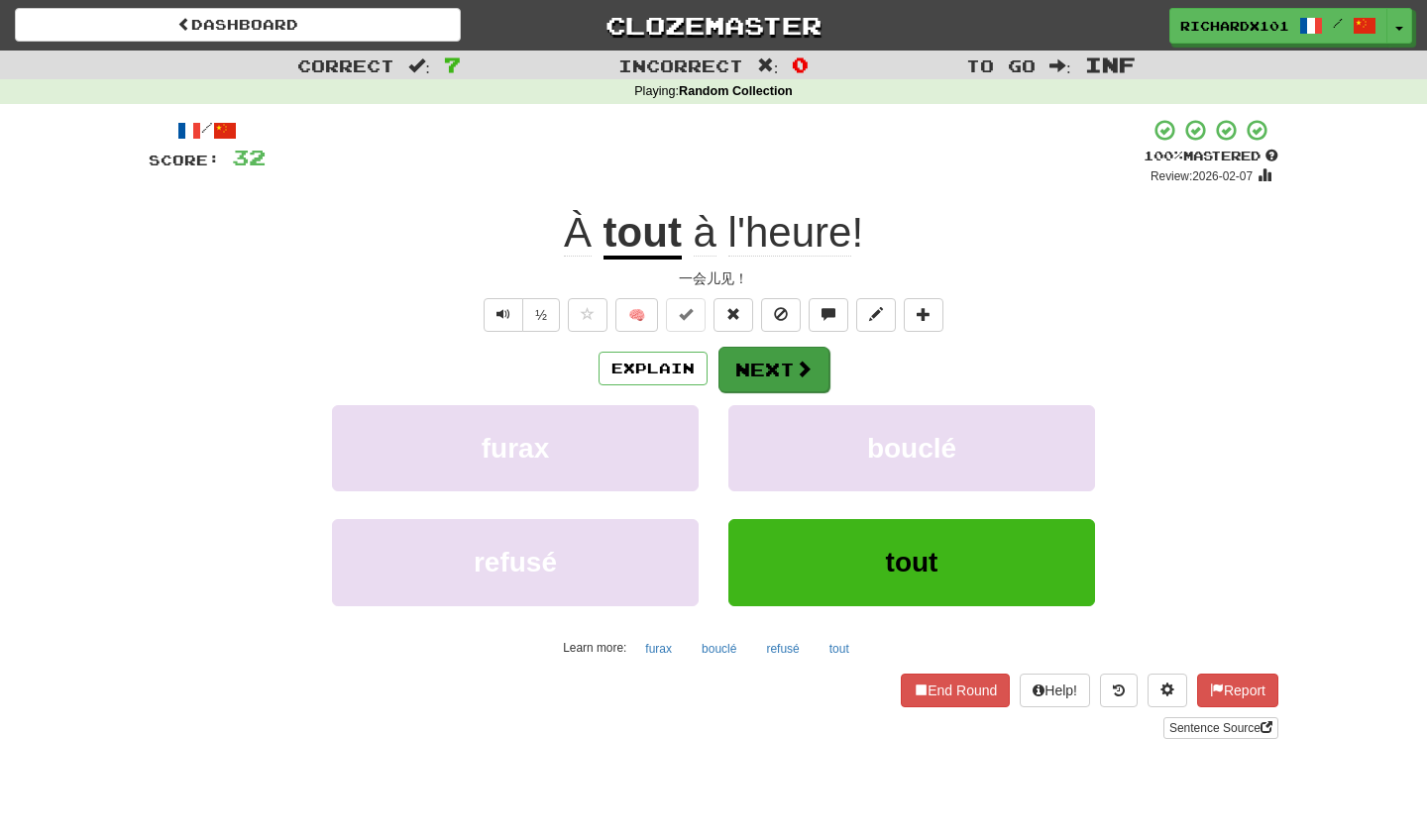 click on "Next" at bounding box center [774, 369] 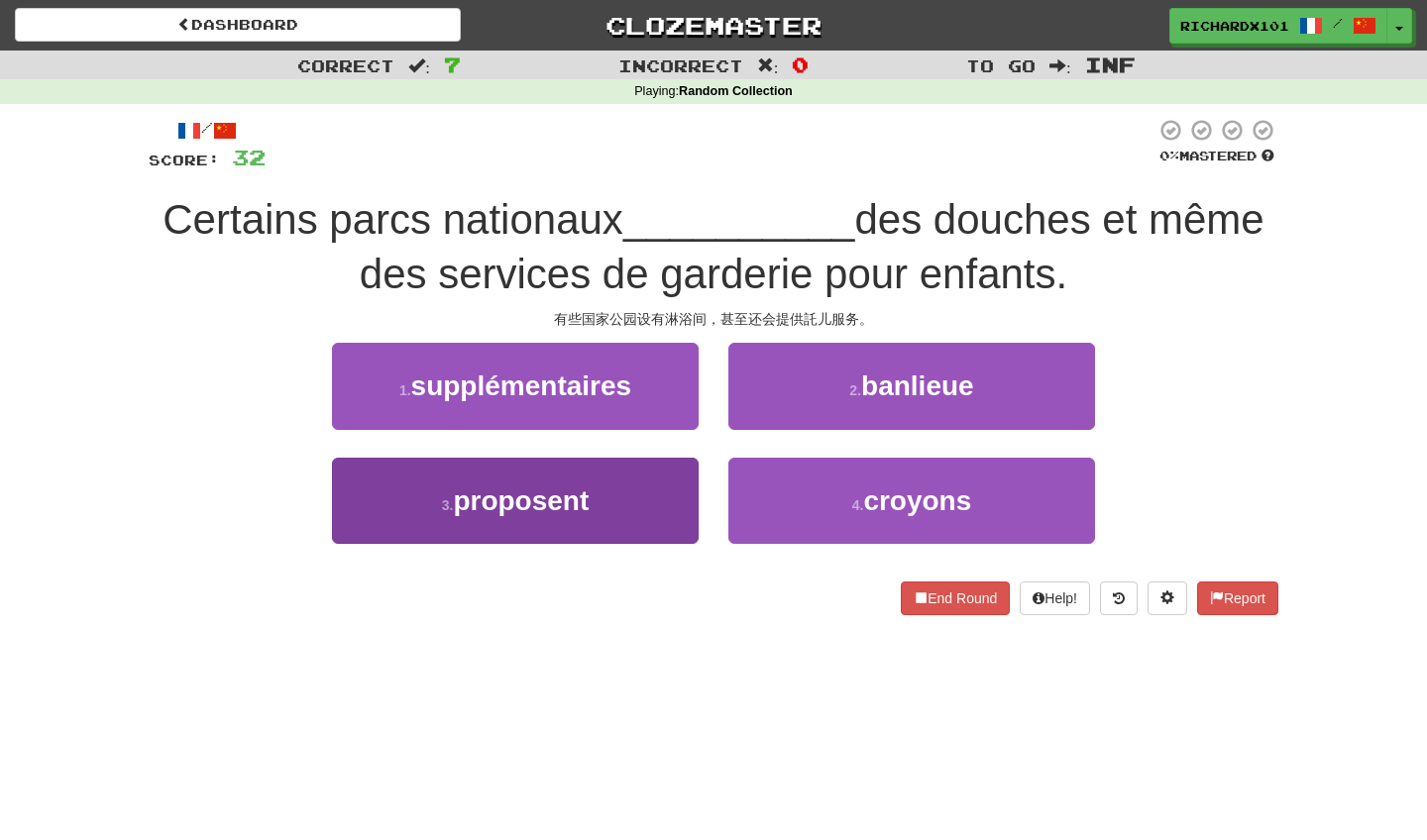 click on "3 .  proposent" at bounding box center (515, 500) 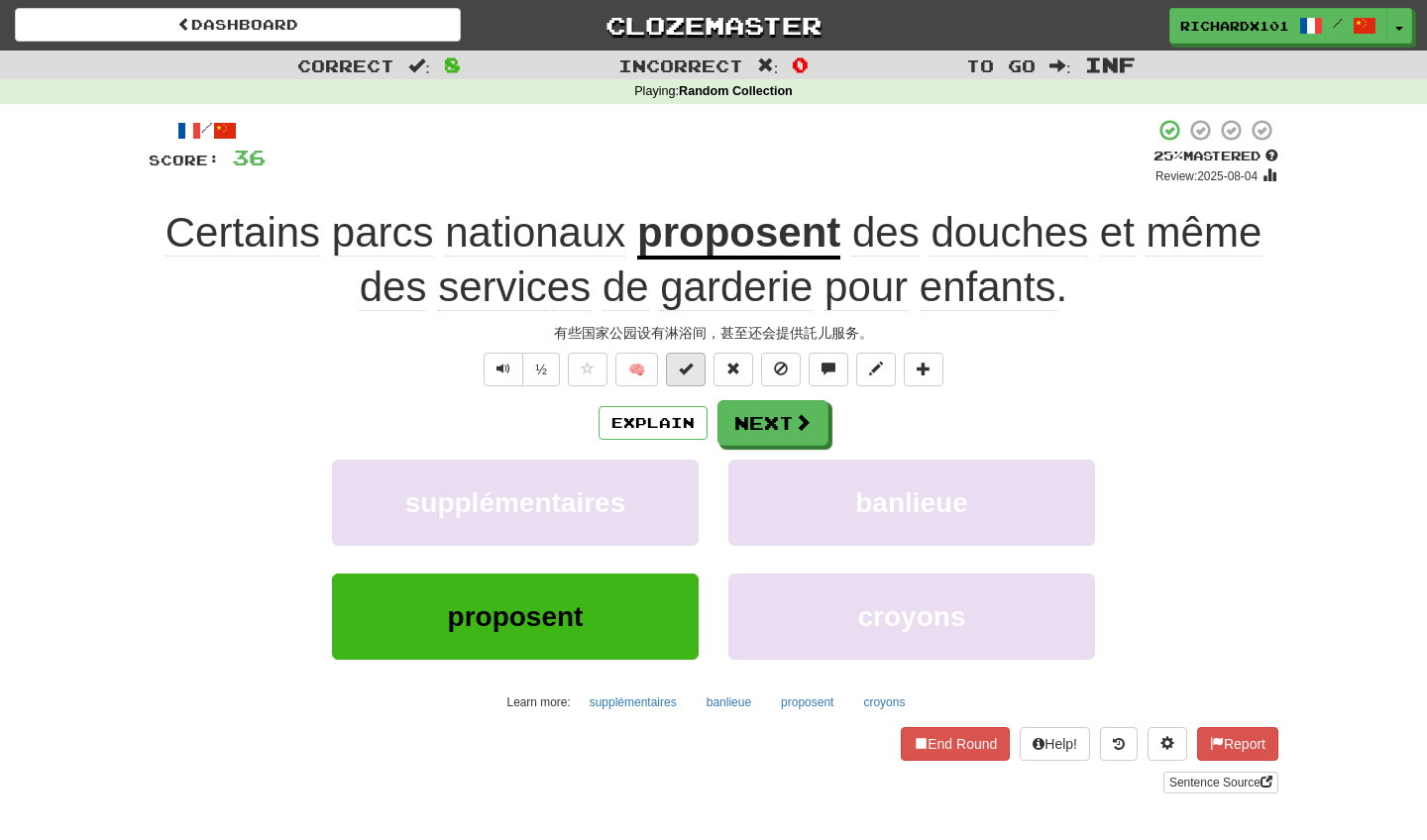 click at bounding box center [686, 369] 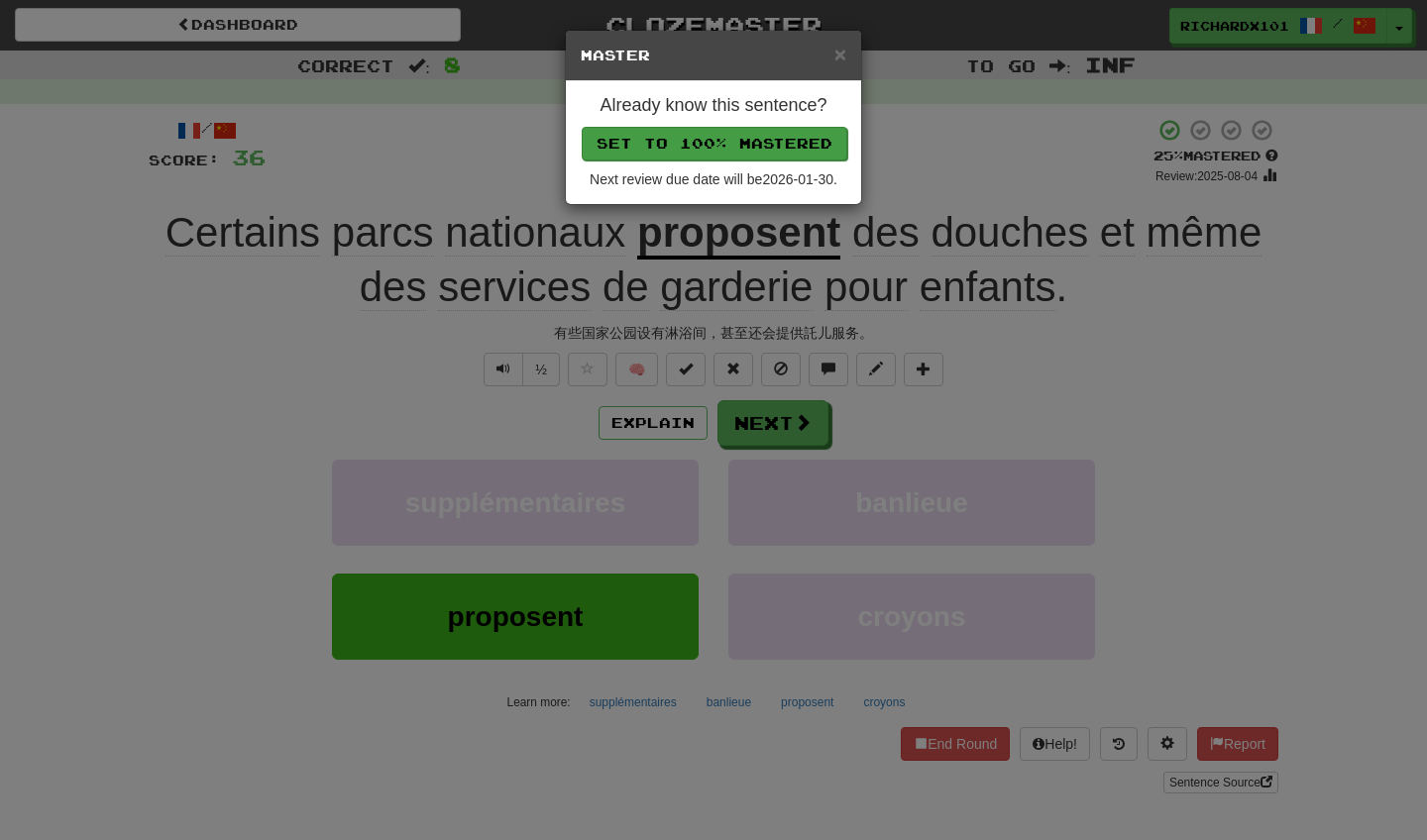 click on "Set to 100% Mastered" at bounding box center [714, 144] 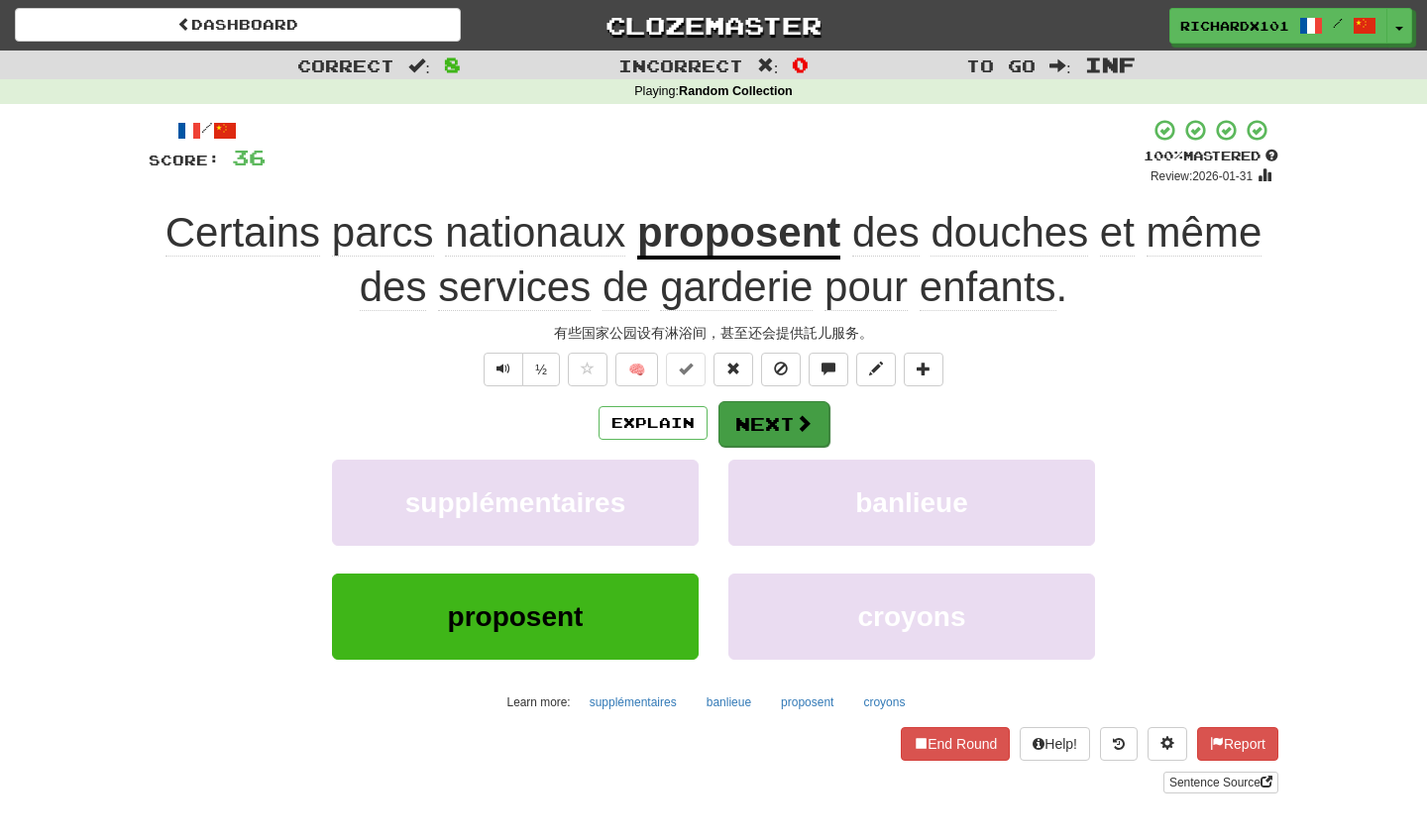 click on "Next" at bounding box center [774, 424] 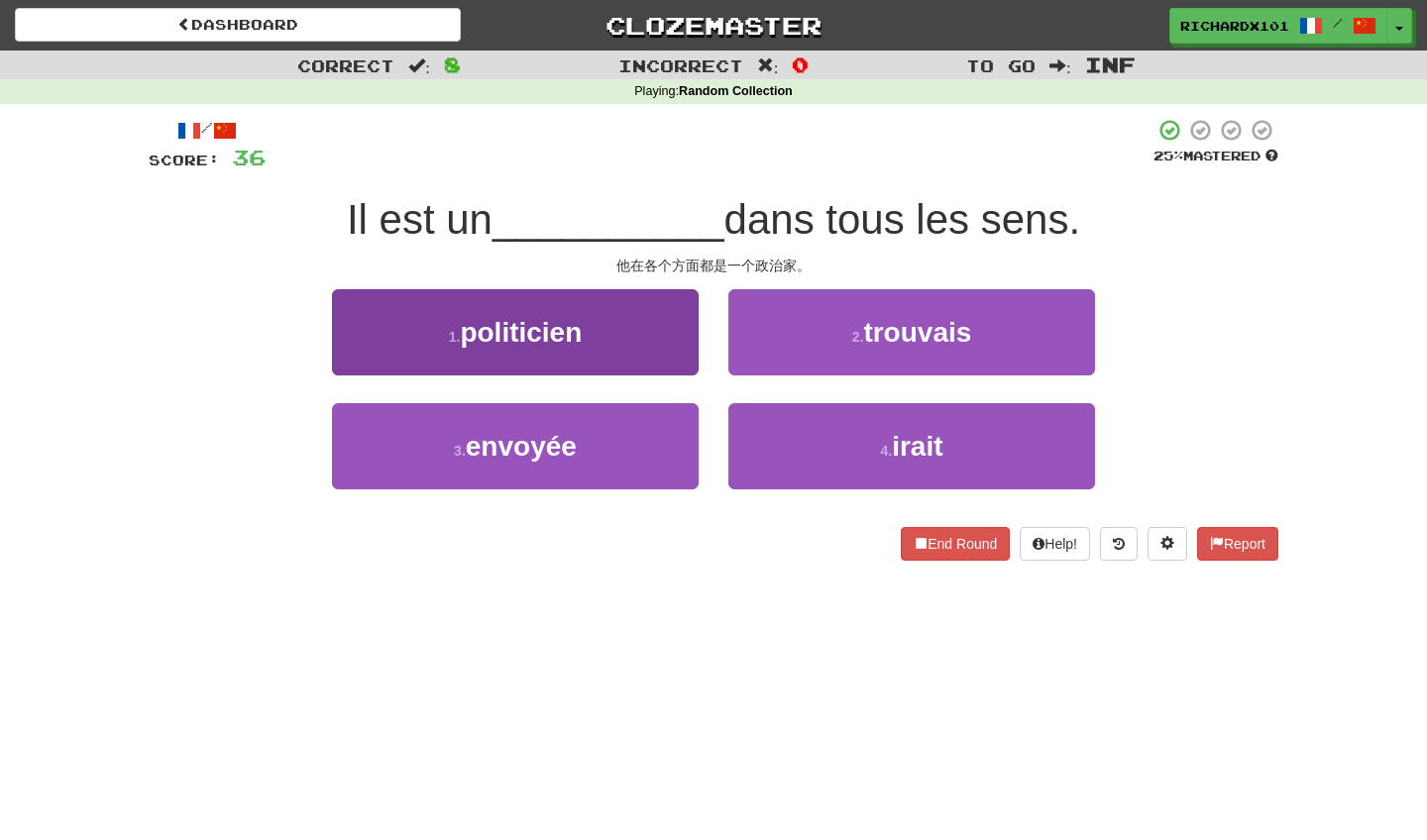 click on "1 .  politicien" at bounding box center (515, 332) 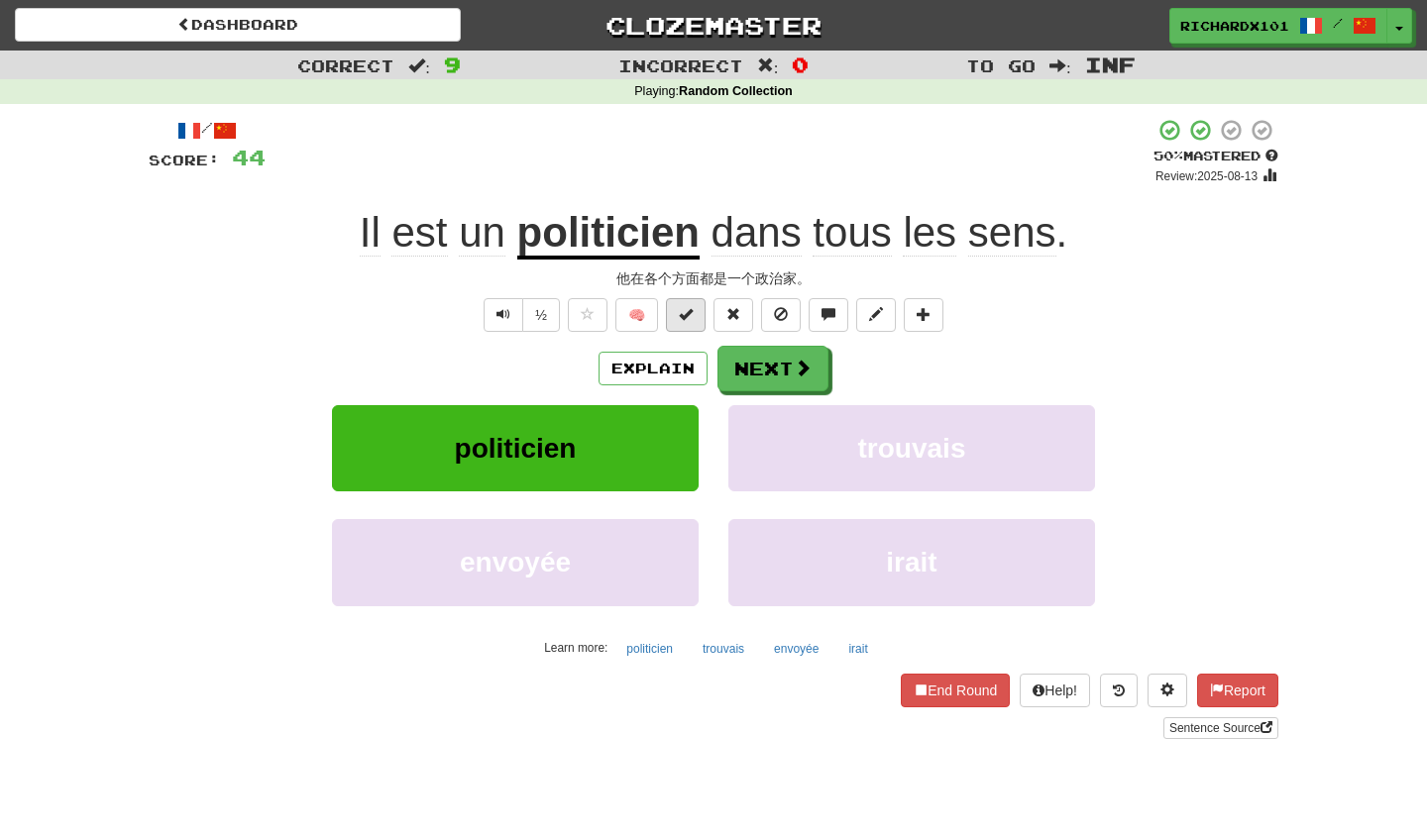 click at bounding box center [686, 315] 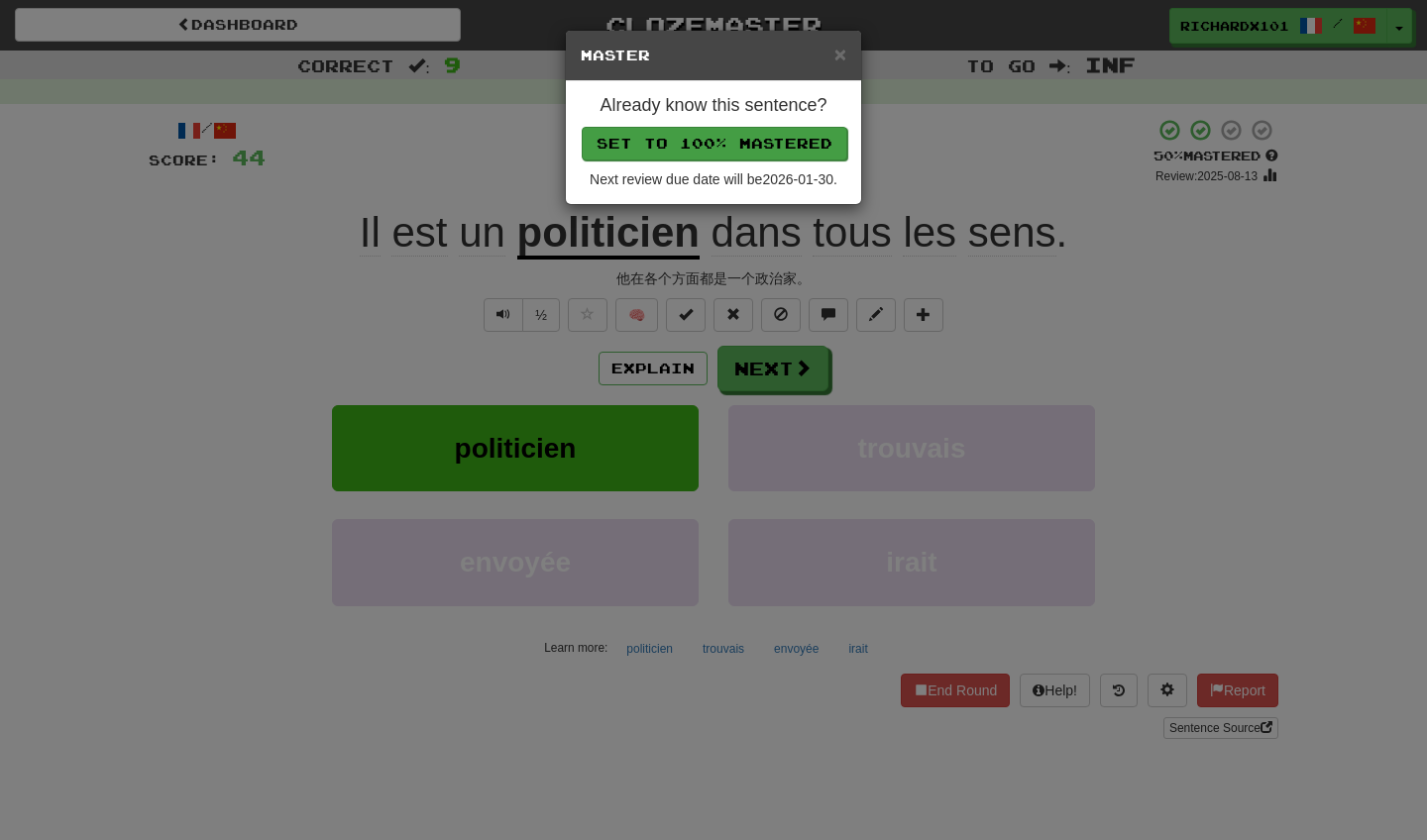 click on "Set to 100% Mastered" at bounding box center (714, 144) 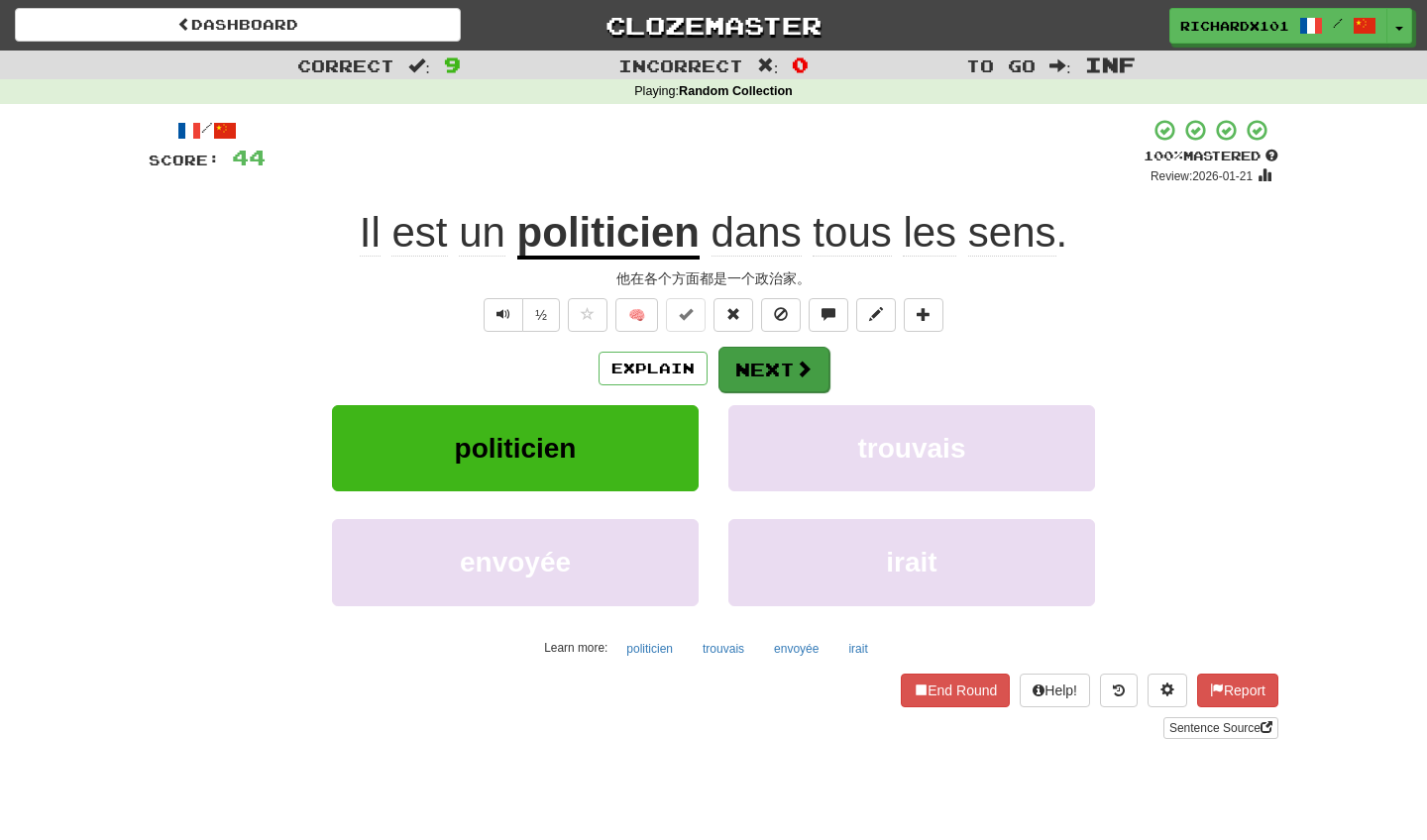 click on "Next" at bounding box center [774, 369] 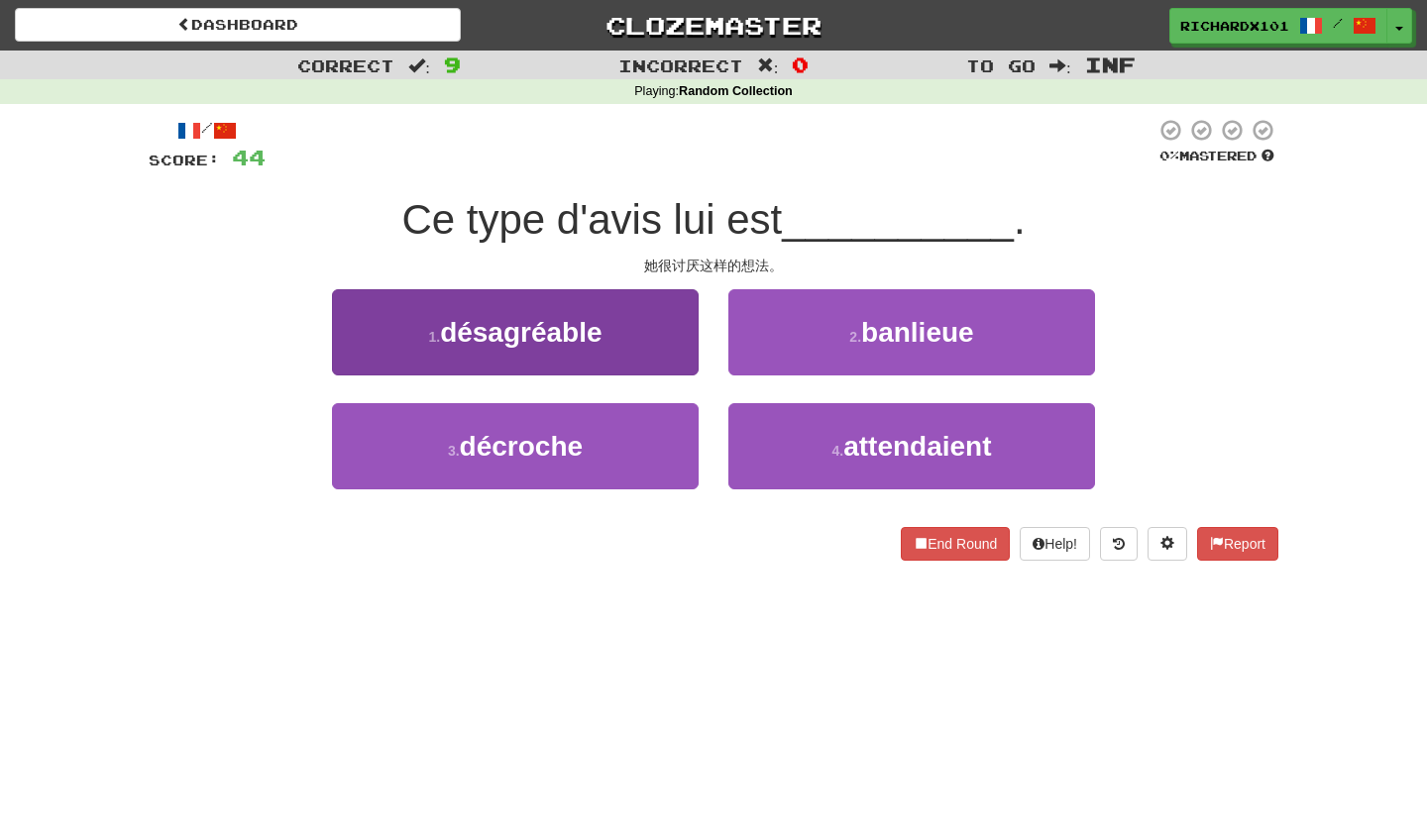 click on "1 .  désagréable" at bounding box center (515, 332) 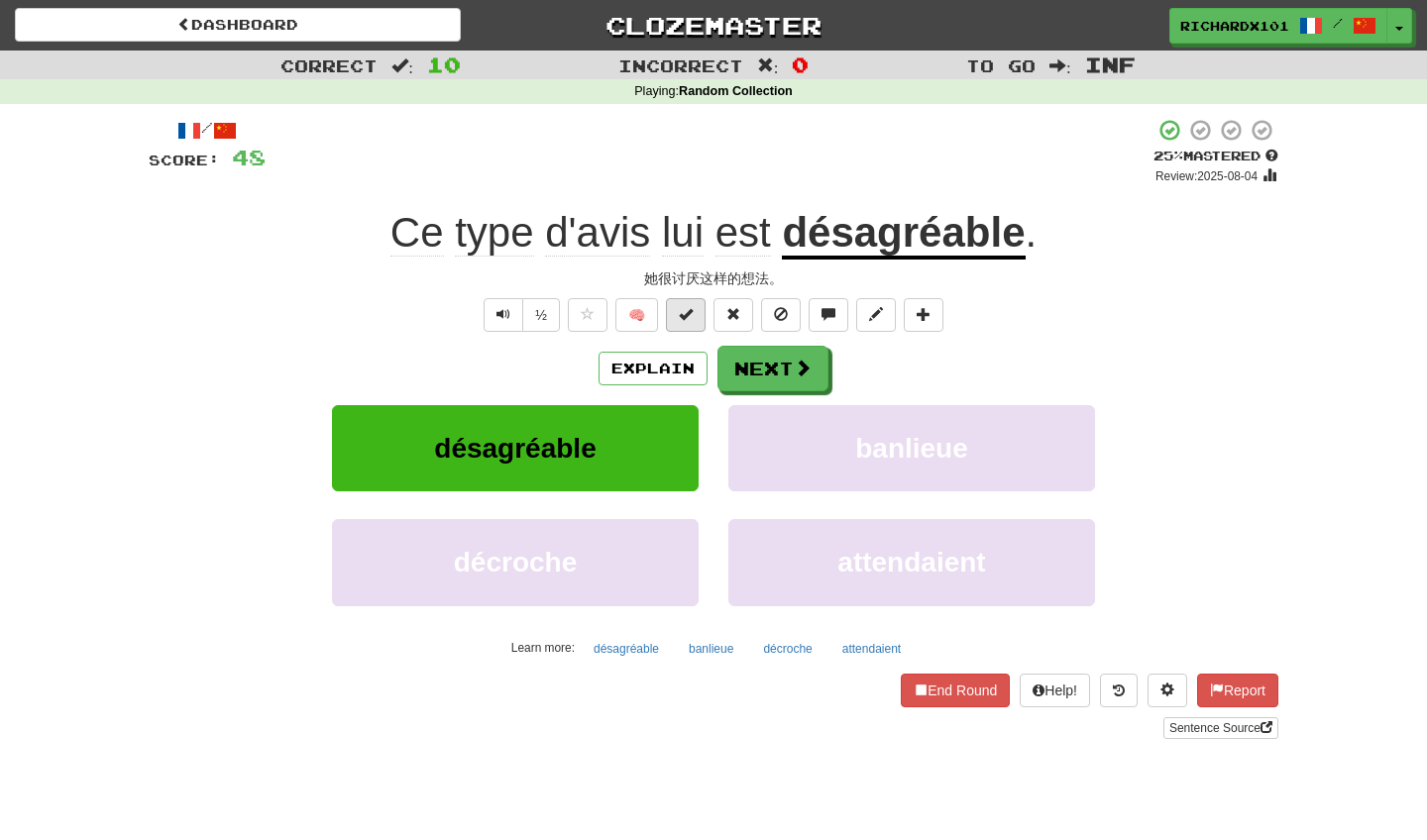 click at bounding box center [686, 314] 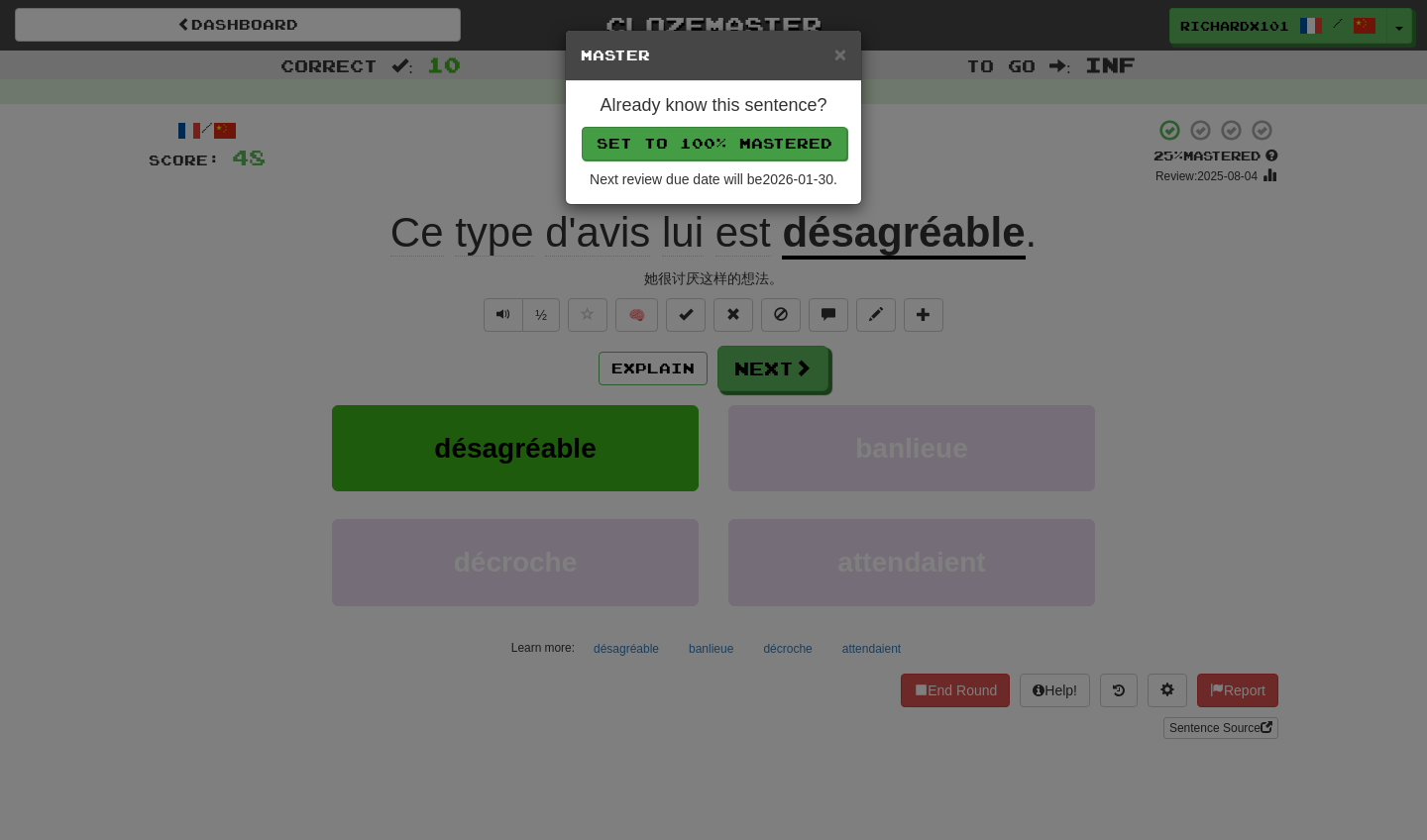 click on "Set to 100% Mastered" at bounding box center [714, 144] 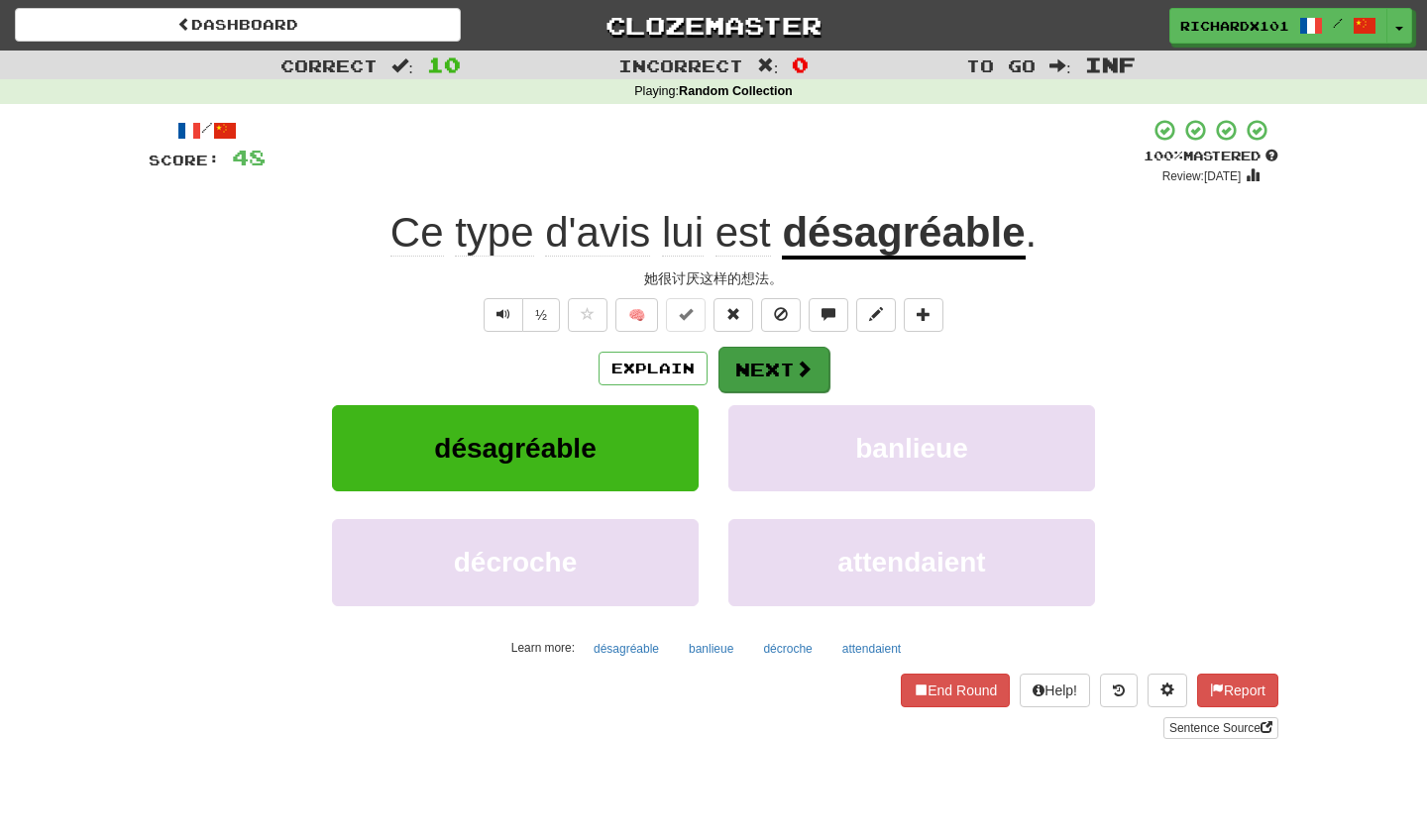 click on "Next" at bounding box center [774, 369] 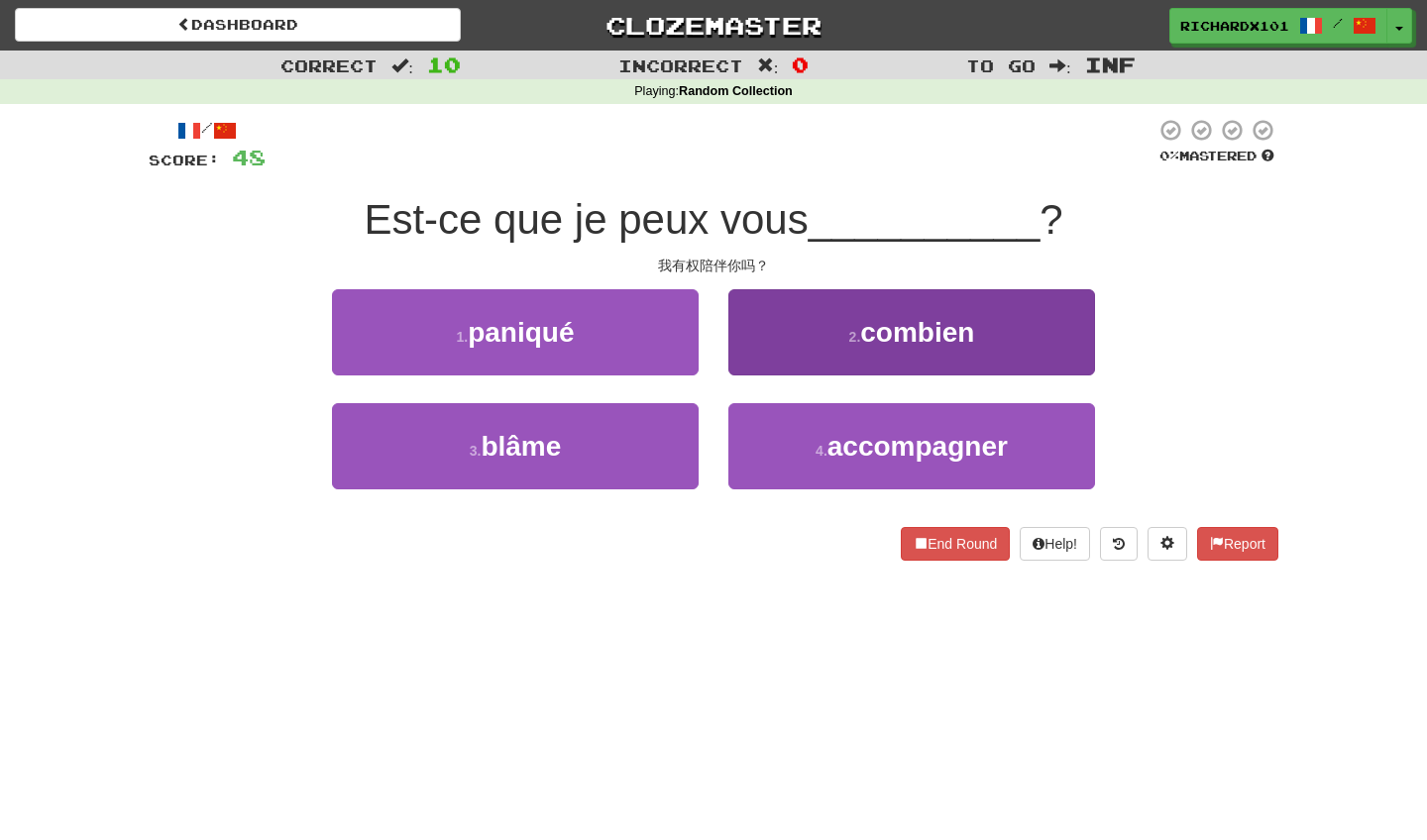 click on "2 .  combien" at bounding box center [912, 332] 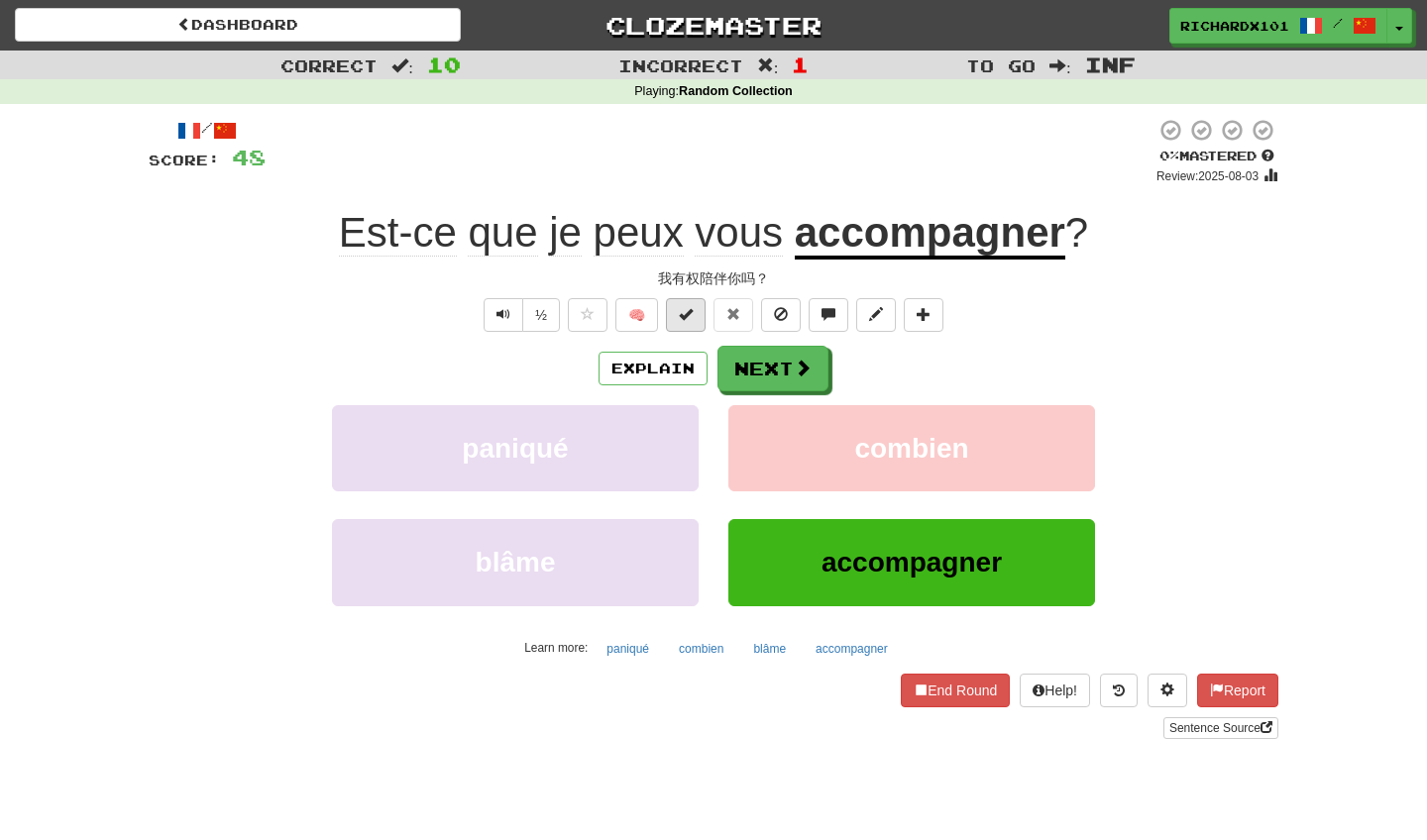 click at bounding box center (686, 314) 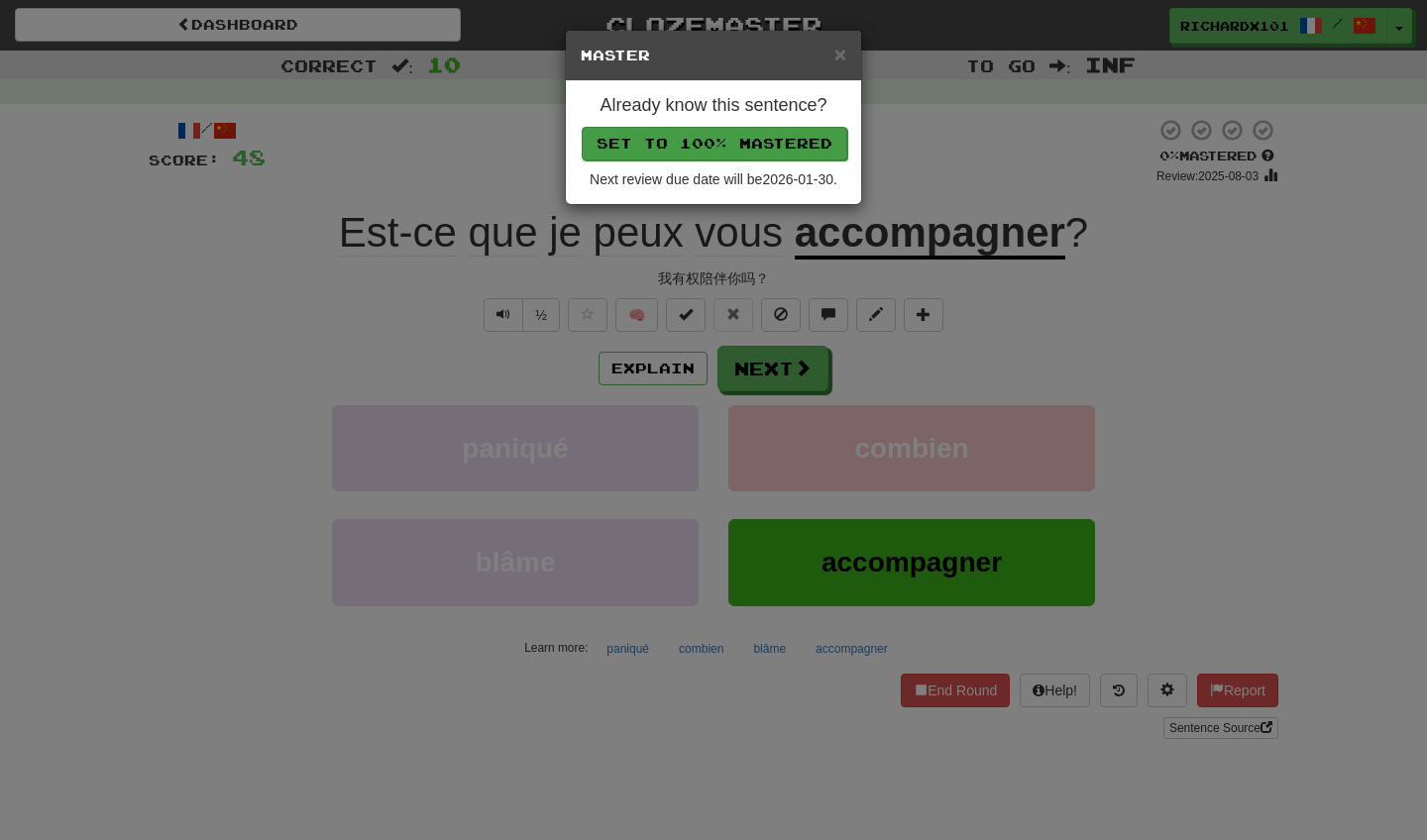 click on "Set to 100% Mastered" at bounding box center (714, 144) 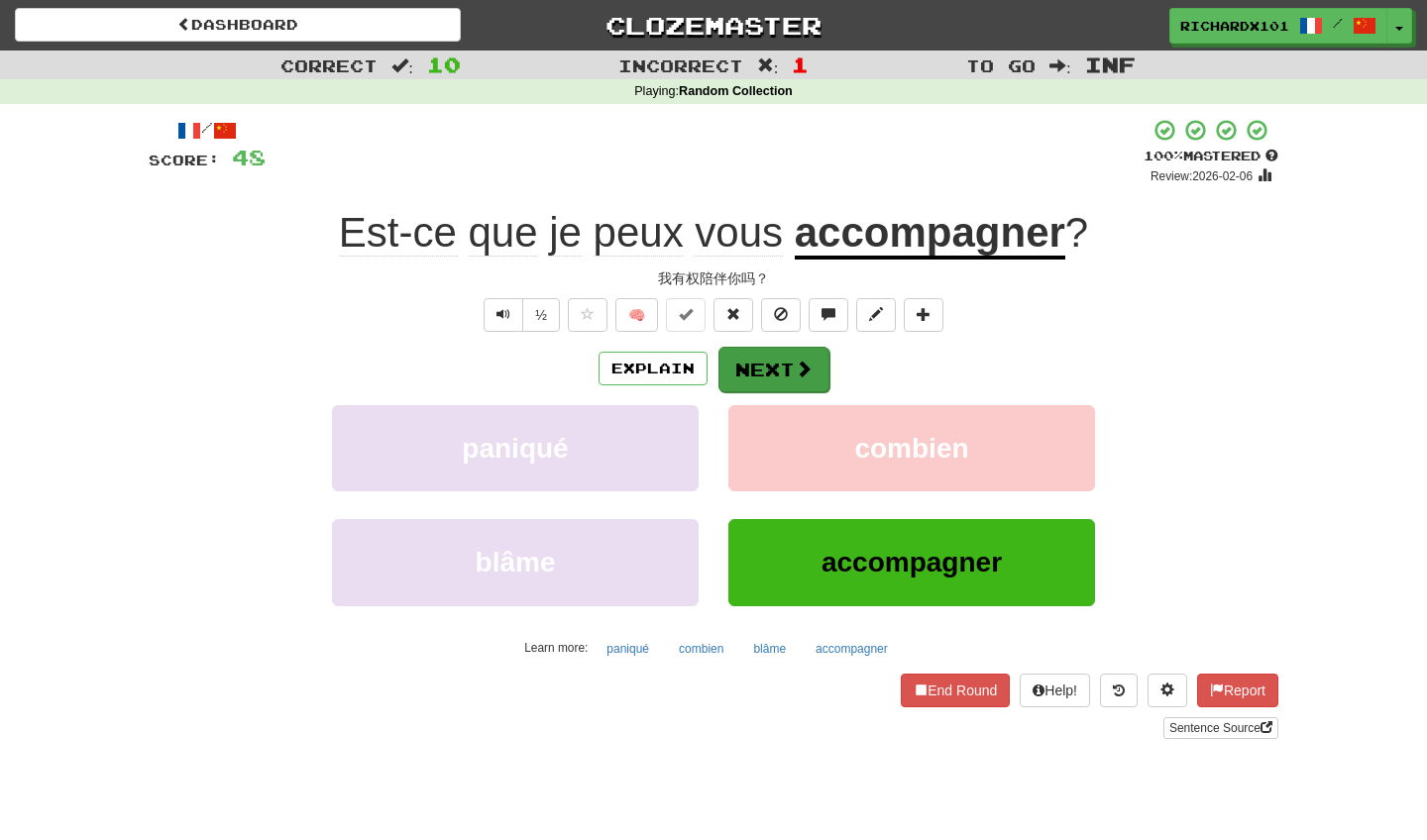 click on "Next" at bounding box center (774, 369) 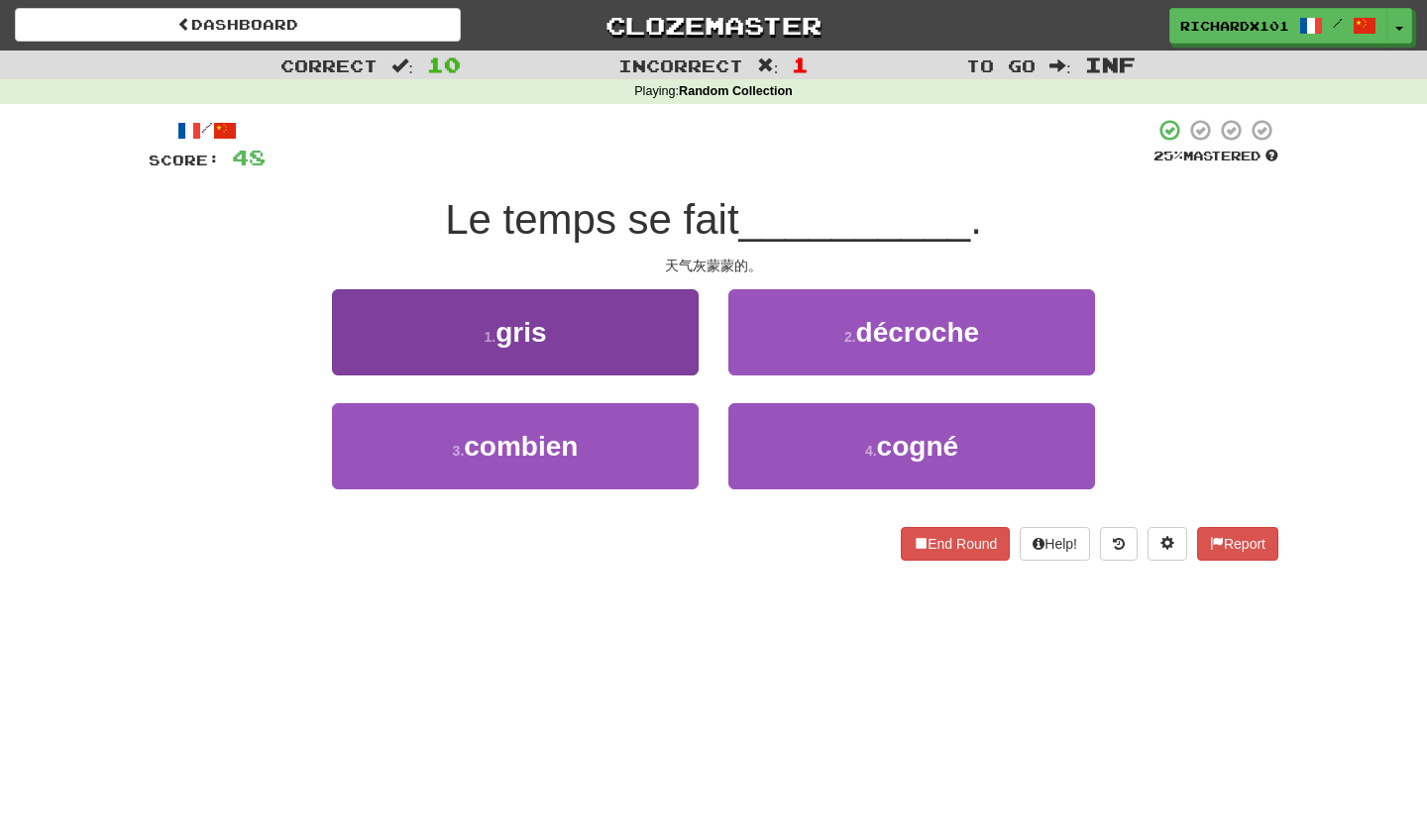 click on "1 .  gris" at bounding box center (515, 332) 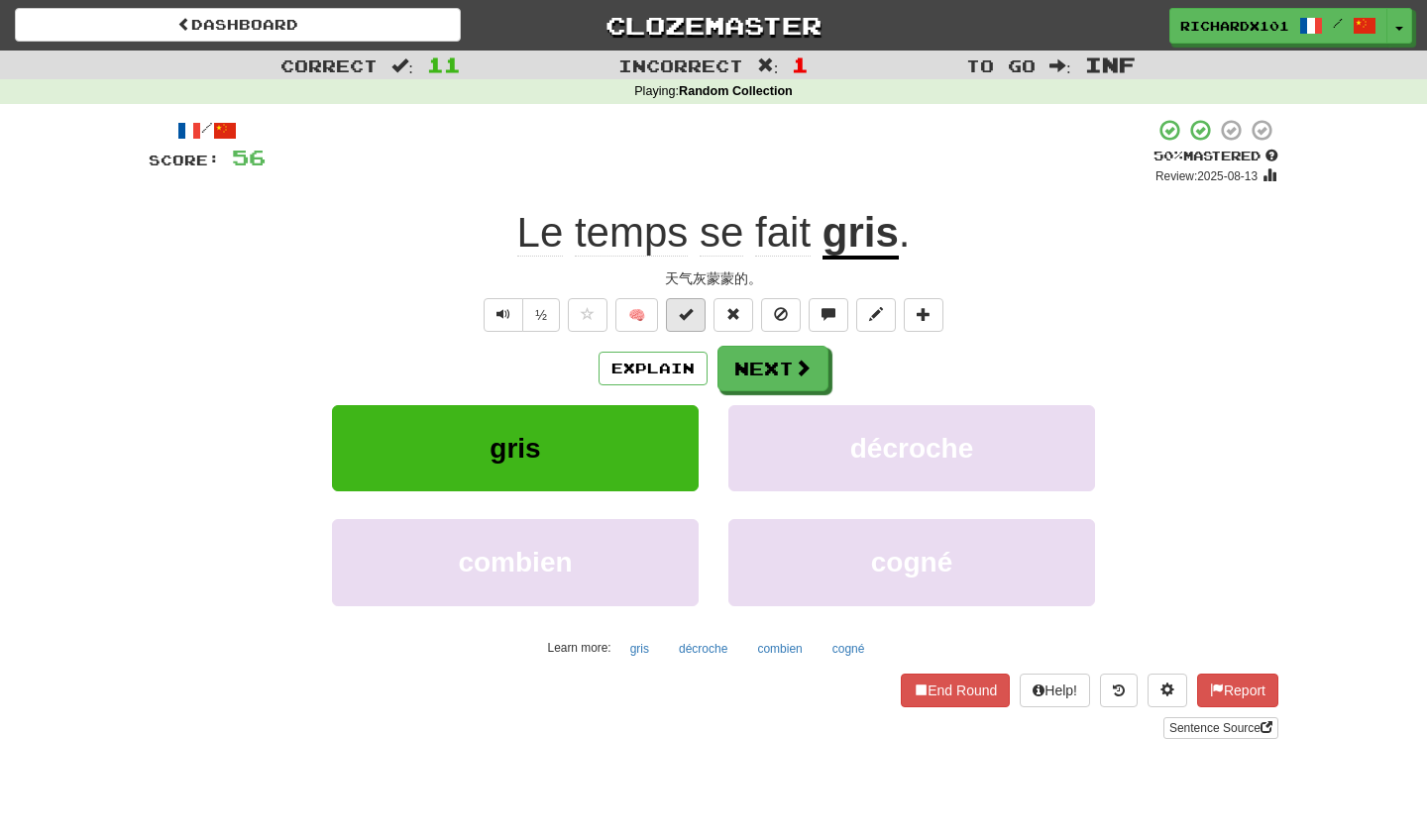 drag, startPoint x: 738, startPoint y: 361, endPoint x: 690, endPoint y: 312, distance: 68.593 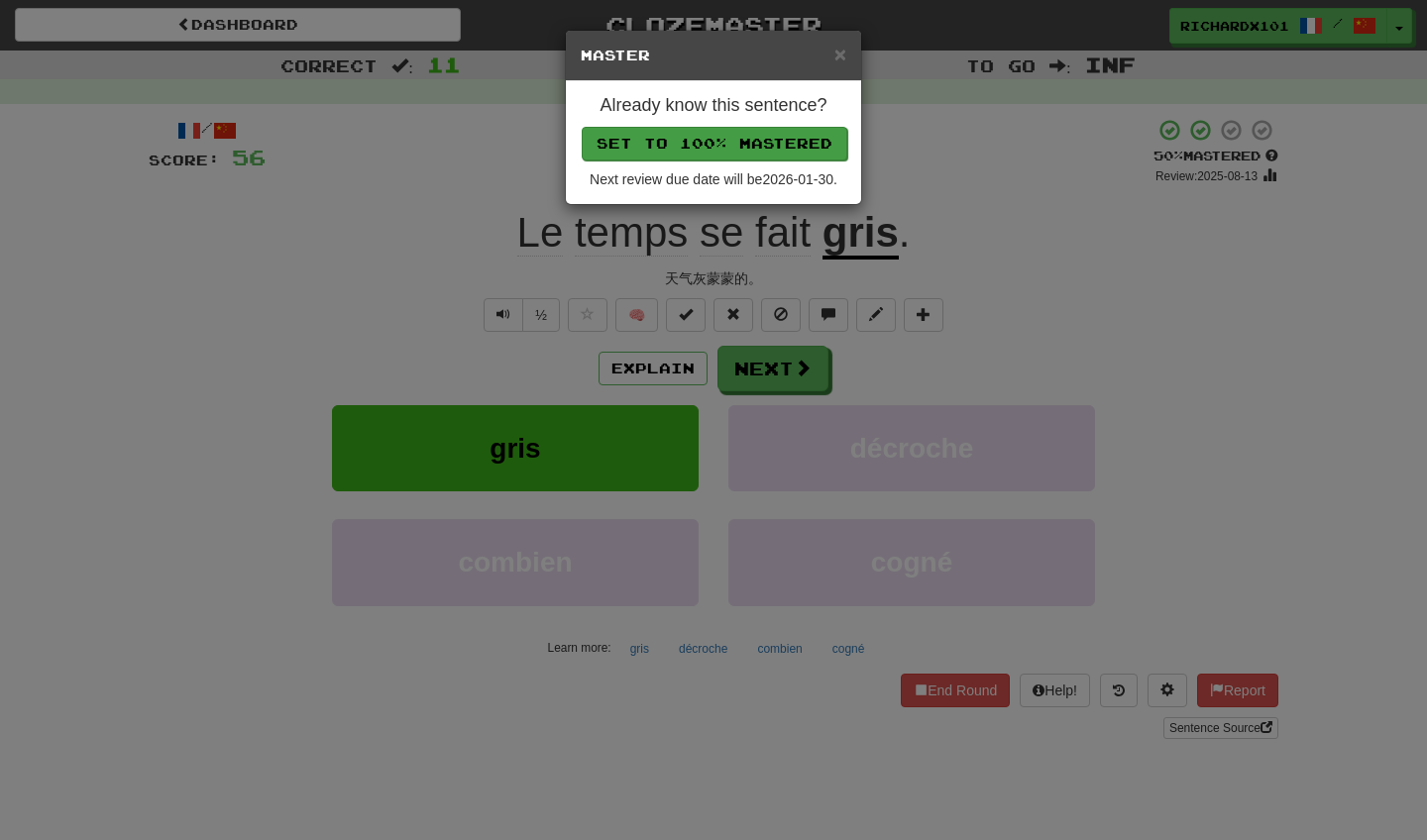 click on "Set to 100% Mastered" at bounding box center (714, 144) 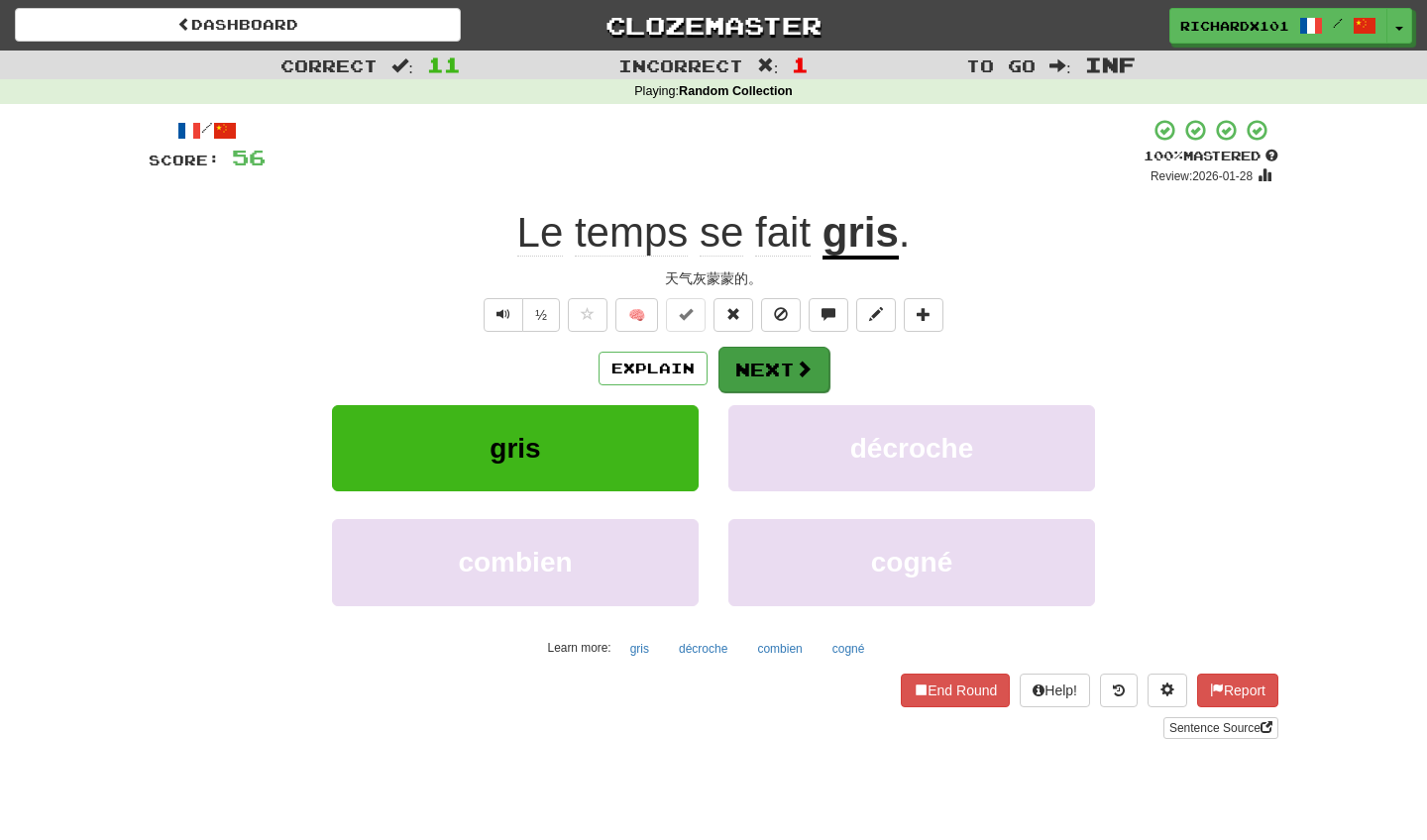 click on "Next" at bounding box center [774, 369] 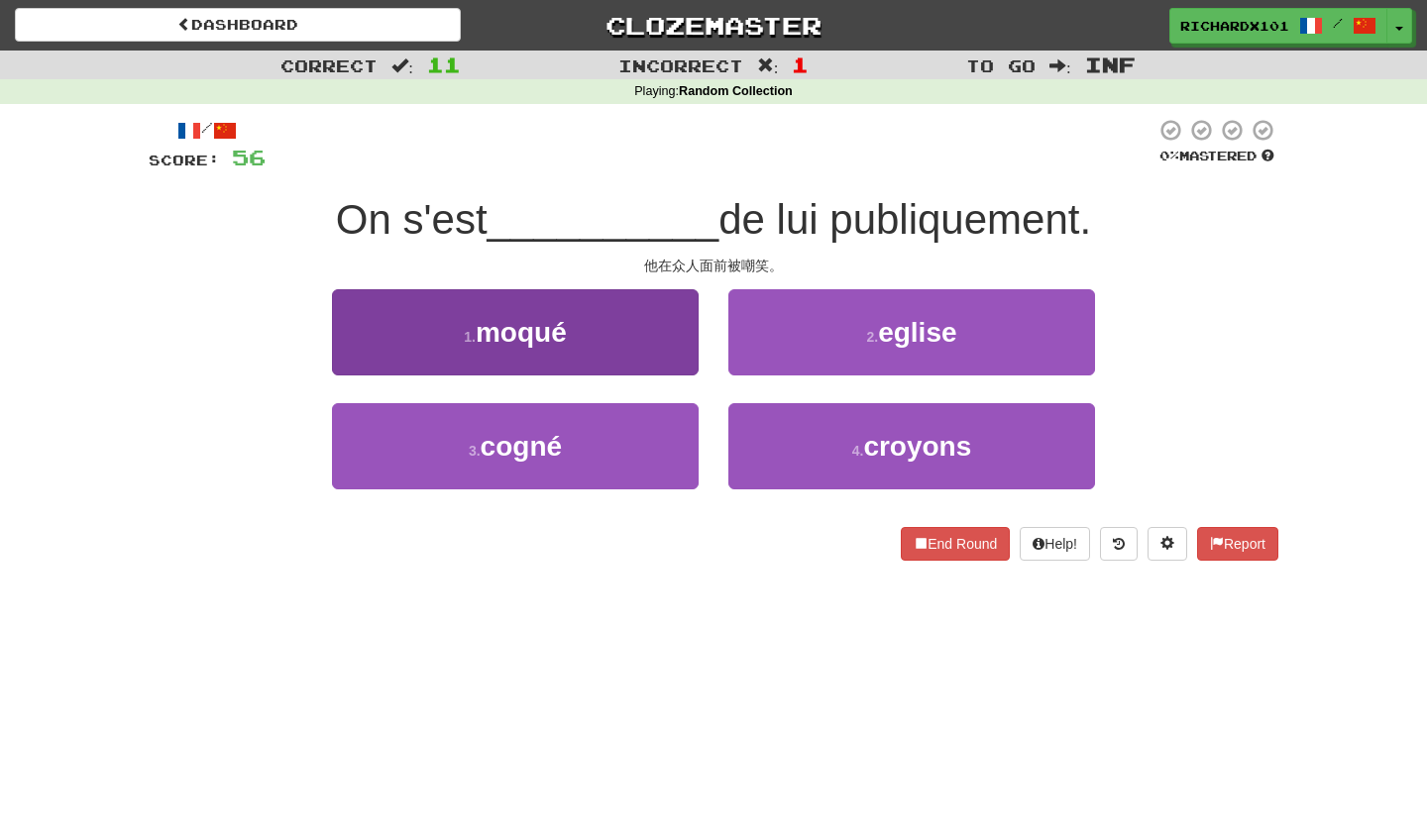 click on "1 .  moqué" at bounding box center (515, 332) 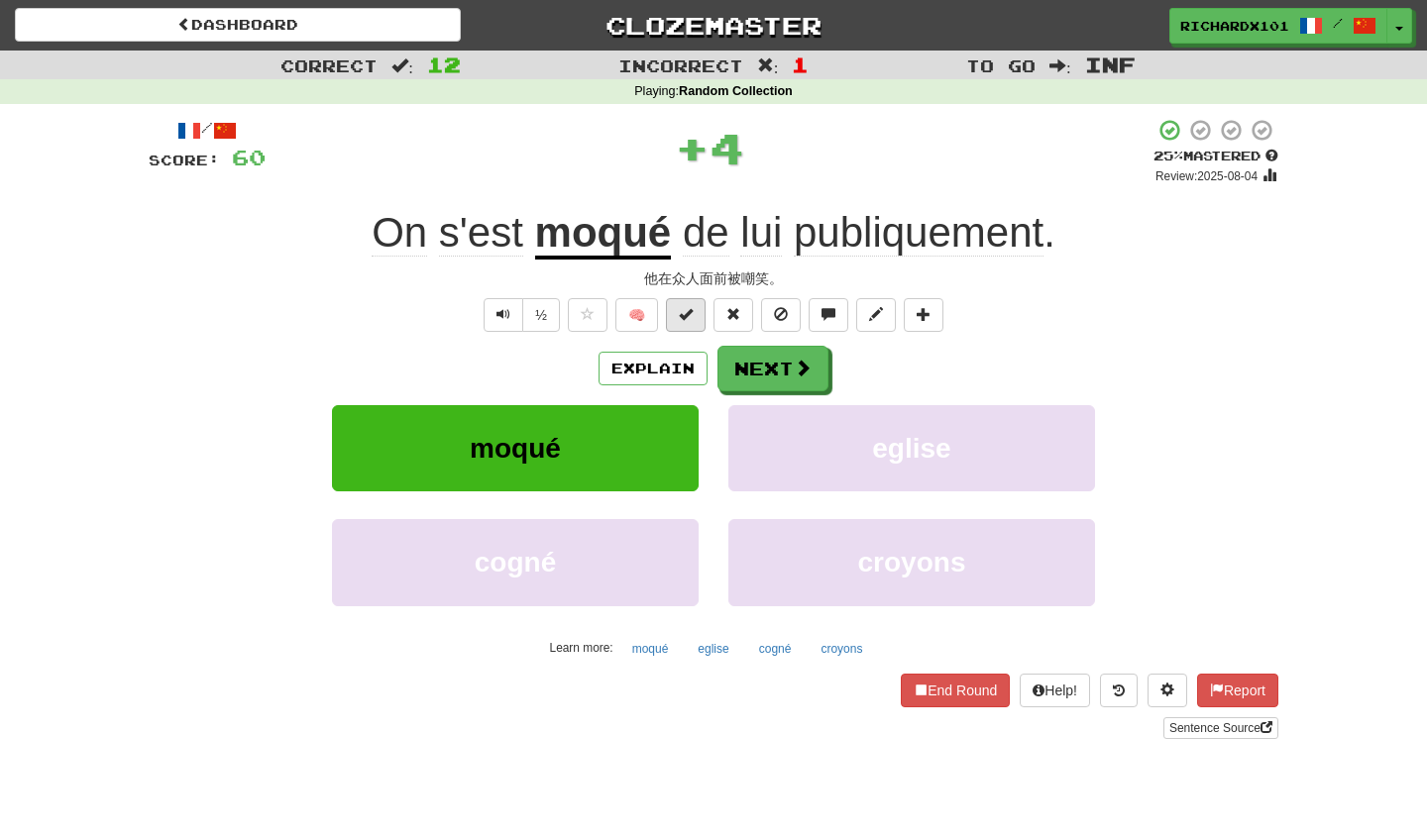 click at bounding box center [686, 314] 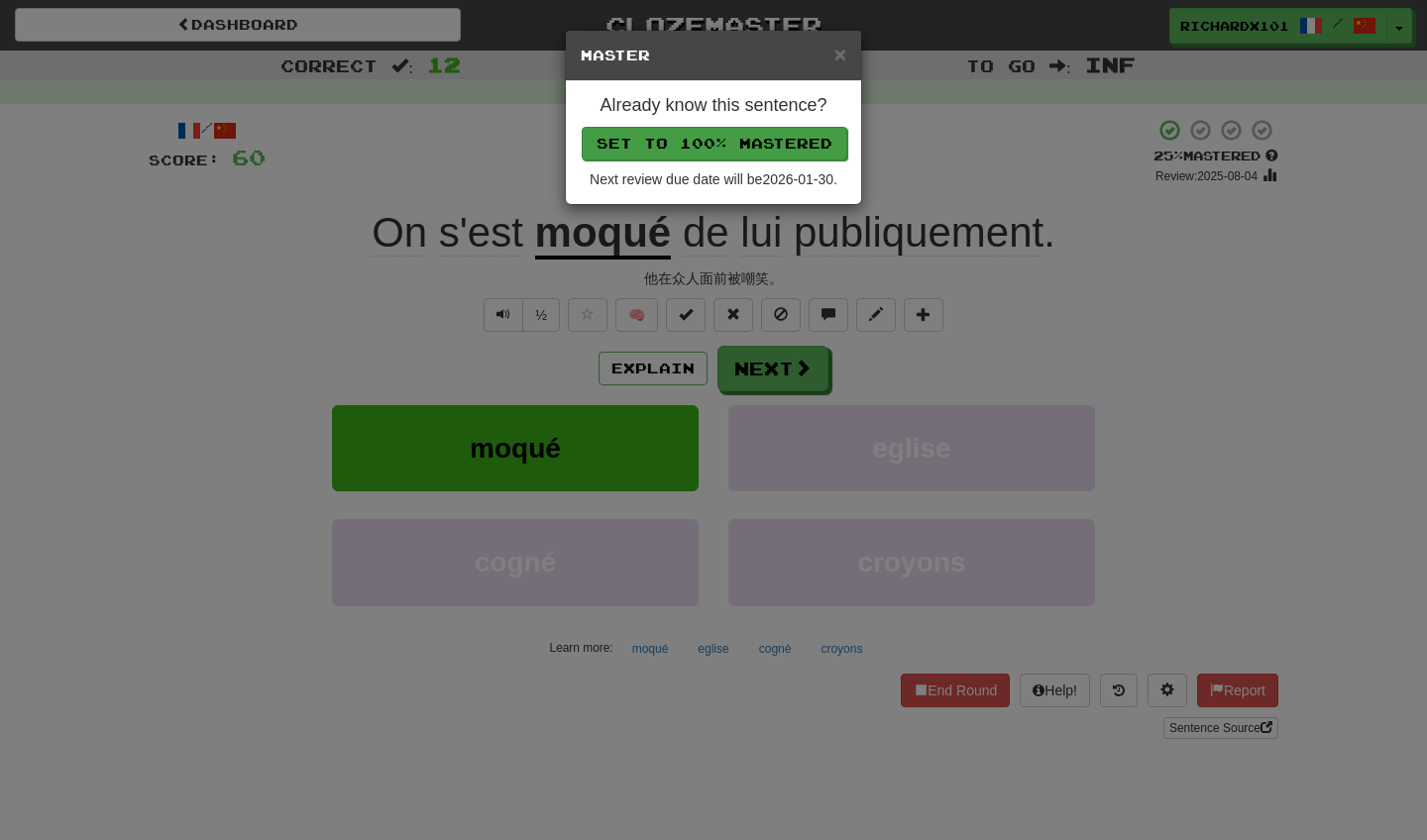 click on "Set to 100% Mastered" at bounding box center [714, 144] 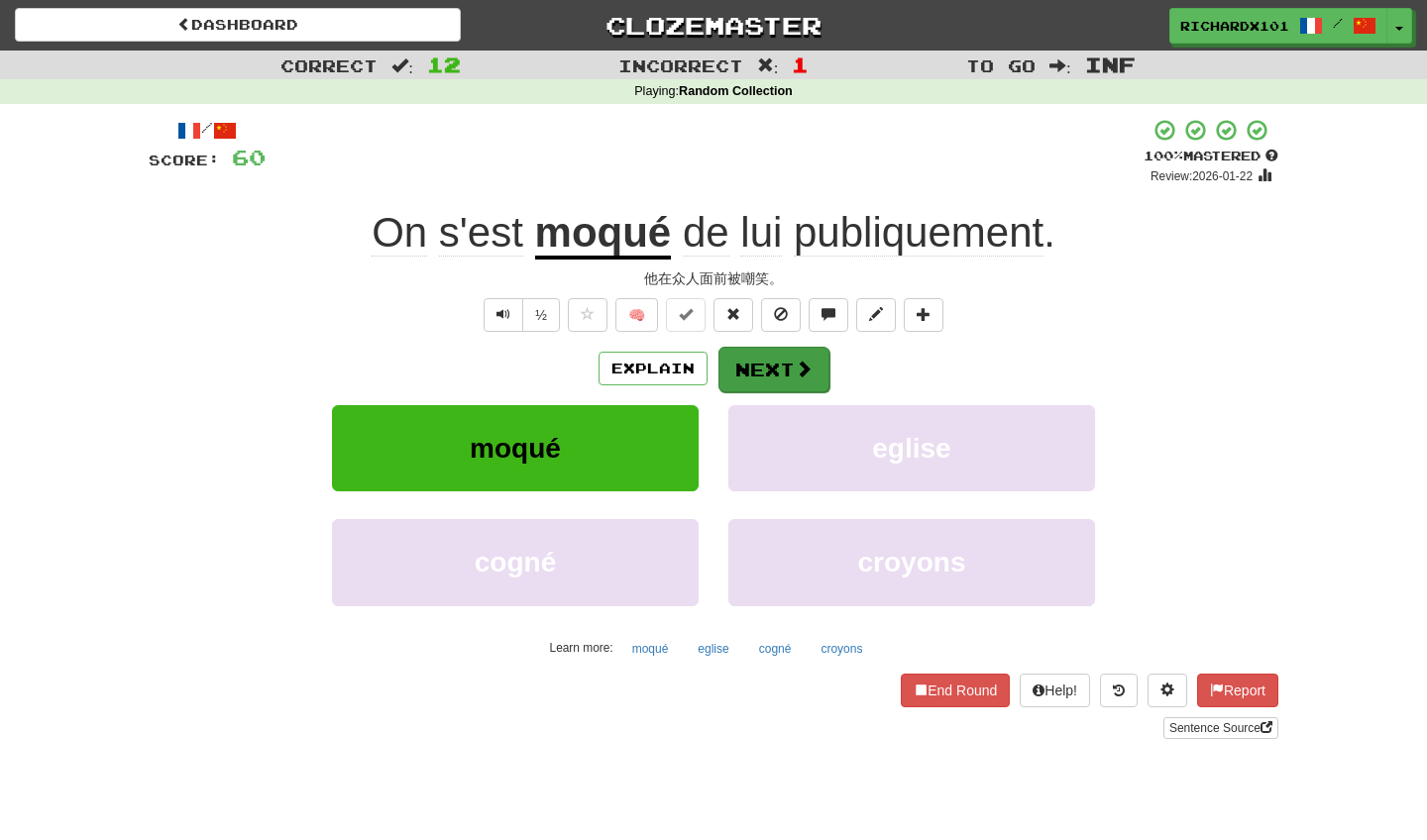 click on "Next" at bounding box center (774, 369) 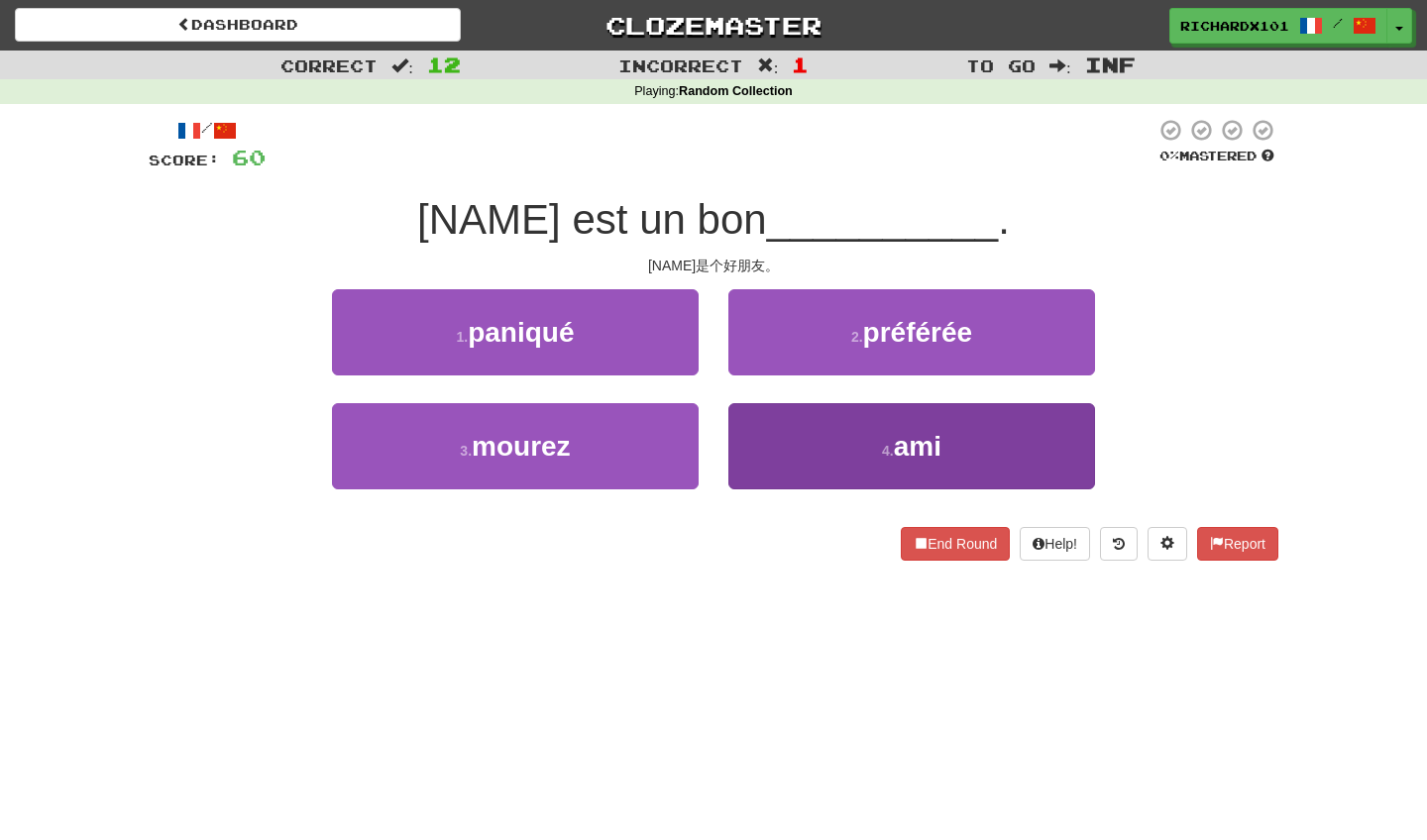 click on "4 .  ami" at bounding box center (912, 446) 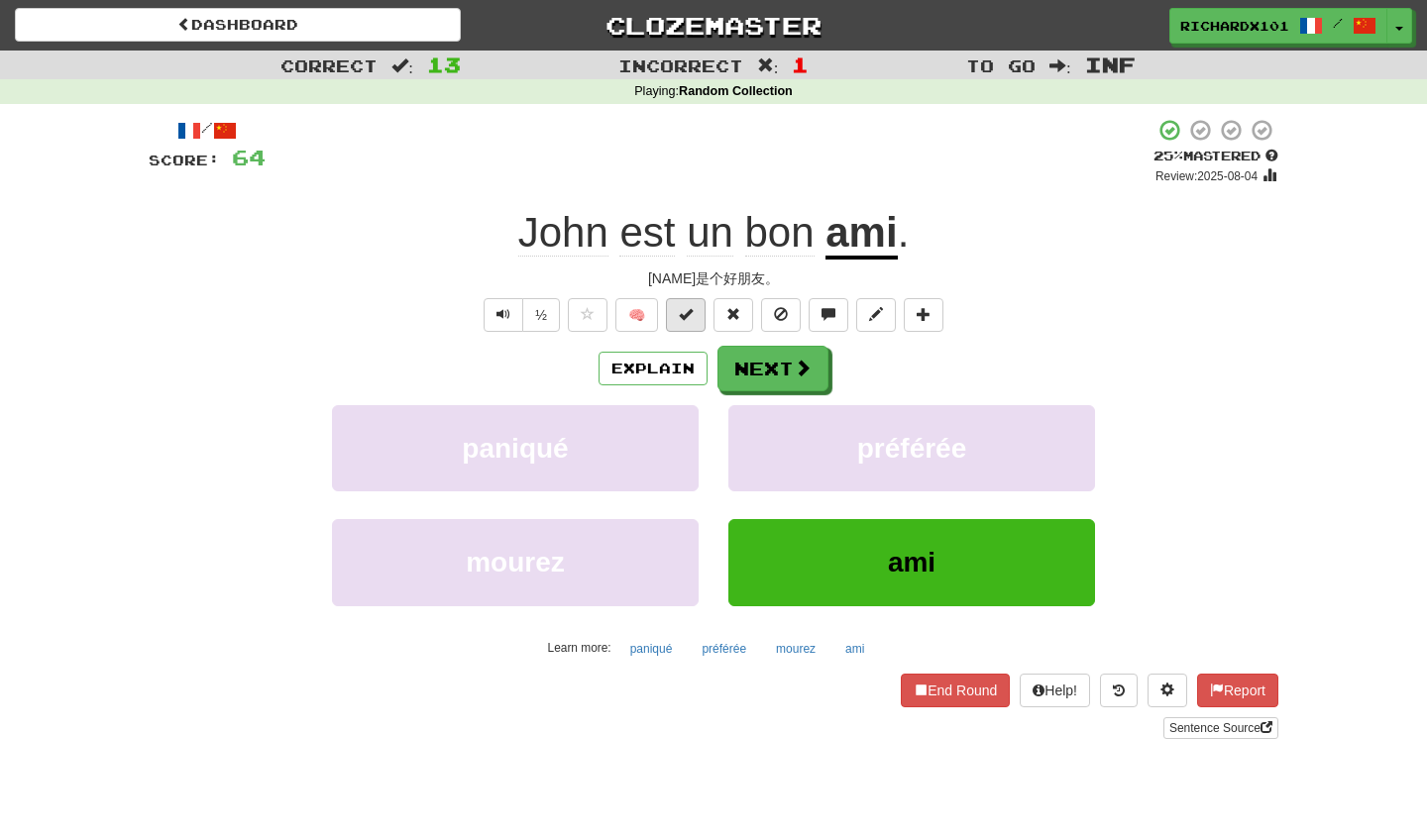 click at bounding box center (686, 315) 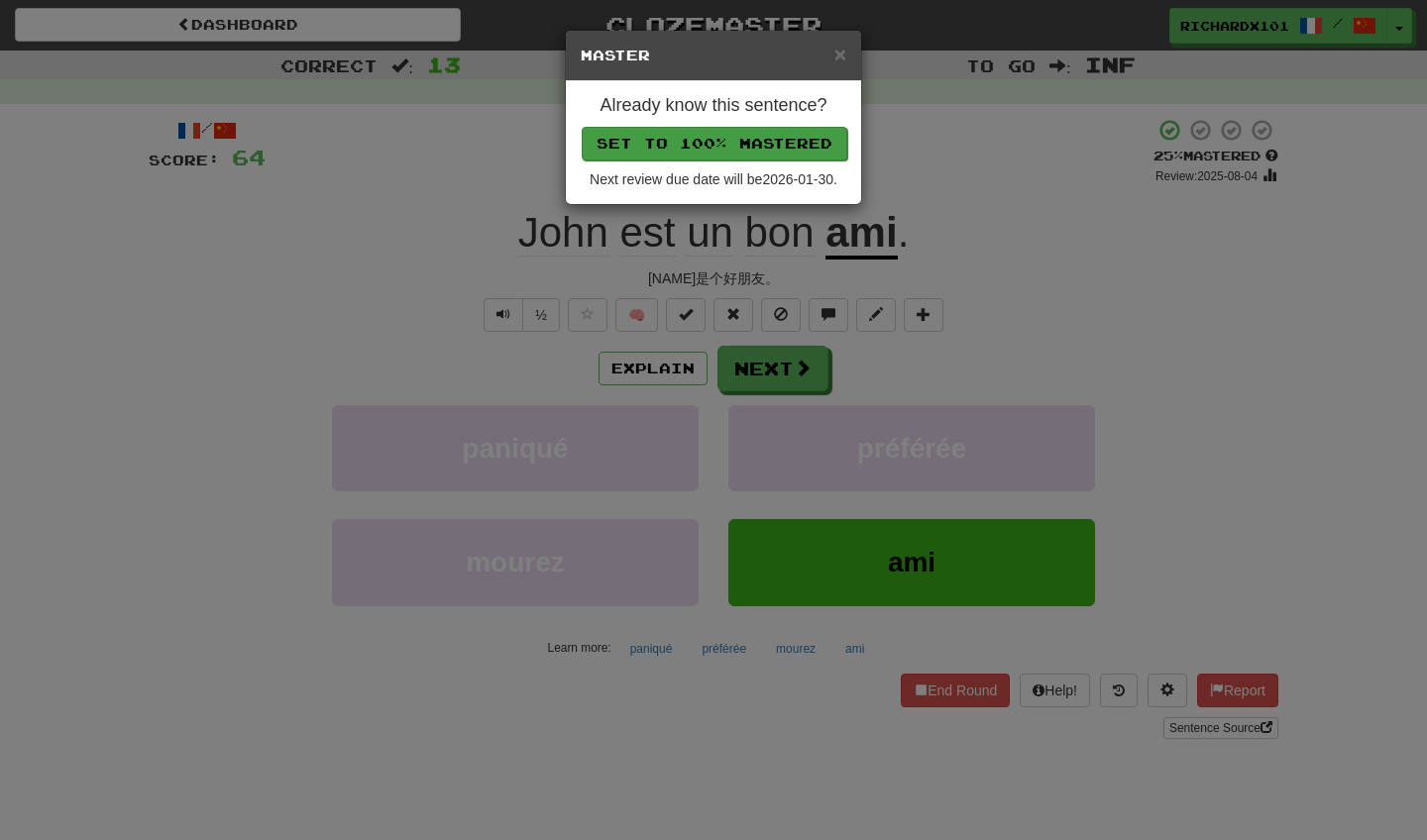 click on "Set to 100% Mastered" at bounding box center (714, 144) 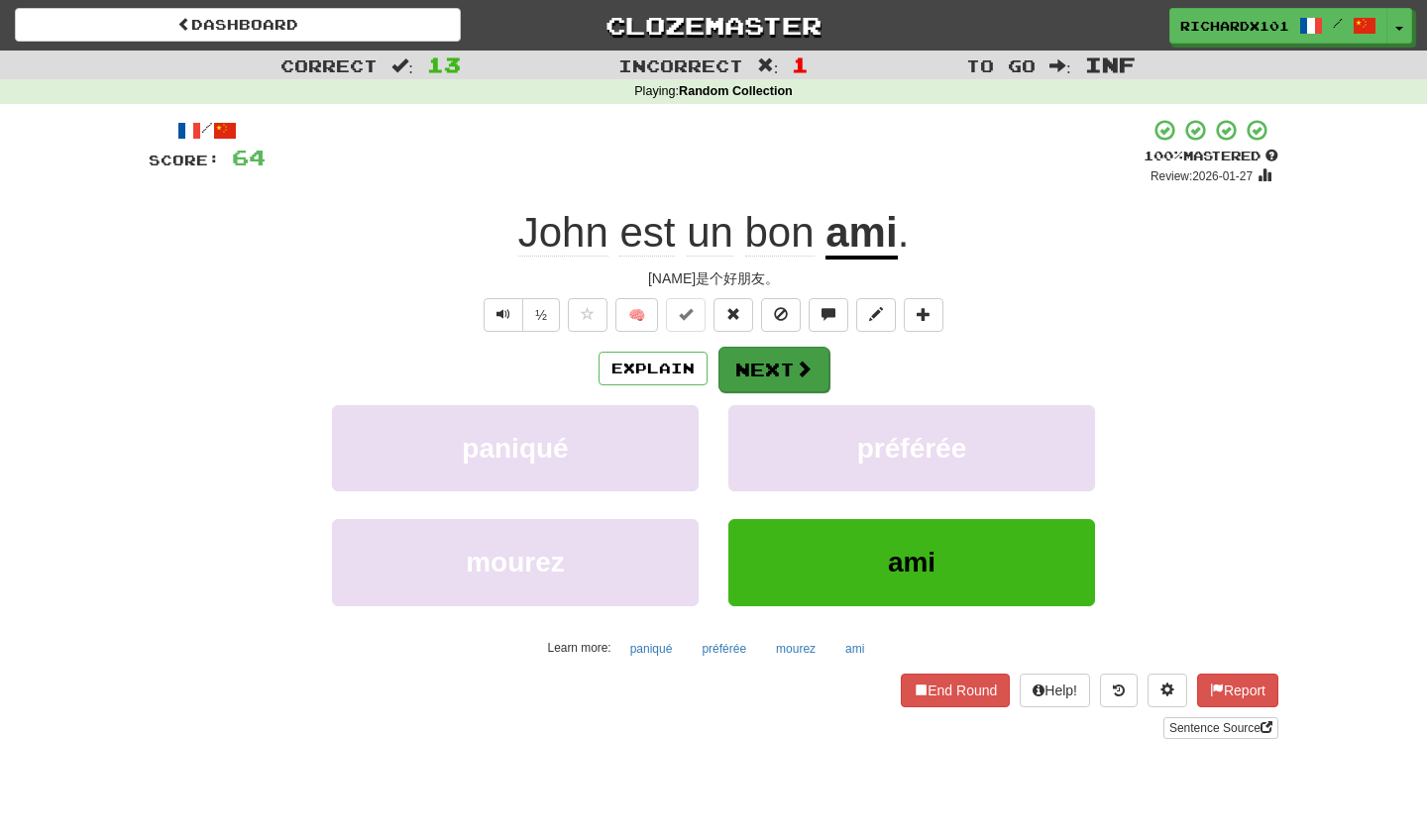 click on "Next" at bounding box center [774, 369] 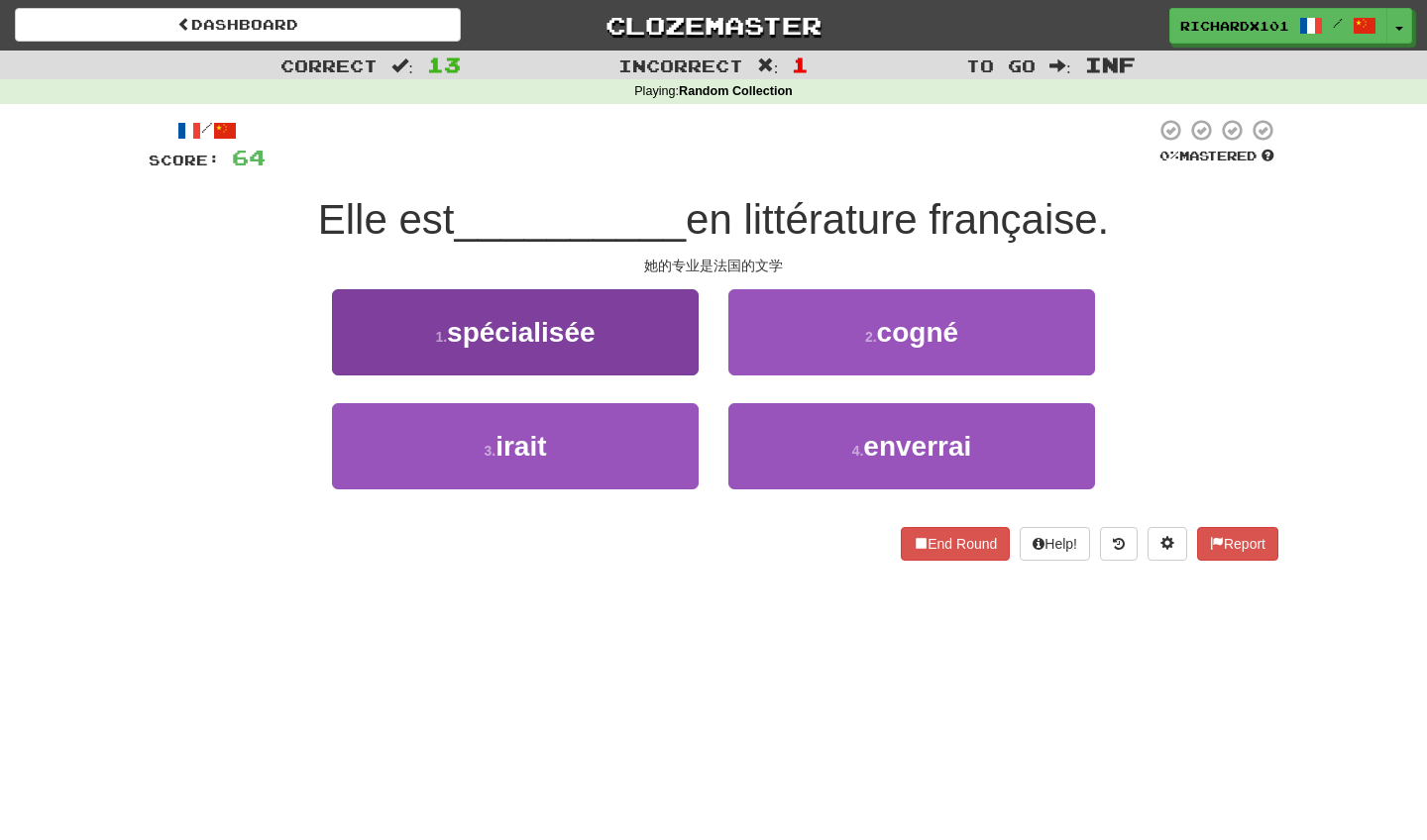 click on "1 .  spécialisée" at bounding box center [515, 332] 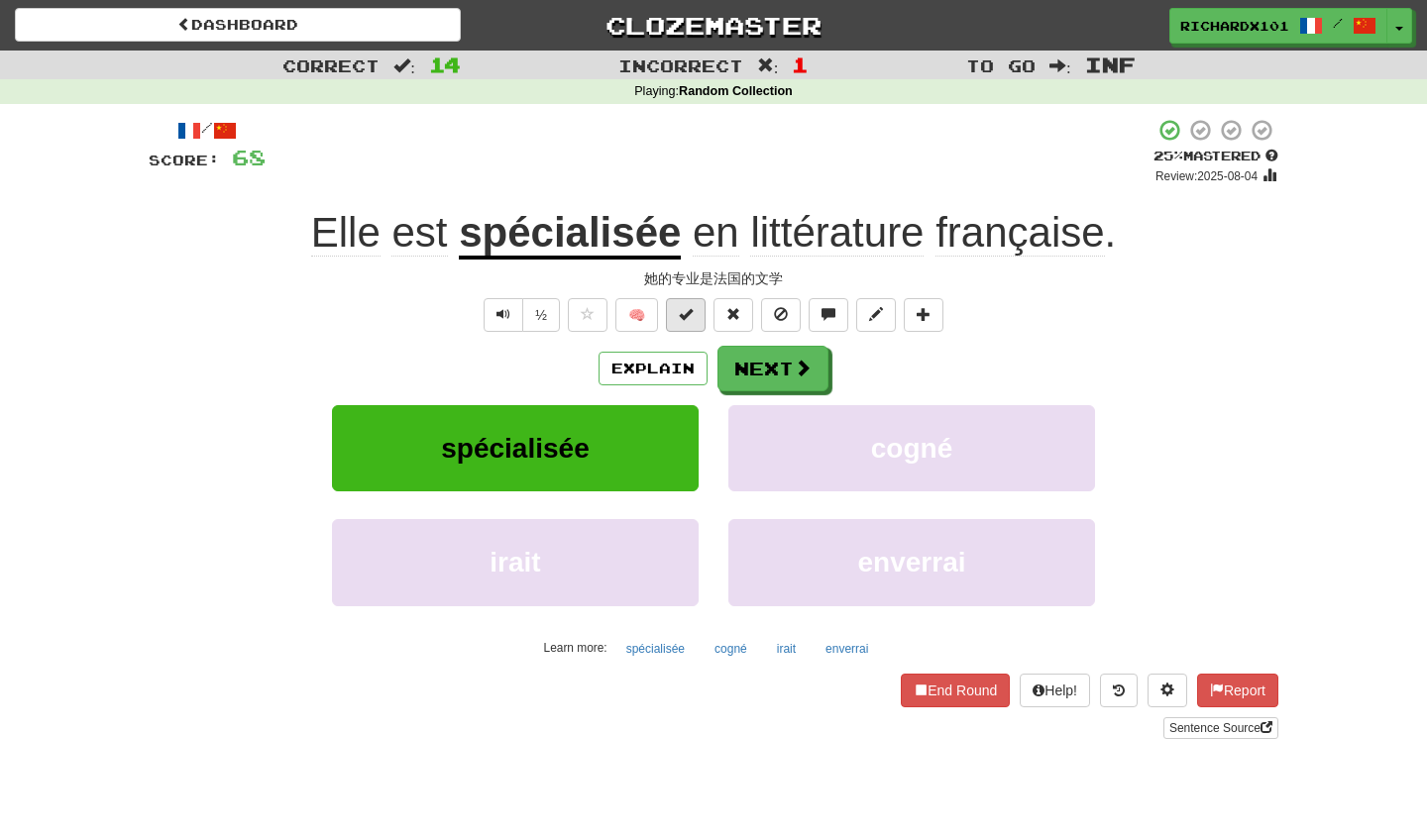 click at bounding box center [686, 315] 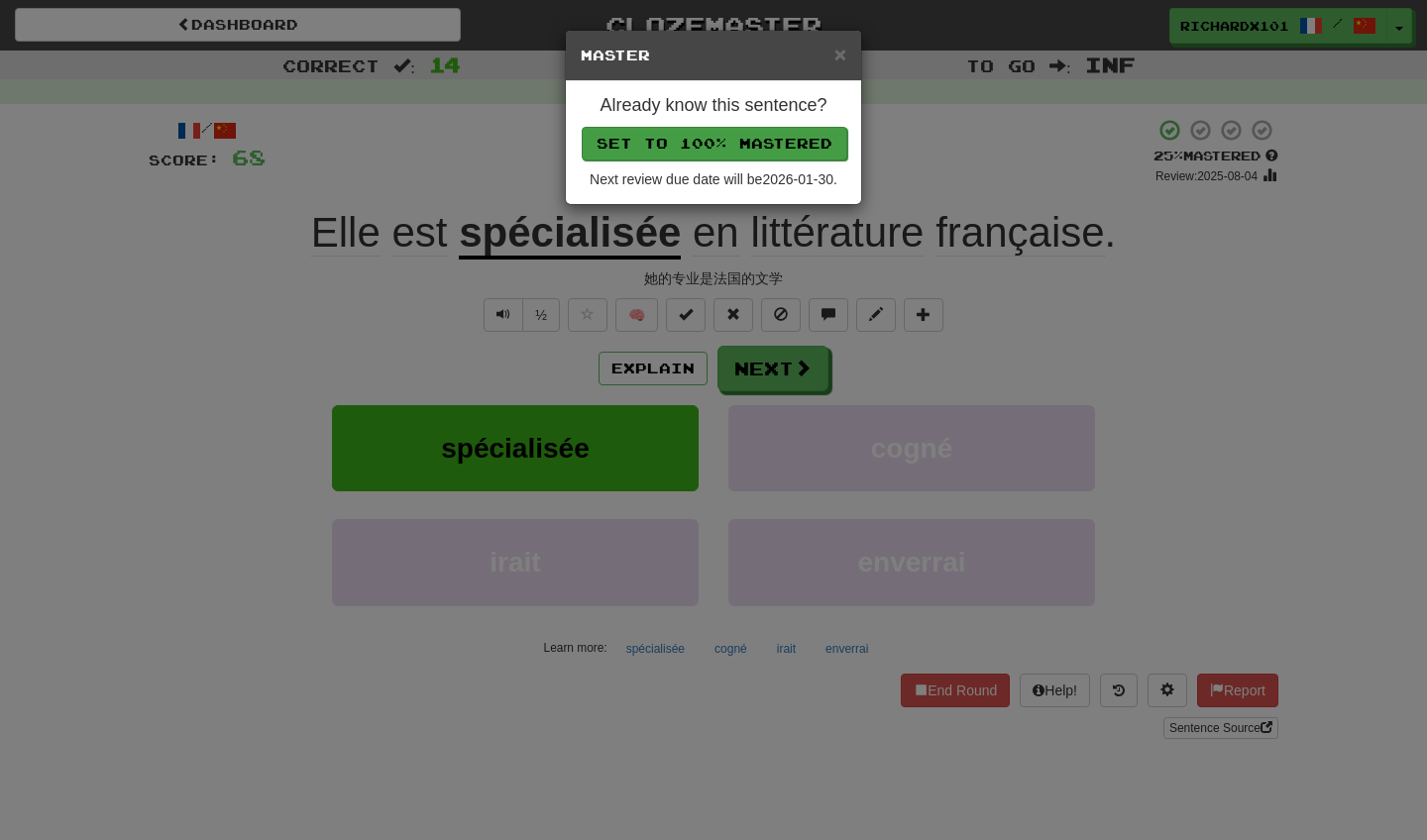 click on "Set to 100% Mastered" at bounding box center [714, 144] 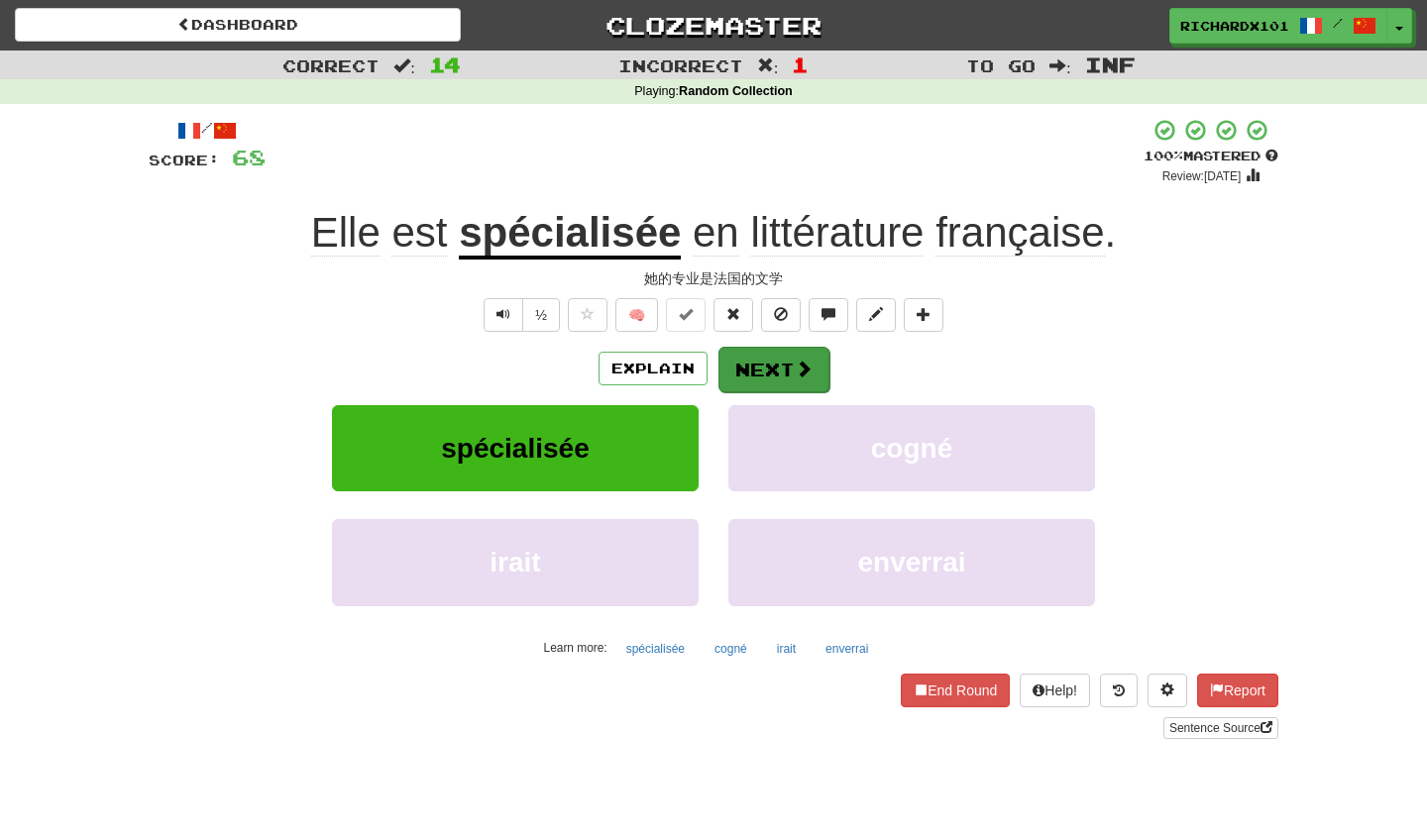 click on "Next" at bounding box center [774, 369] 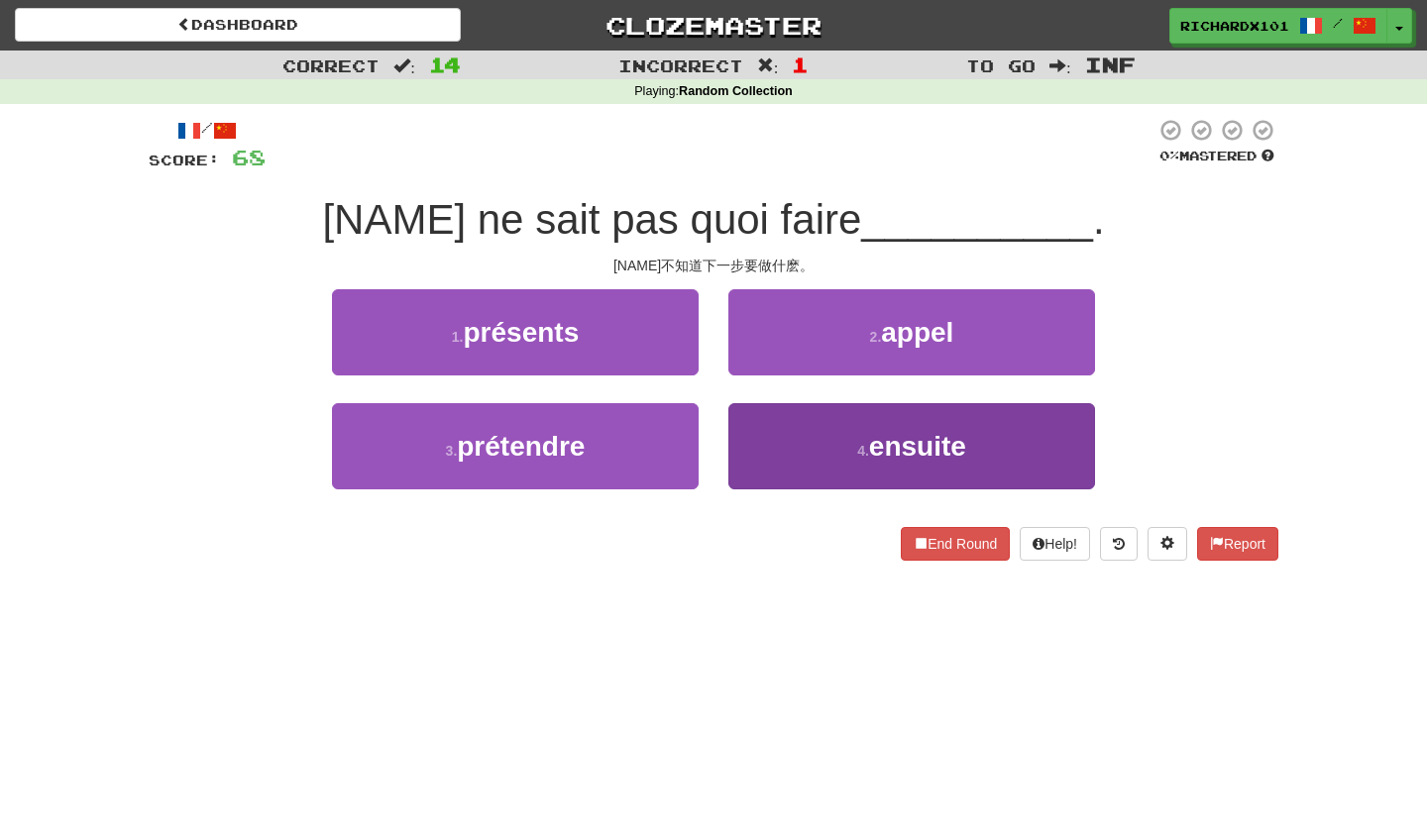 click on "4 .  ensuite" at bounding box center (912, 446) 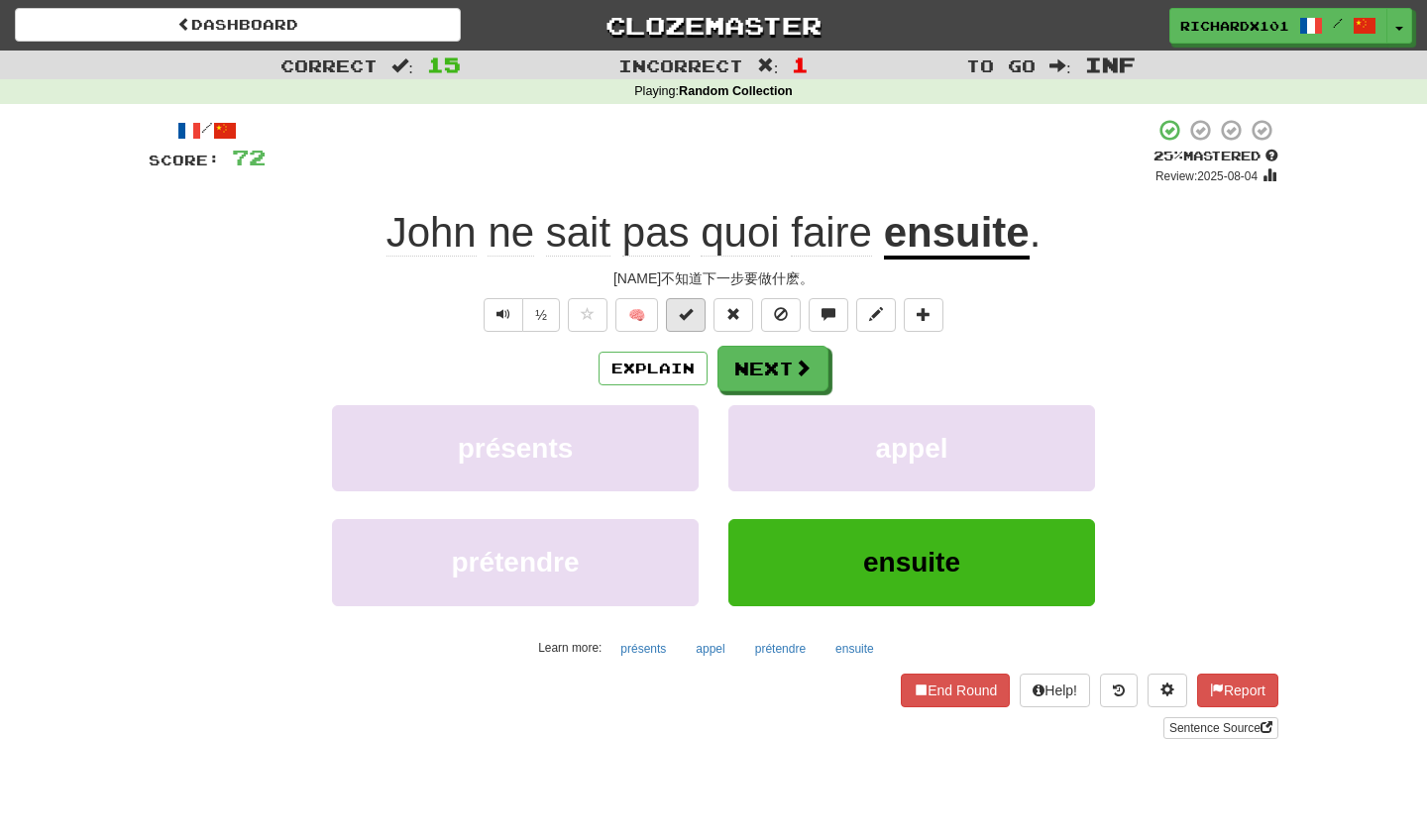 click at bounding box center (686, 314) 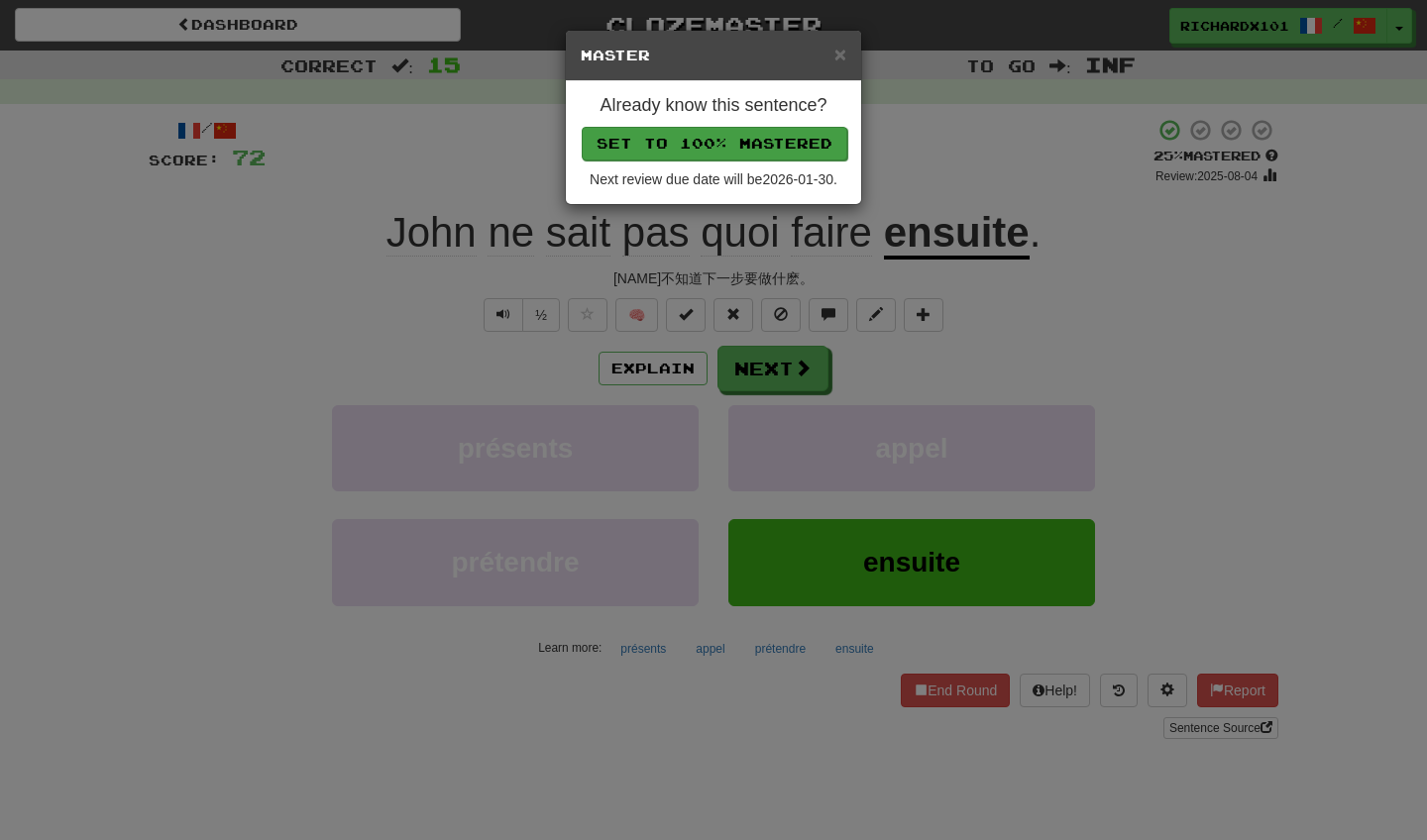 click on "Set to 100% Mastered" at bounding box center (714, 144) 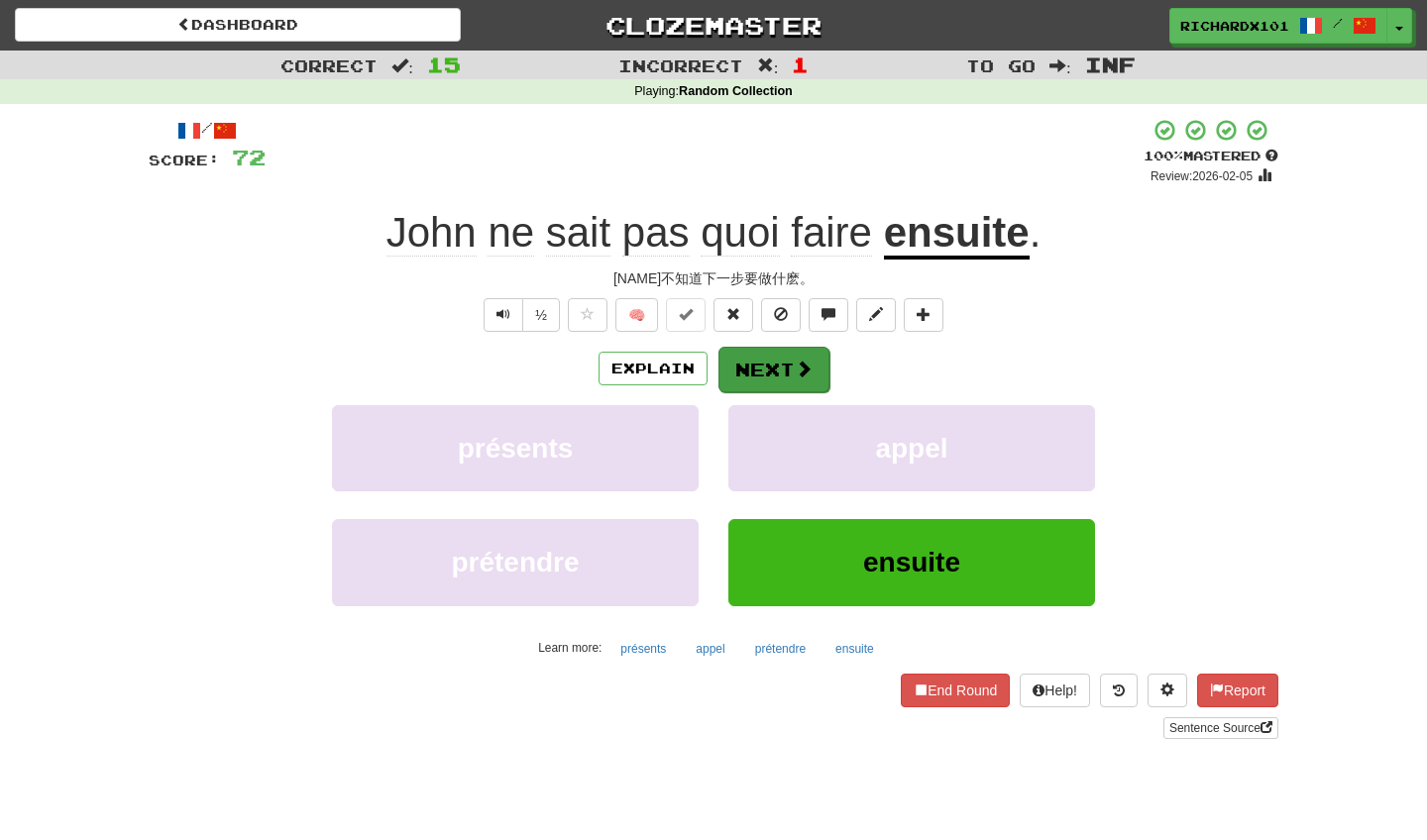 click on "Next" at bounding box center [774, 369] 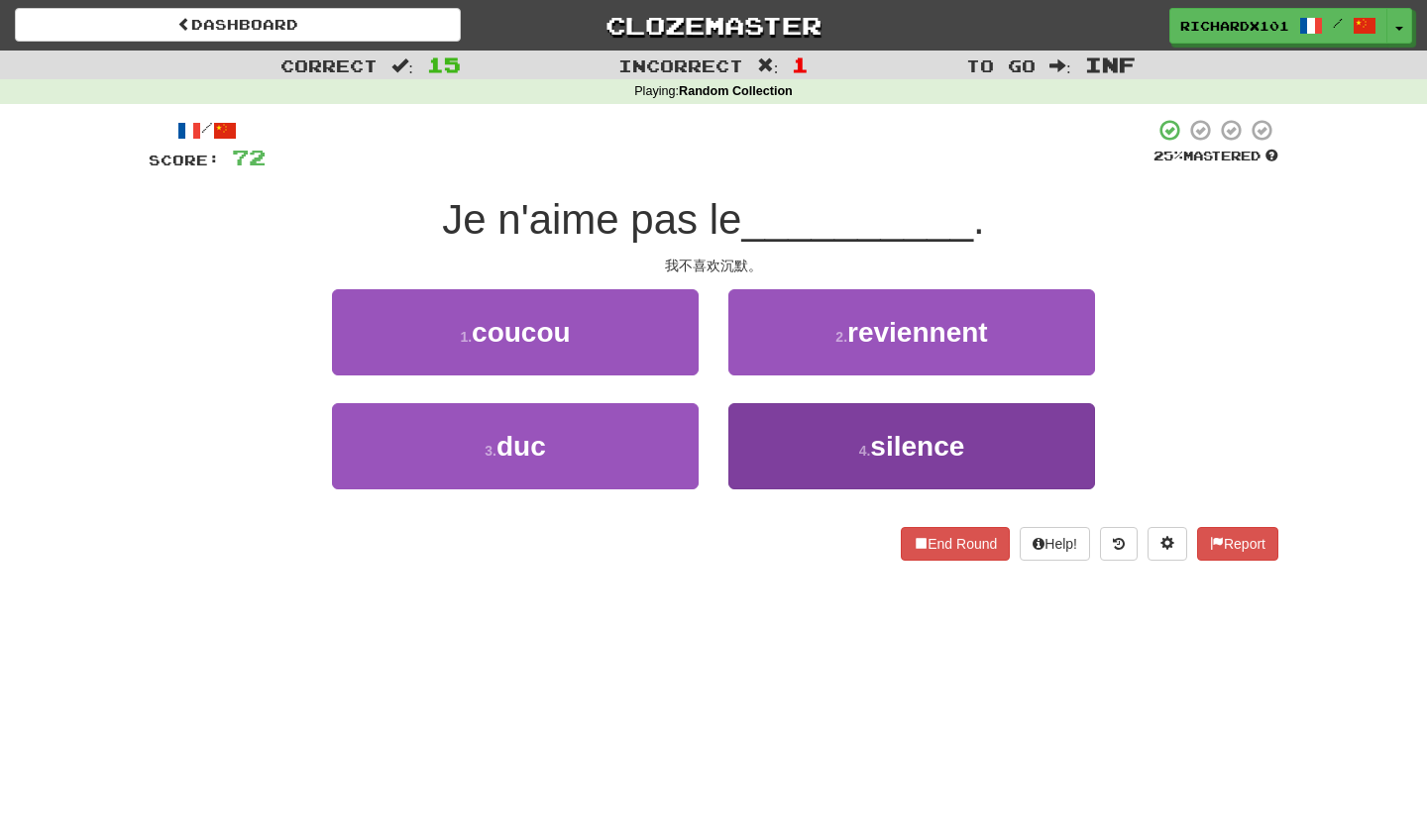 click on "4 .  silence" at bounding box center [912, 446] 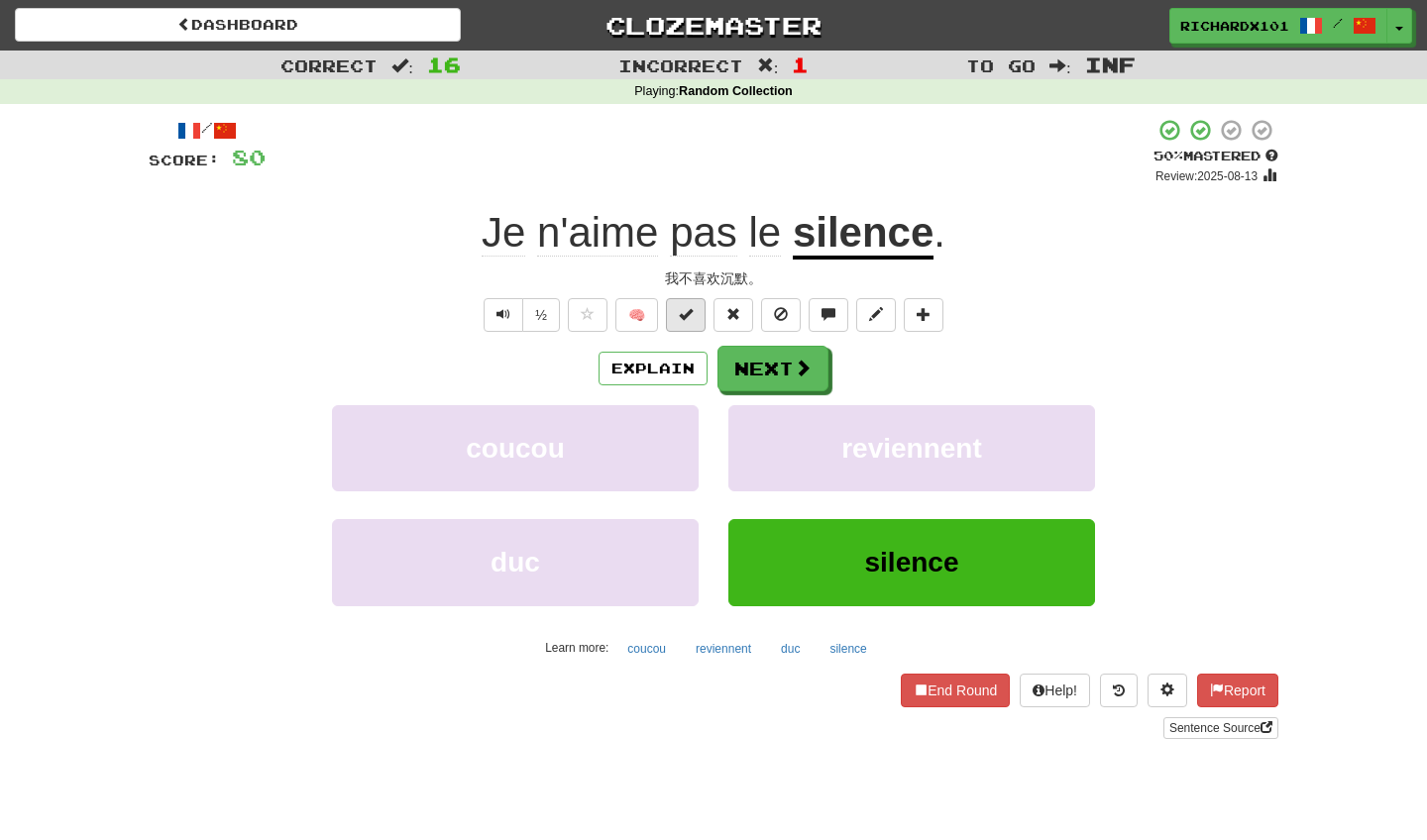 click at bounding box center (686, 314) 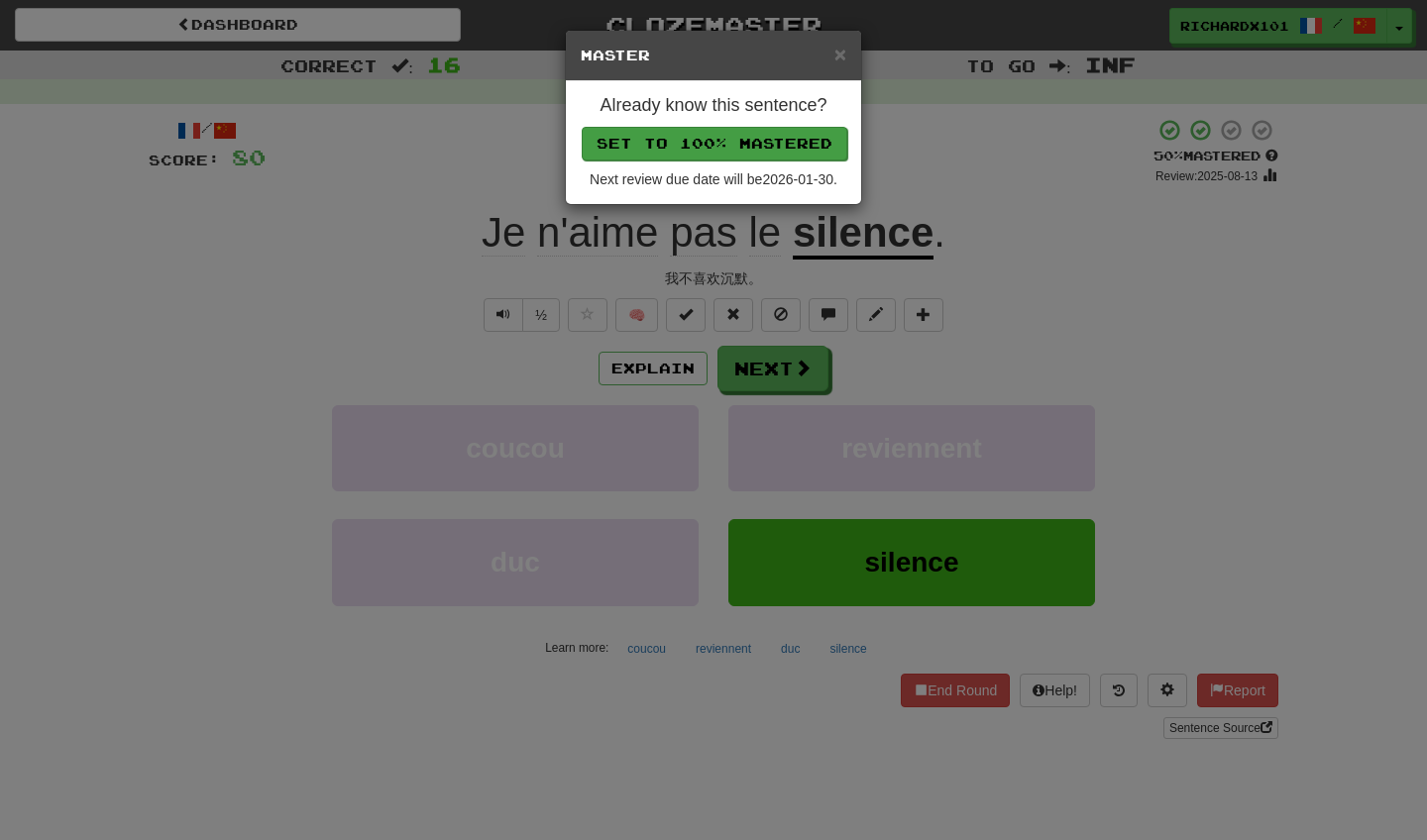 click on "Set to 100% Mastered" at bounding box center (714, 144) 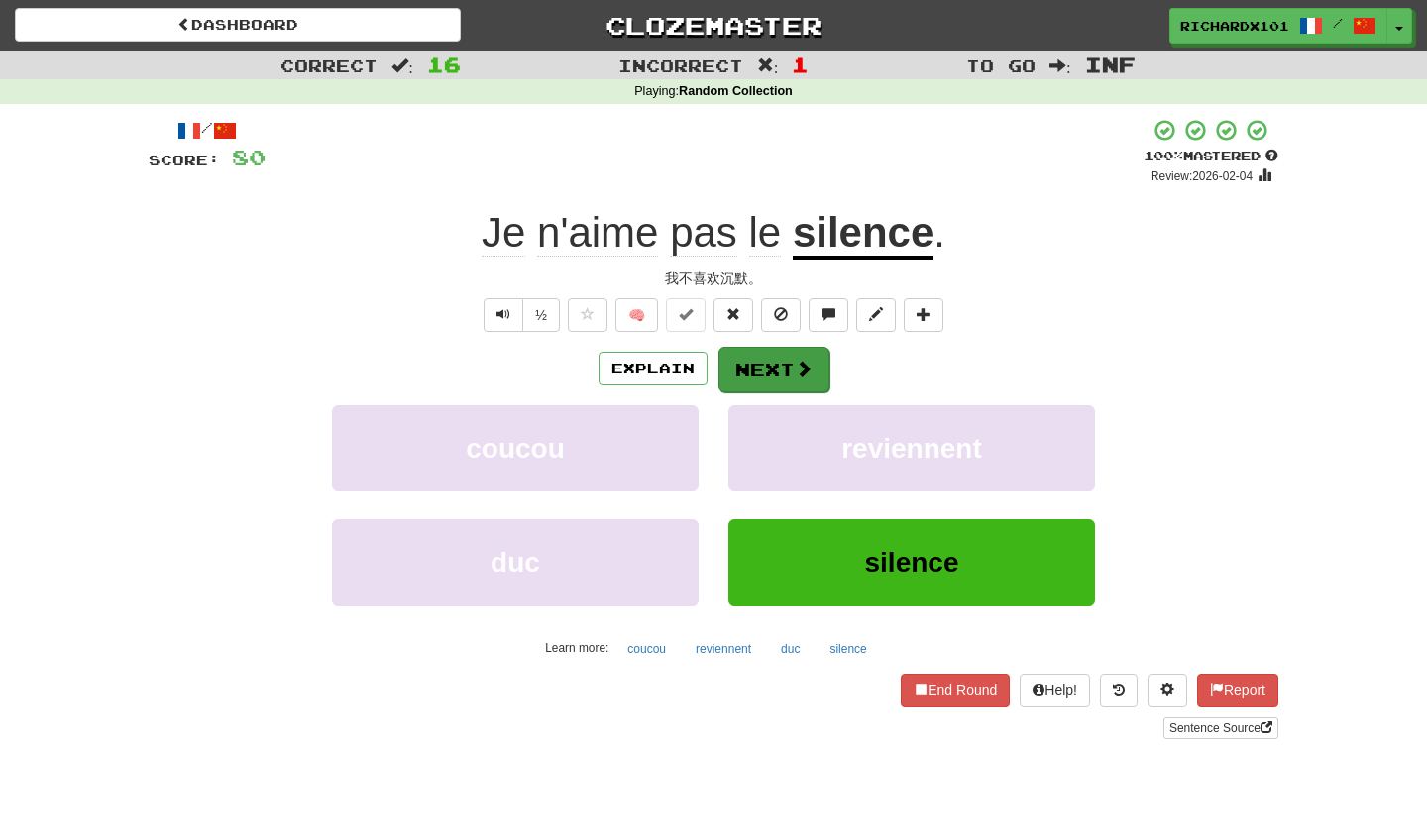 click on "Next" at bounding box center [774, 369] 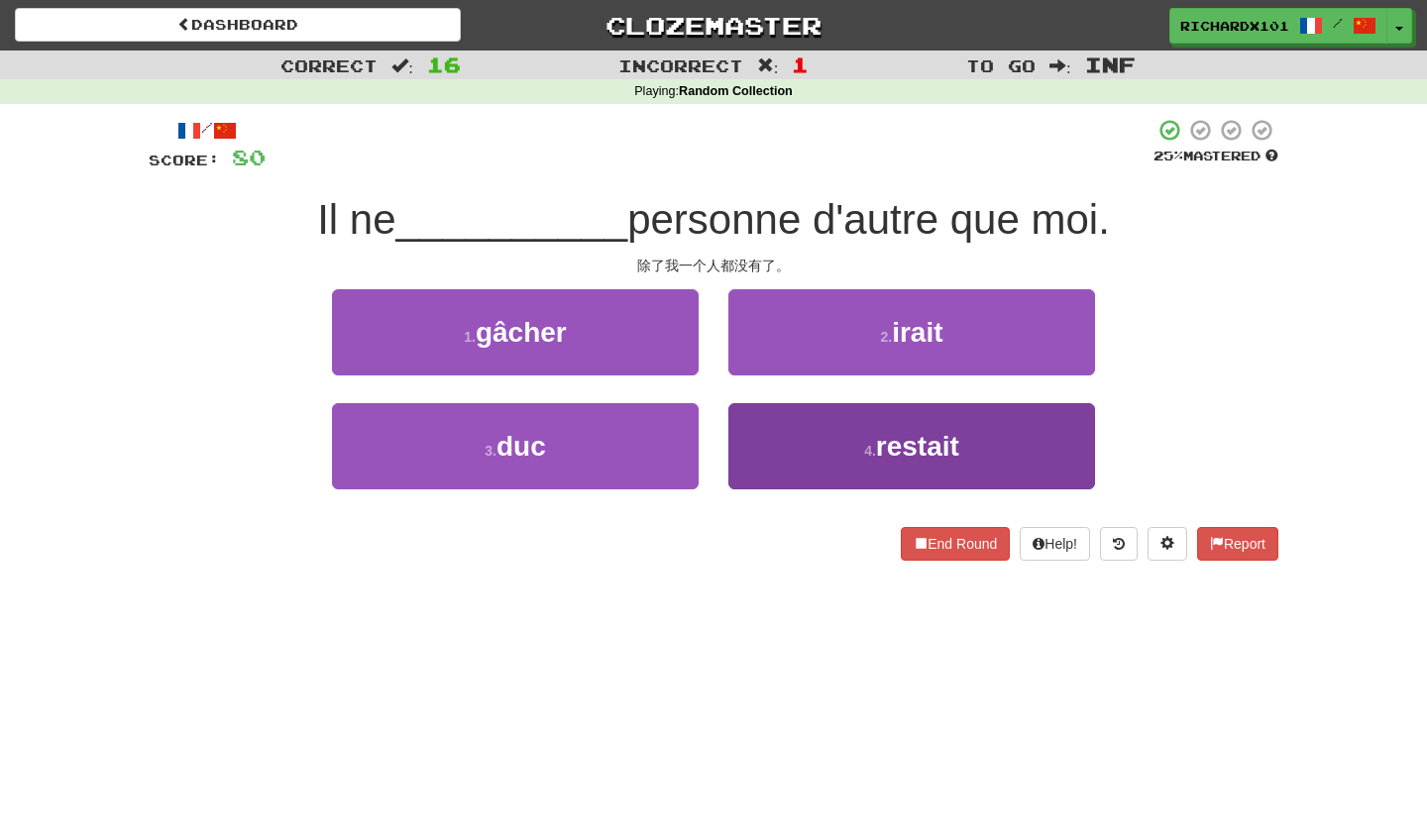 click on "4 .  restait" at bounding box center (912, 446) 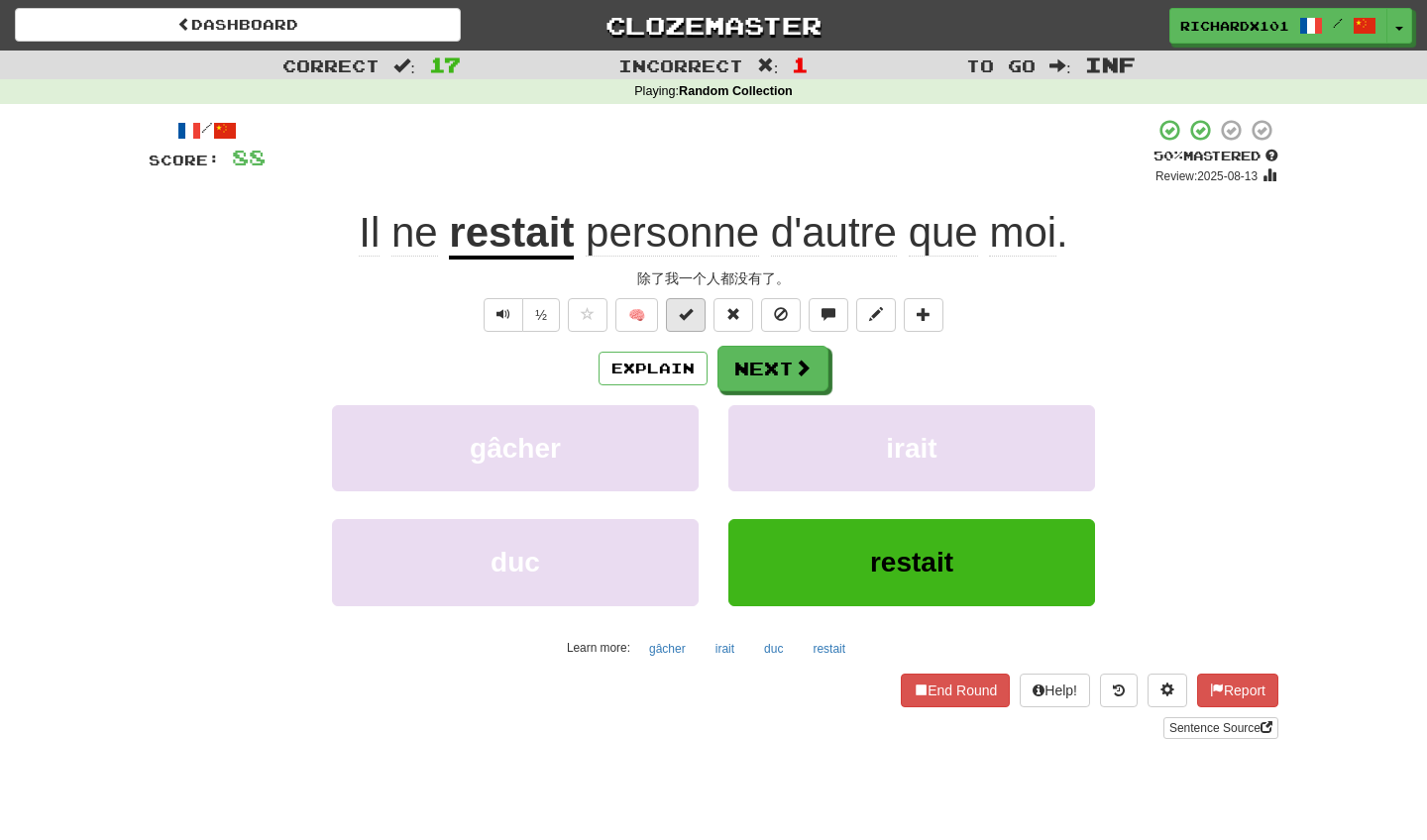 click at bounding box center [686, 314] 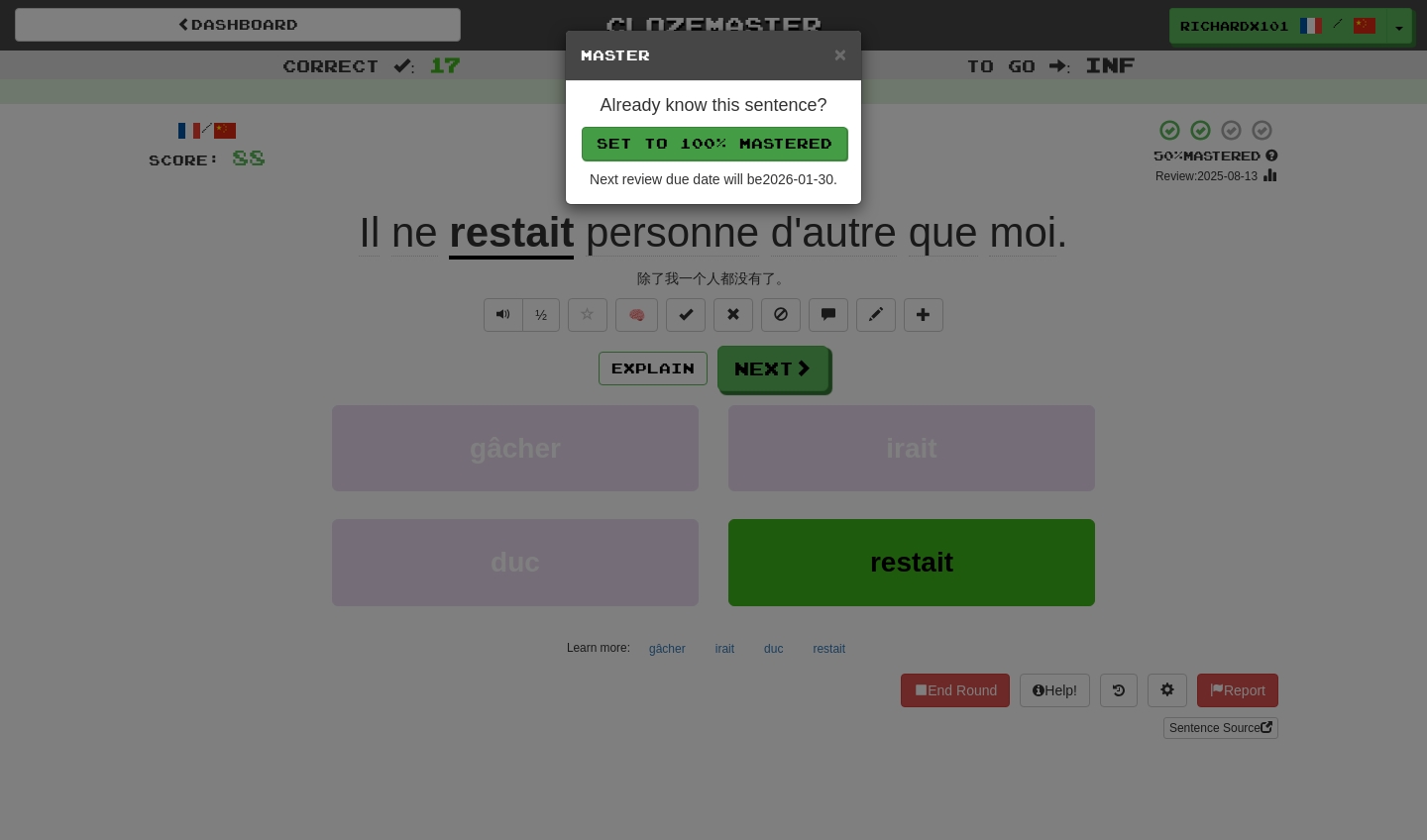 click on "Set to 100% Mastered" at bounding box center [714, 144] 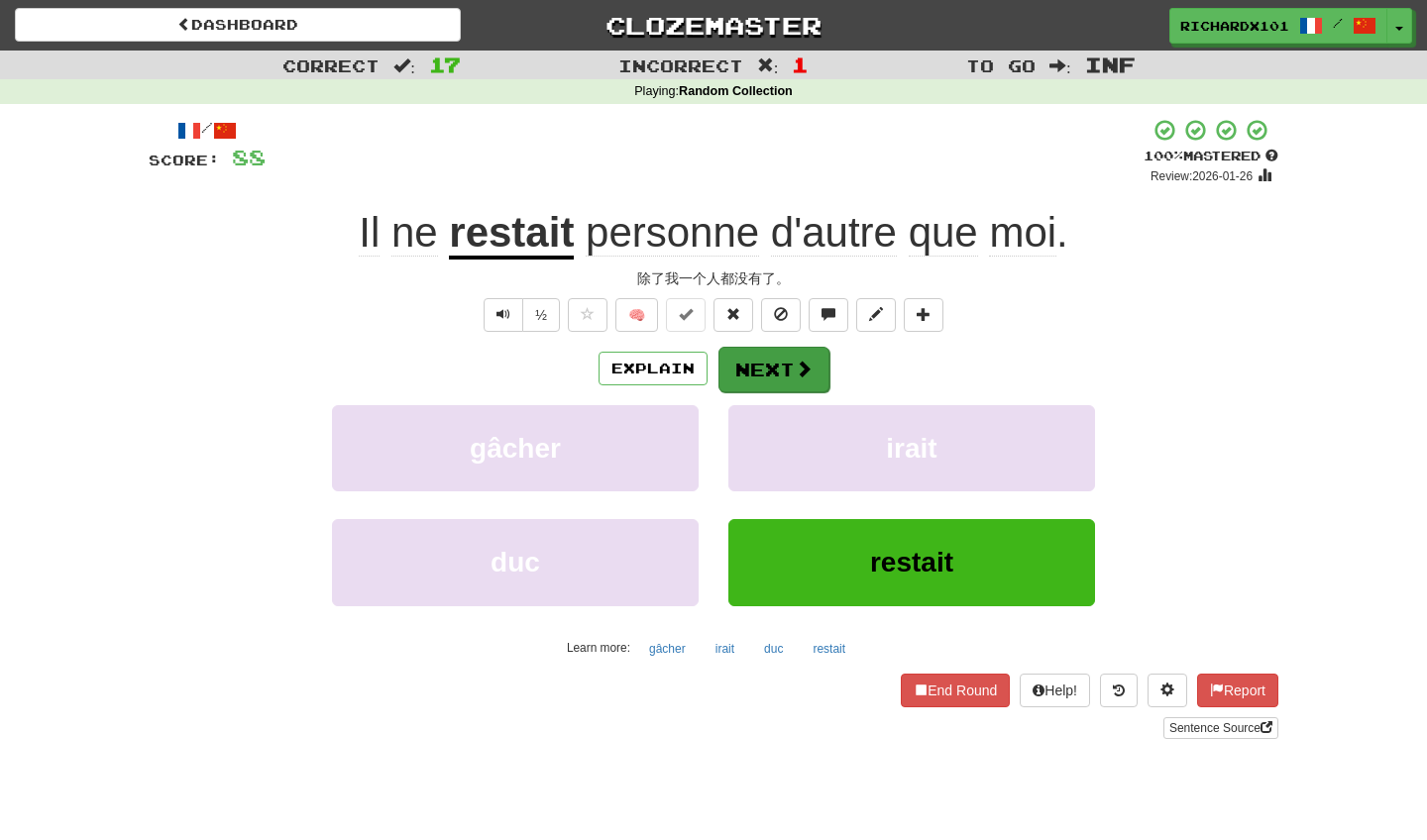 click on "Next" at bounding box center [774, 369] 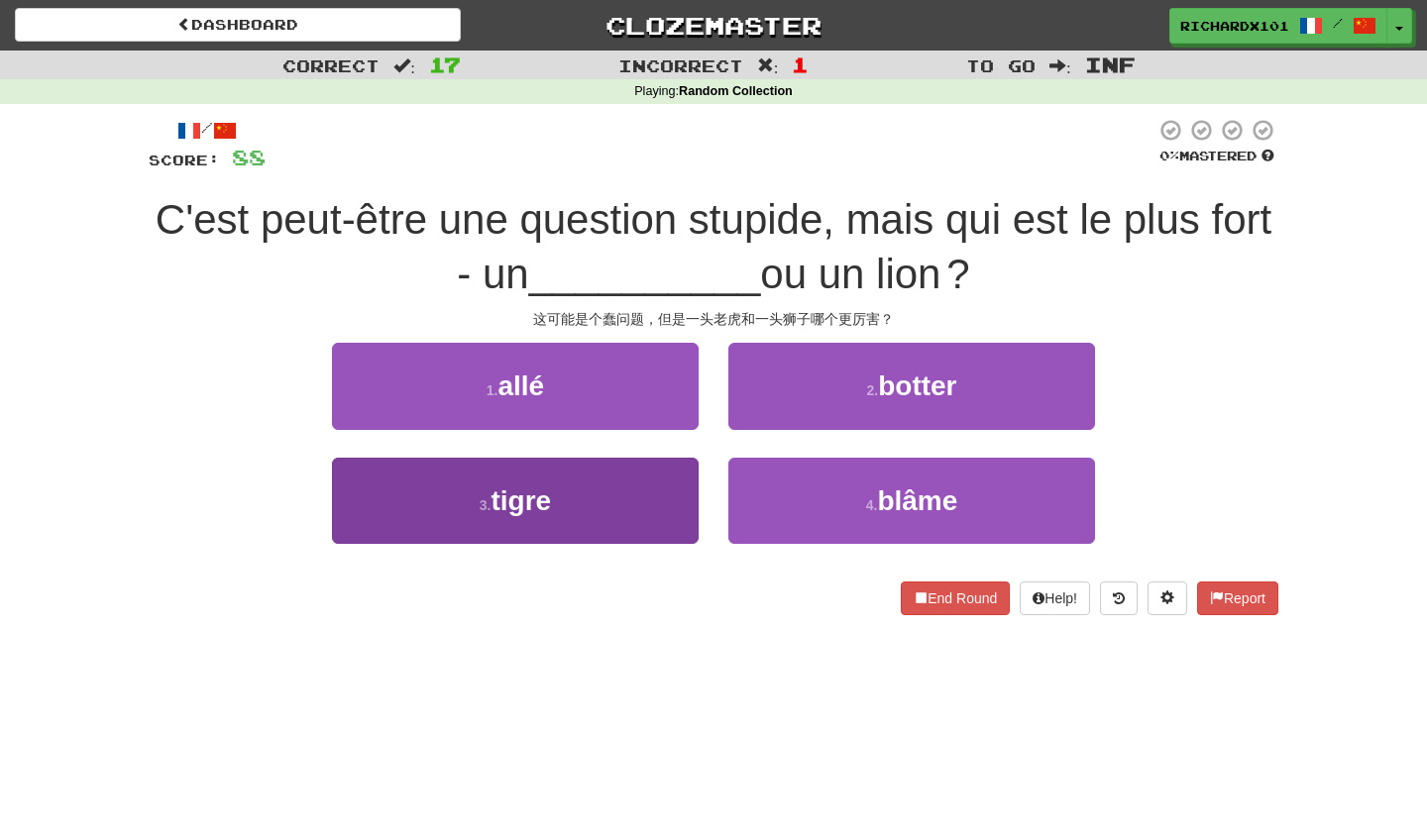click on "3 .  tigre" at bounding box center (515, 500) 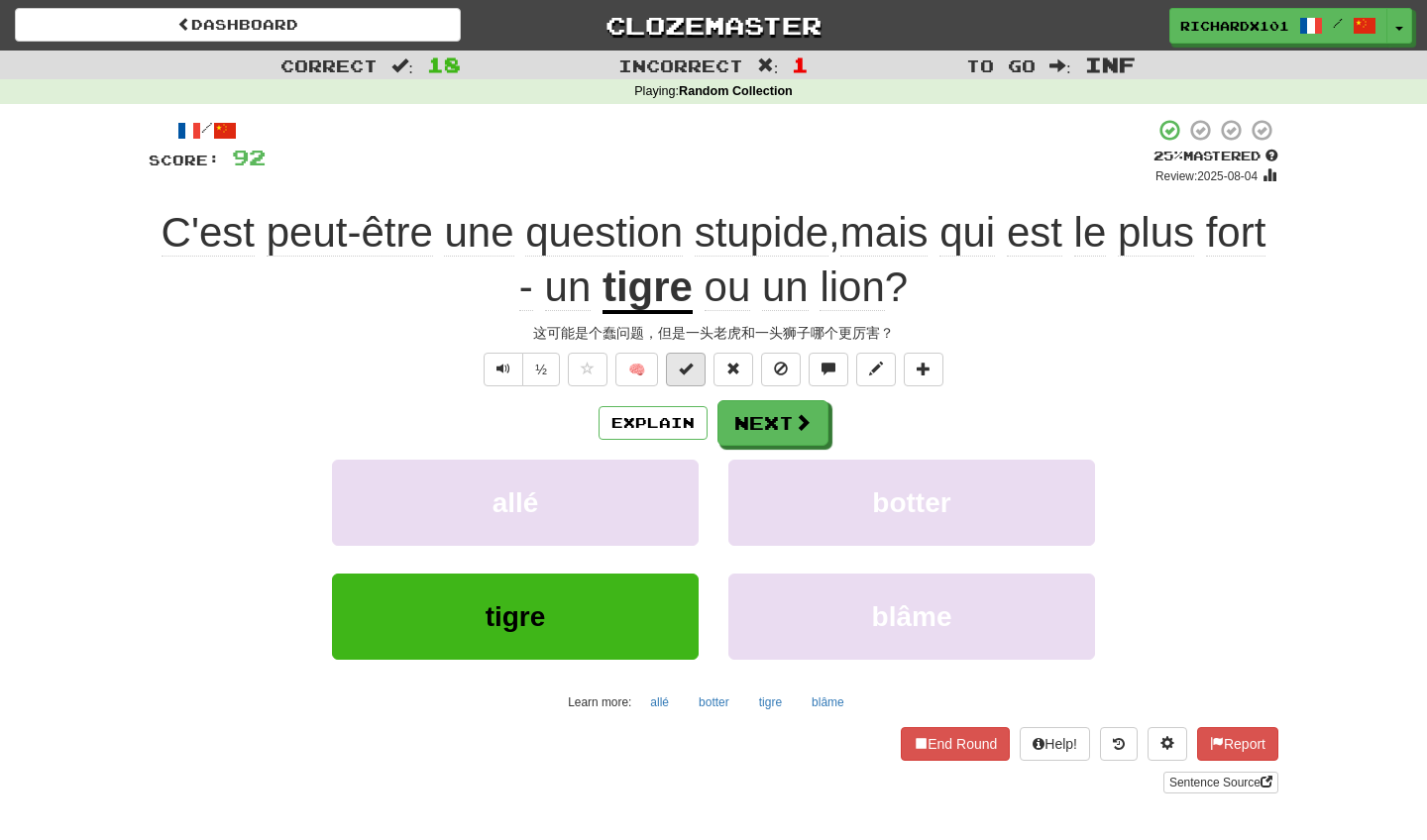 click at bounding box center (686, 369) 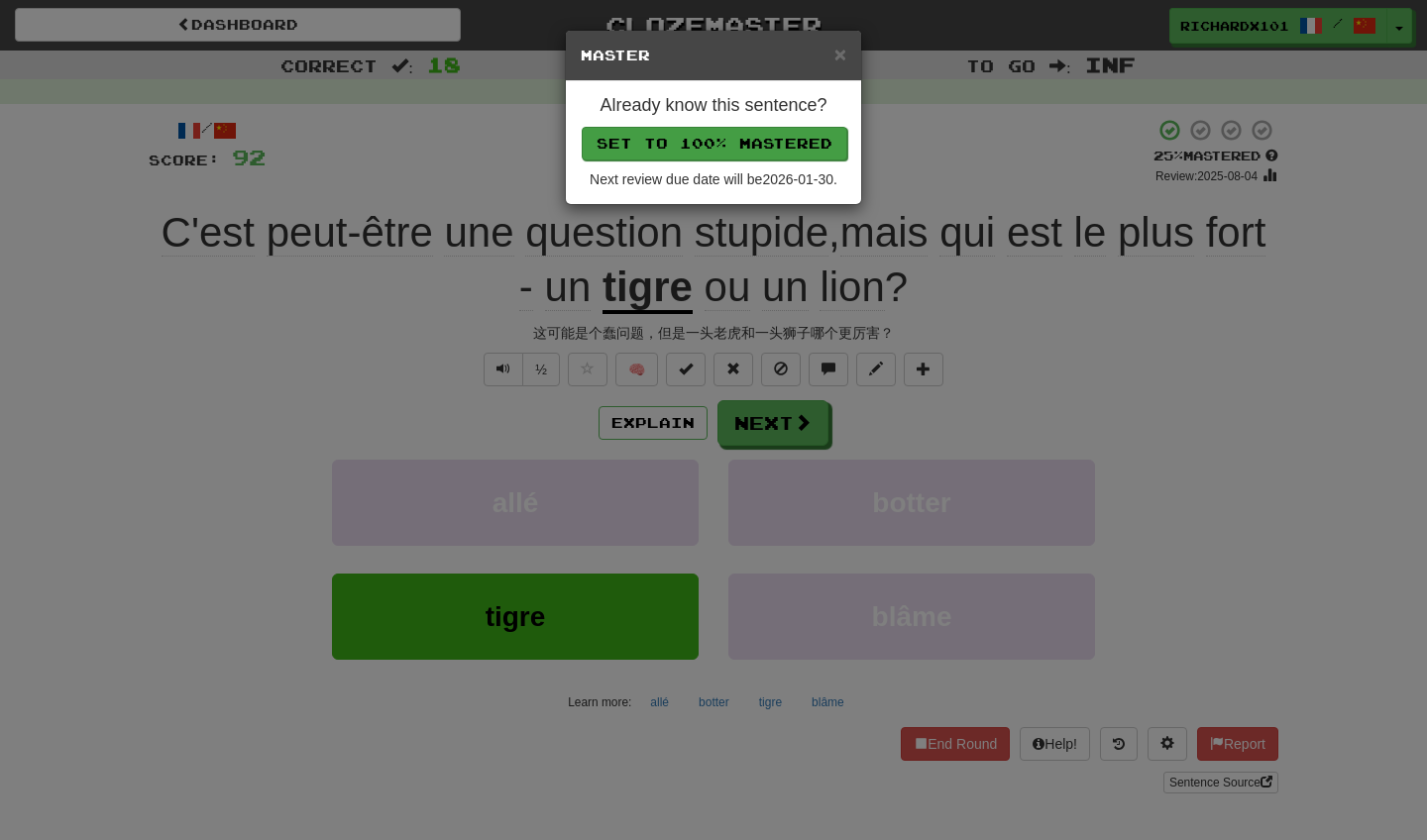 click on "Set to 100% Mastered" at bounding box center [714, 144] 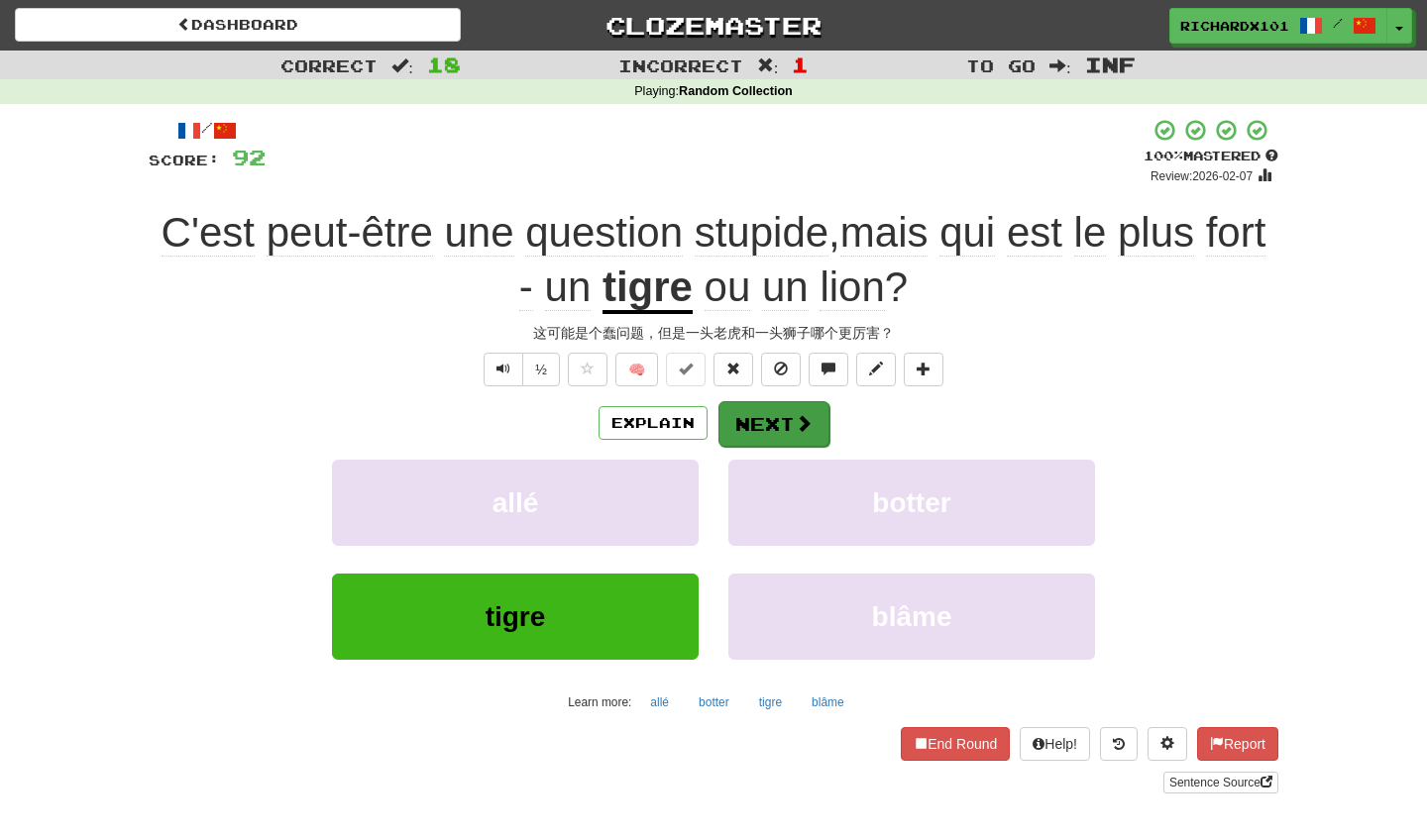 click at bounding box center (804, 423) 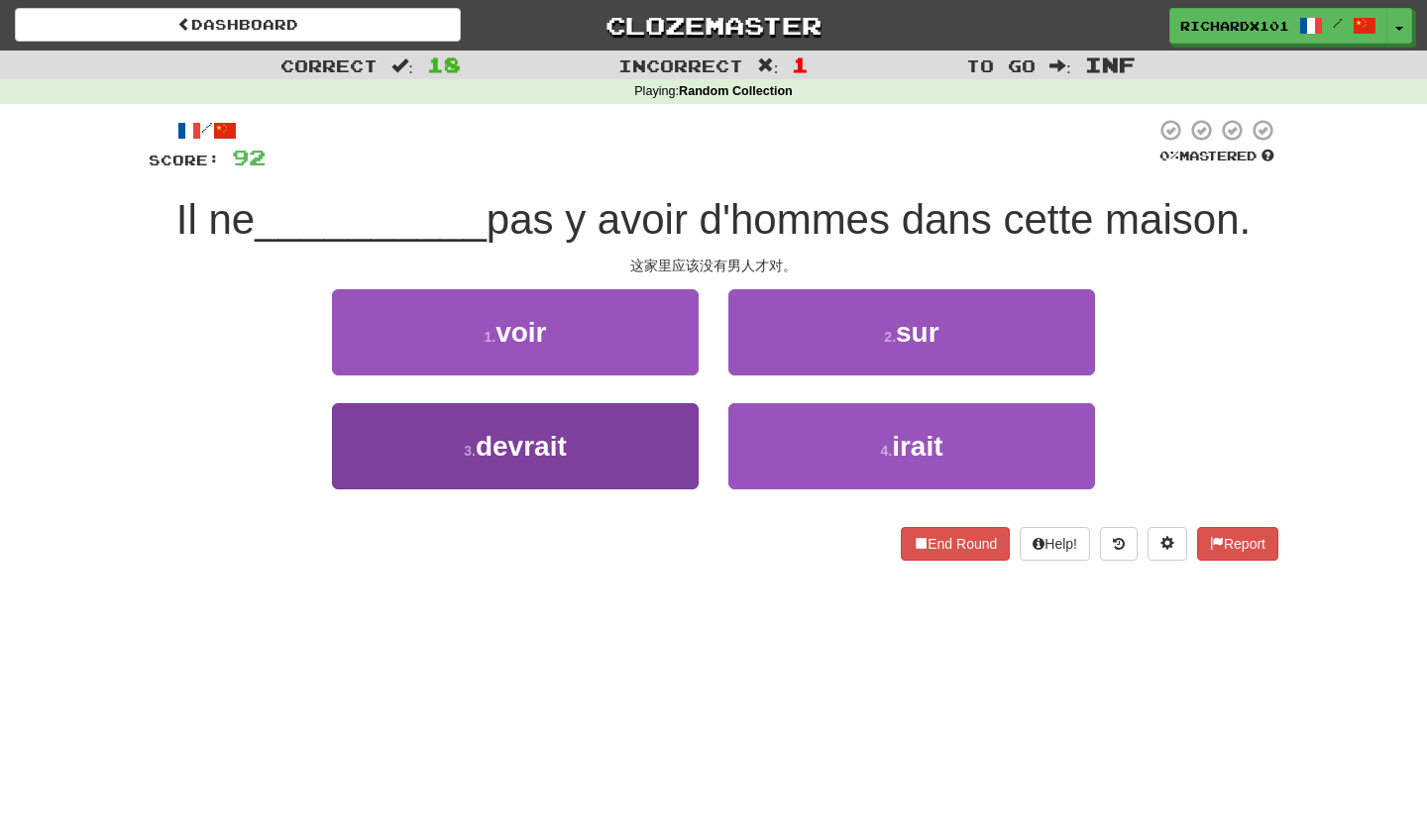 click on "3 .  devrait" at bounding box center [515, 446] 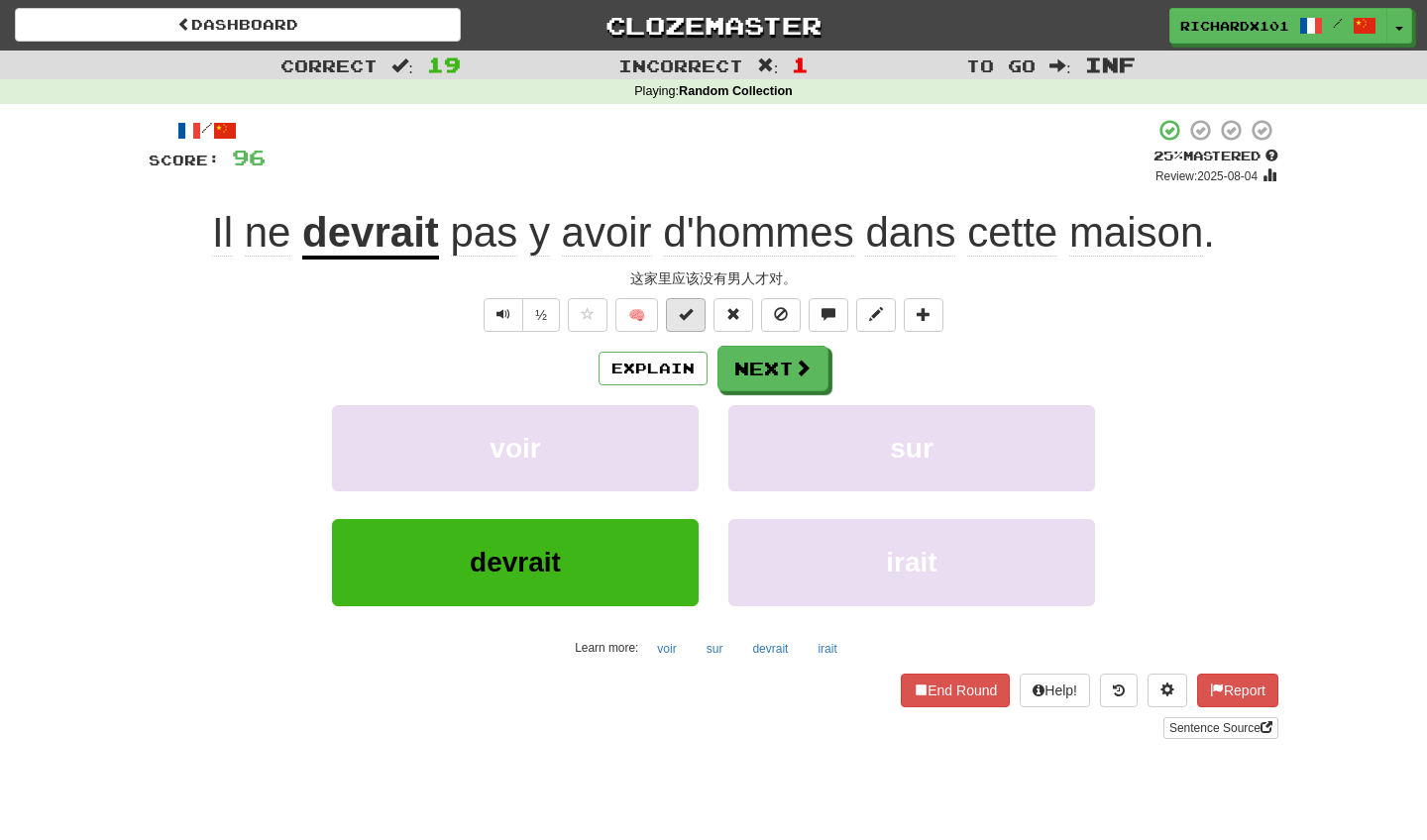 click at bounding box center (686, 315) 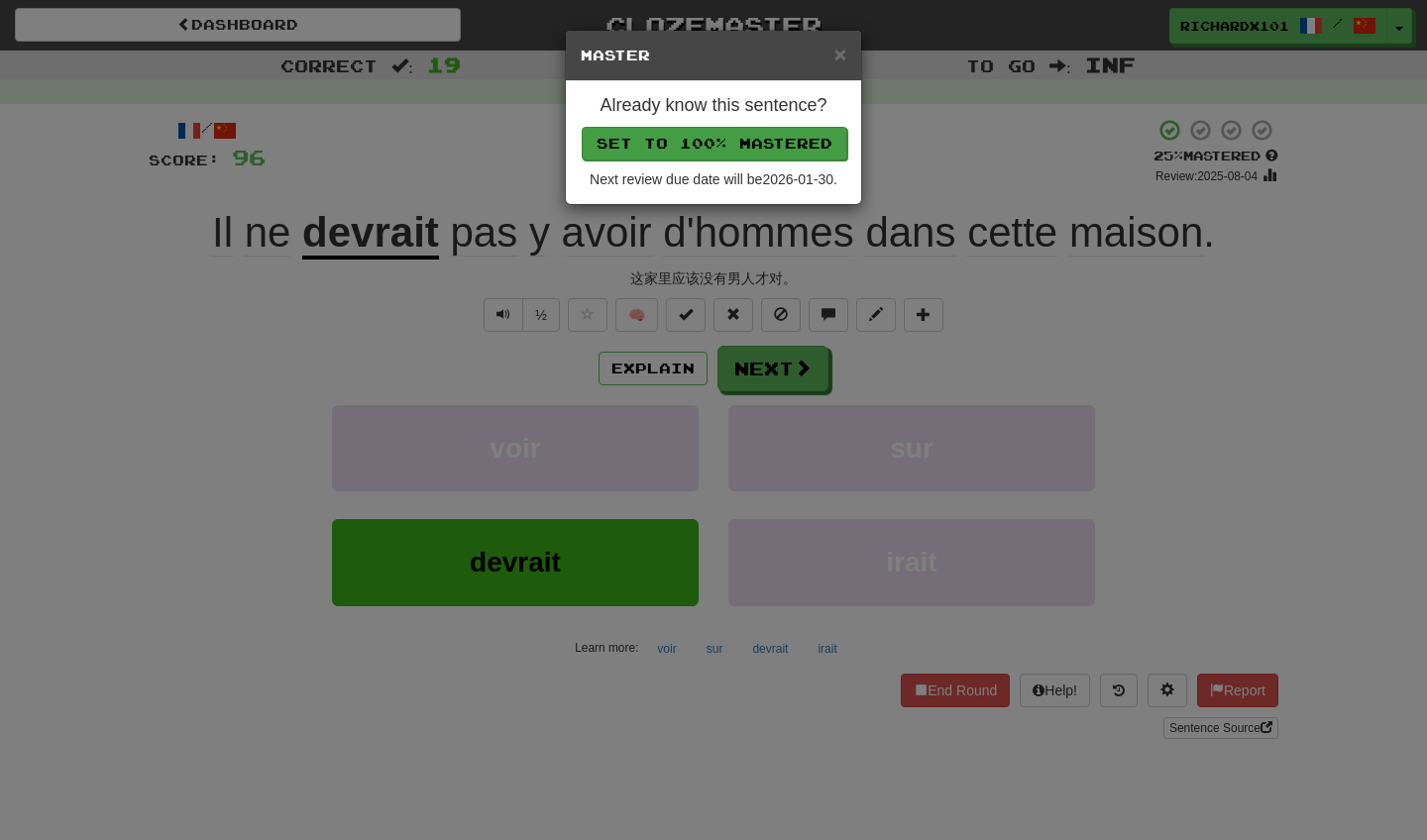 click on "Set to 100% Mastered" at bounding box center [714, 144] 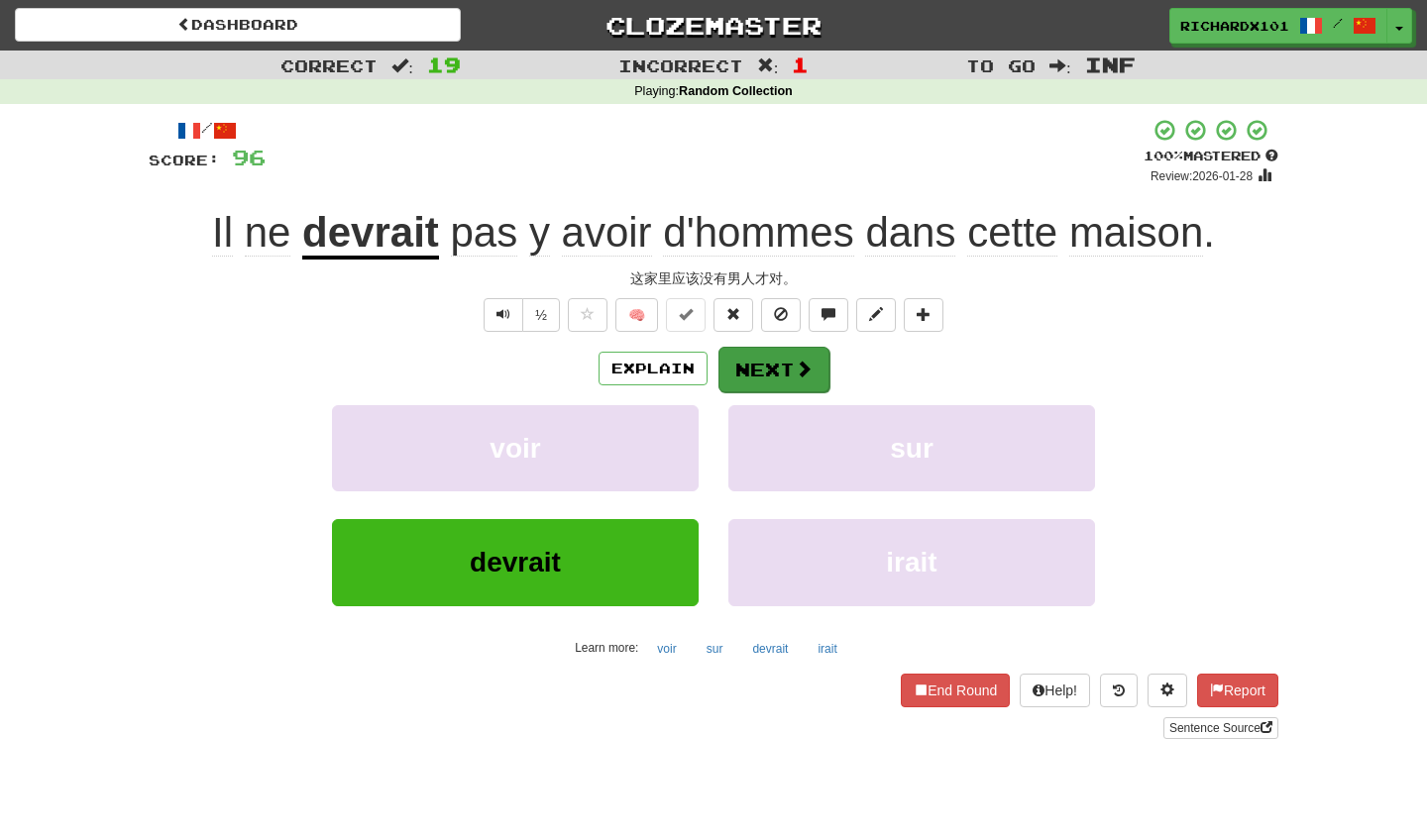 click on "Next" at bounding box center (774, 369) 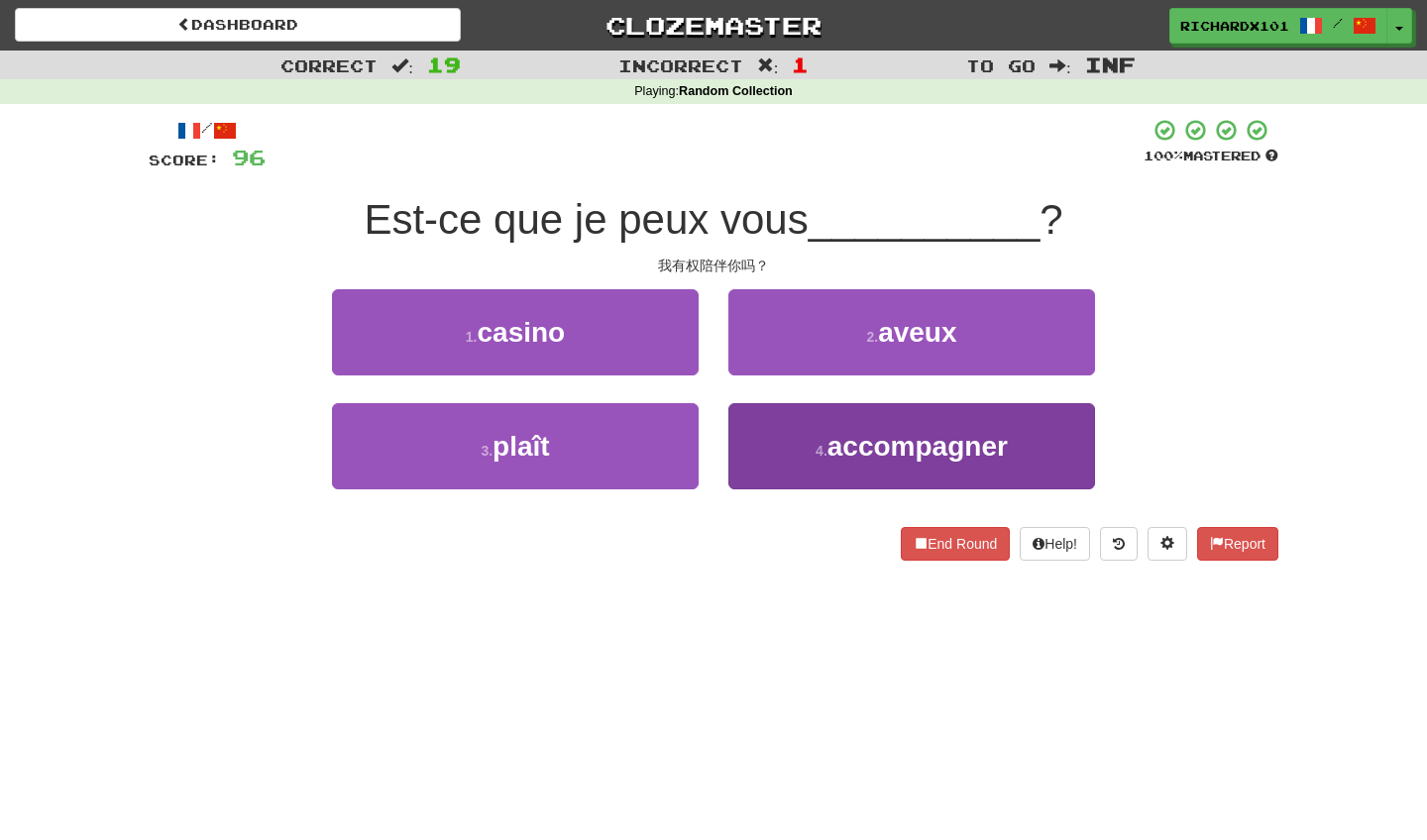 click on "4 .  accompagner" at bounding box center [912, 446] 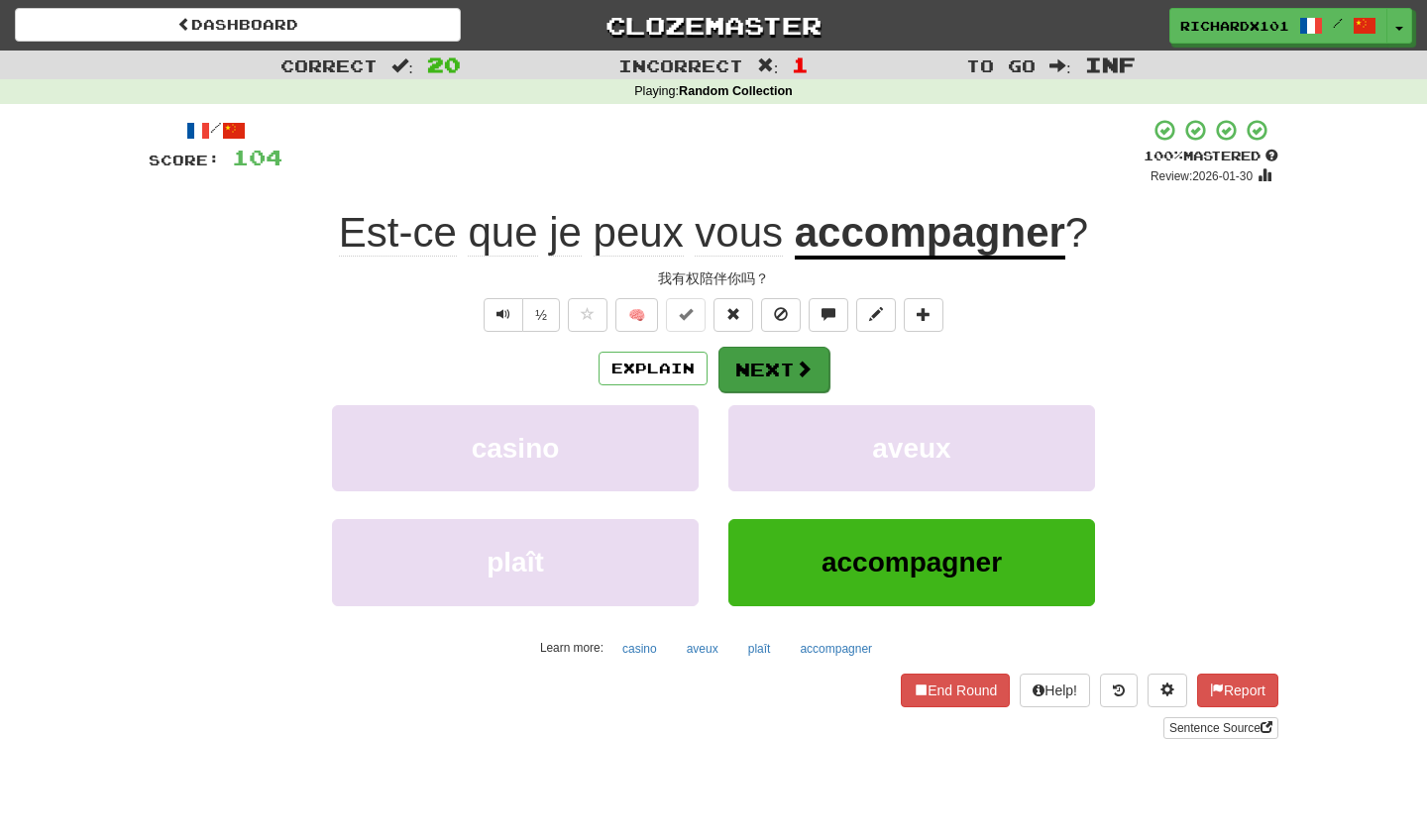 click at bounding box center (804, 368) 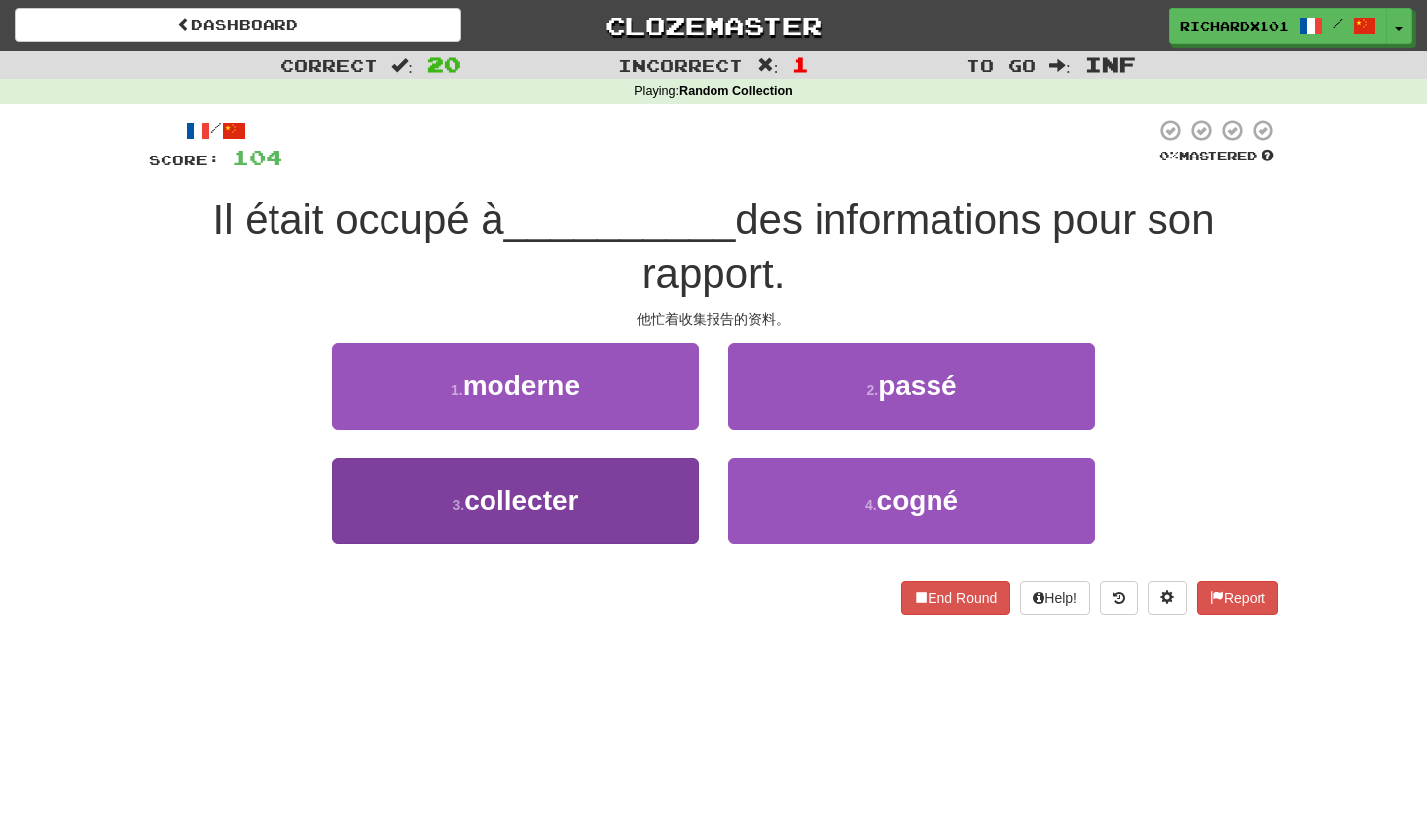 click on "3 .  collecter" at bounding box center (515, 500) 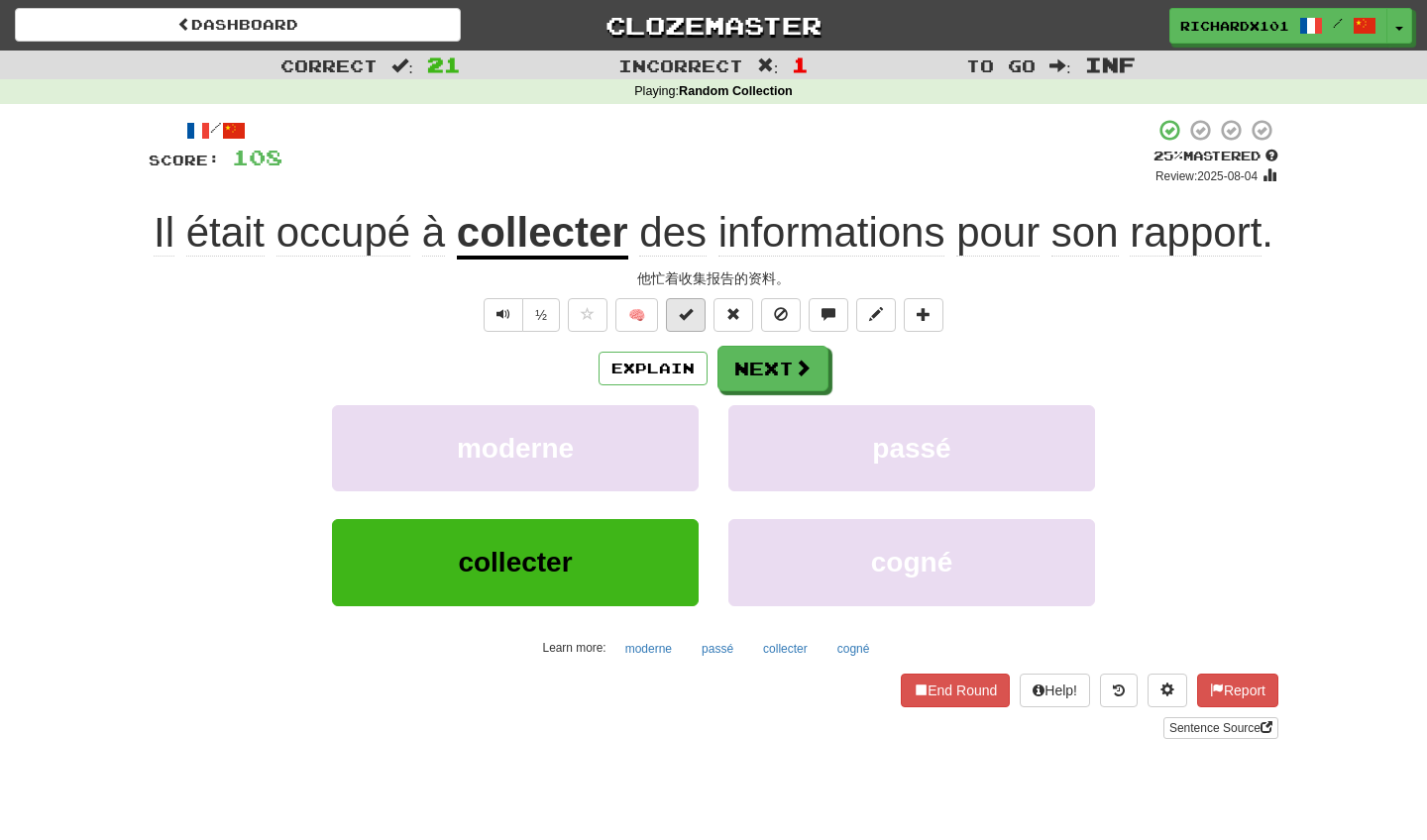 click at bounding box center [686, 315] 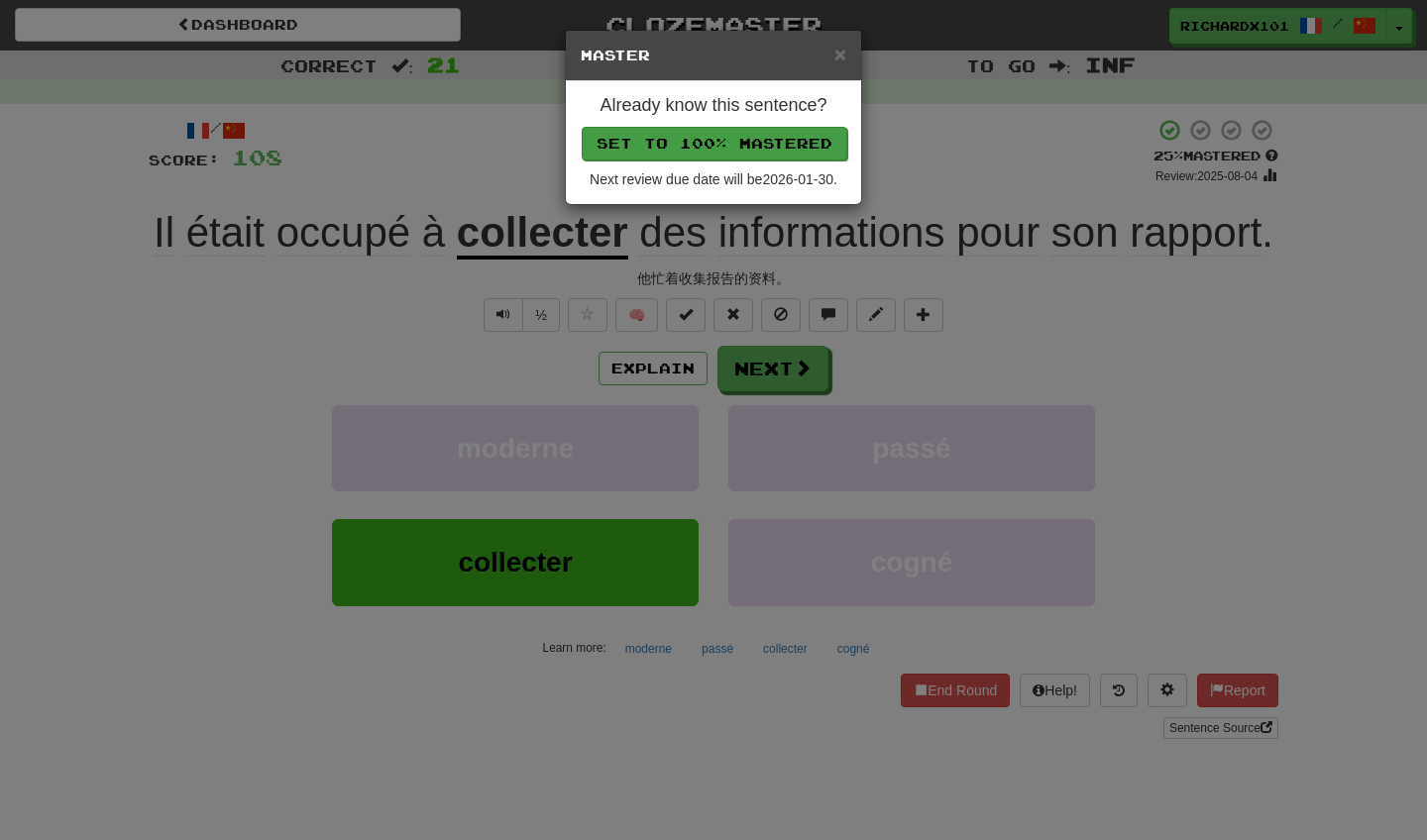 click on "Set to 100% Mastered" at bounding box center (714, 144) 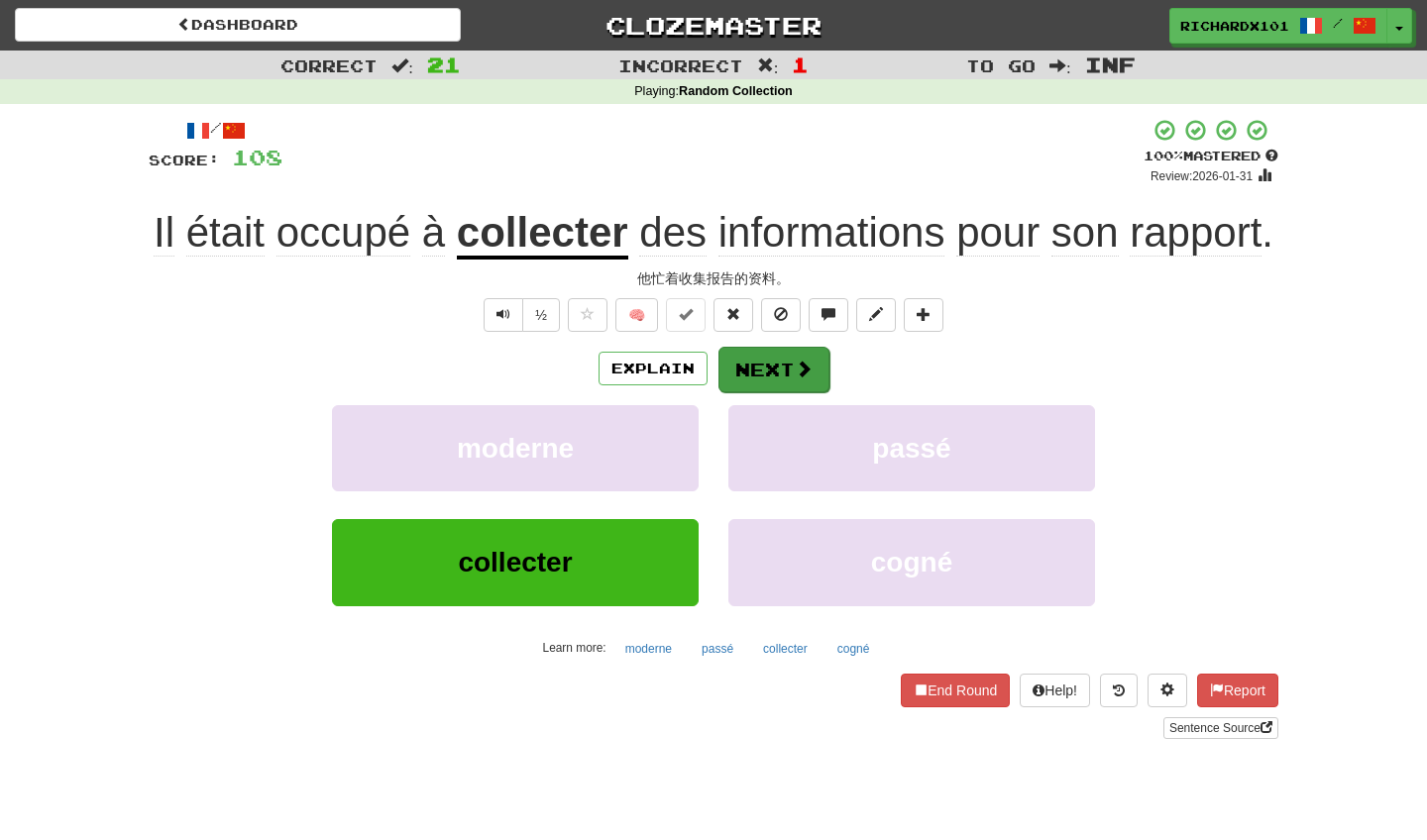 click on "Next" at bounding box center [774, 369] 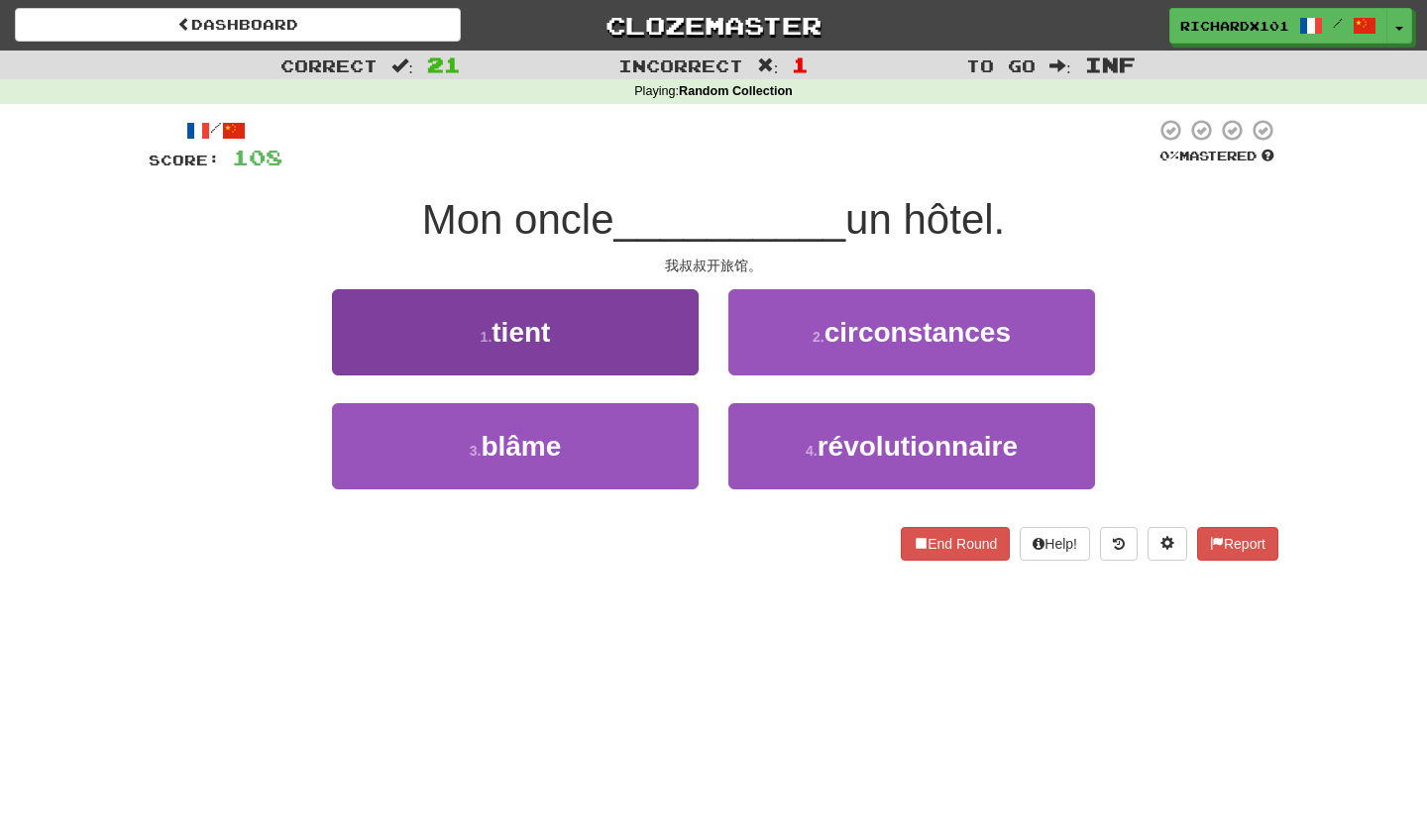 click on "1 .  tient" at bounding box center (515, 332) 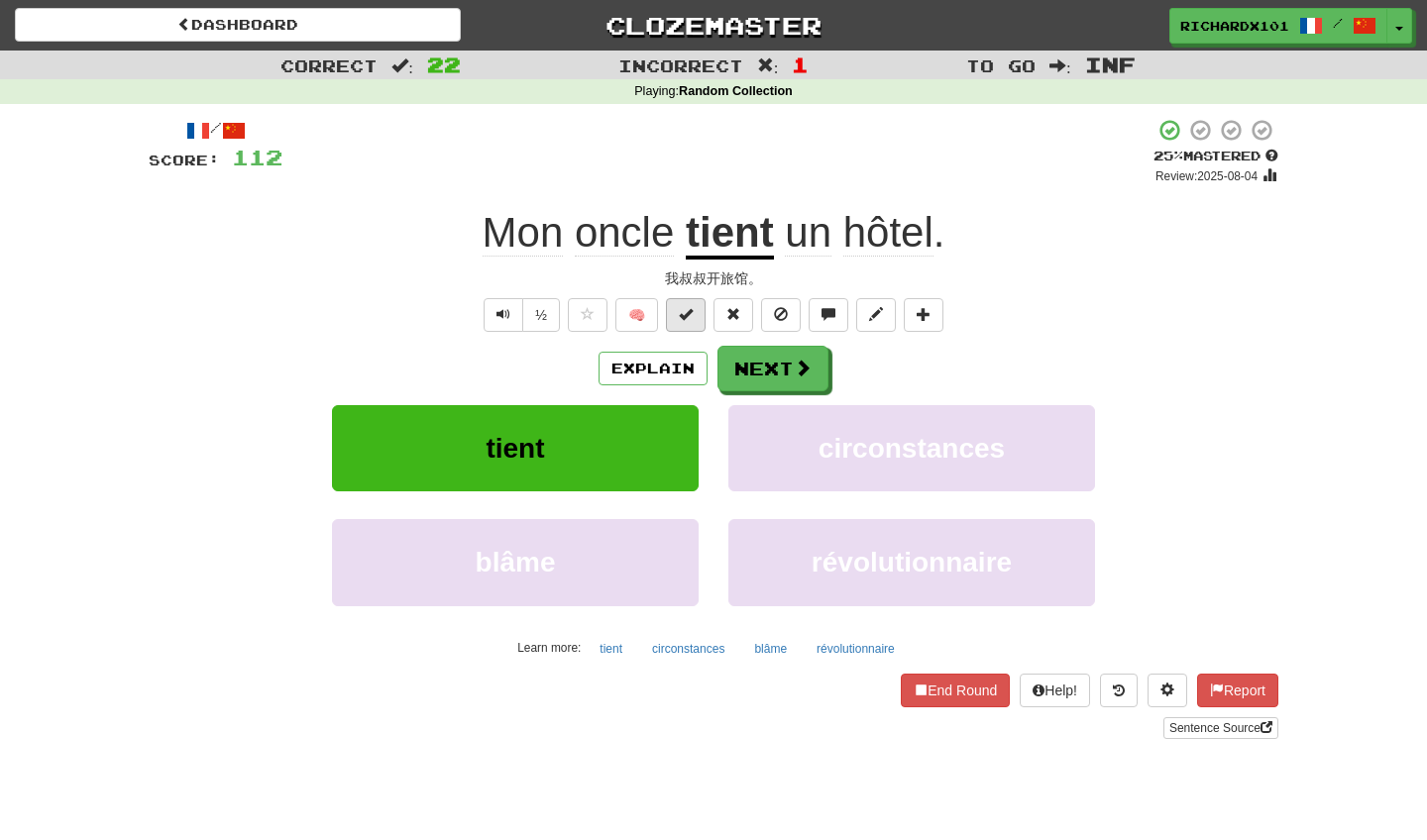 click at bounding box center [686, 314] 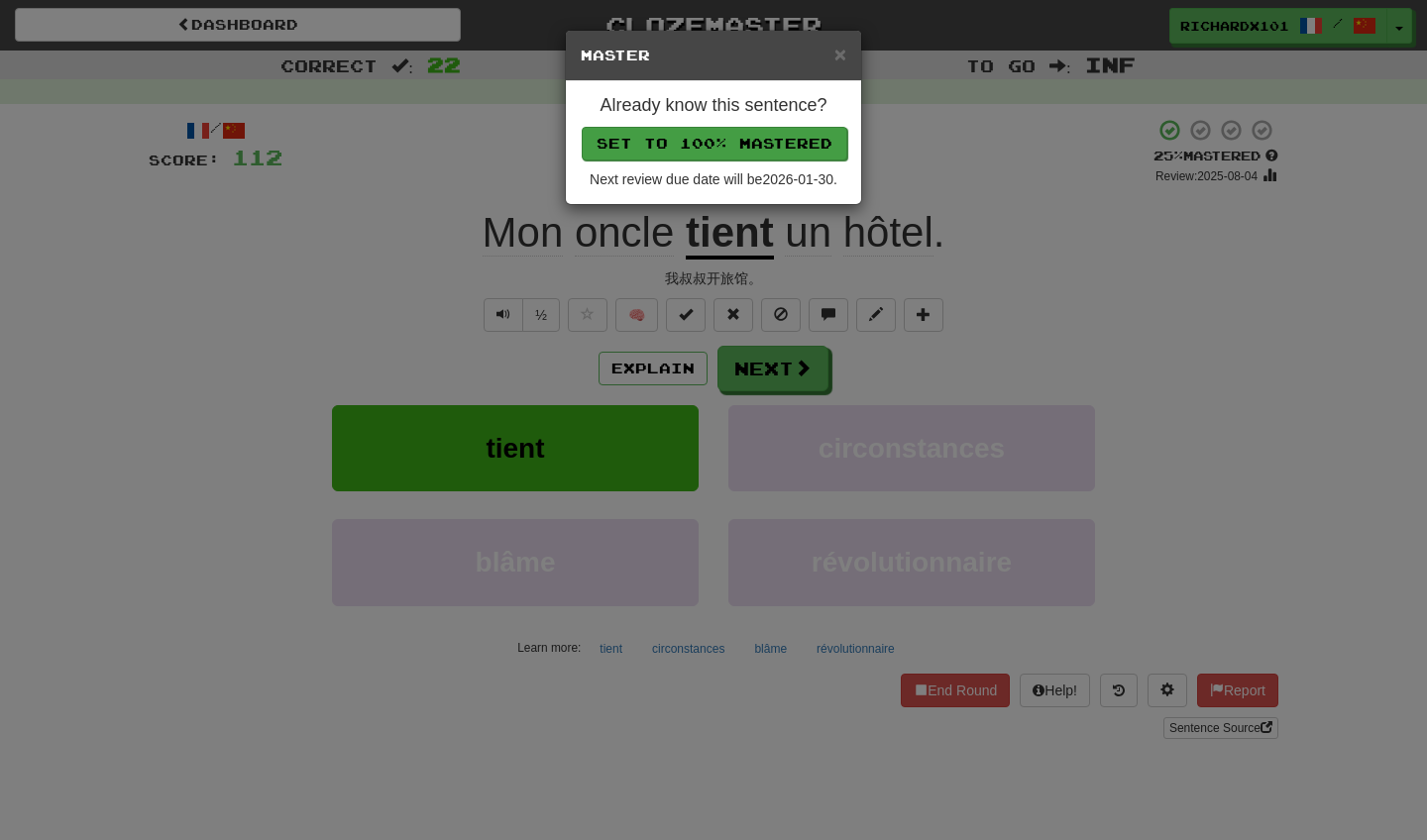 click on "Set to 100% Mastered" at bounding box center [714, 144] 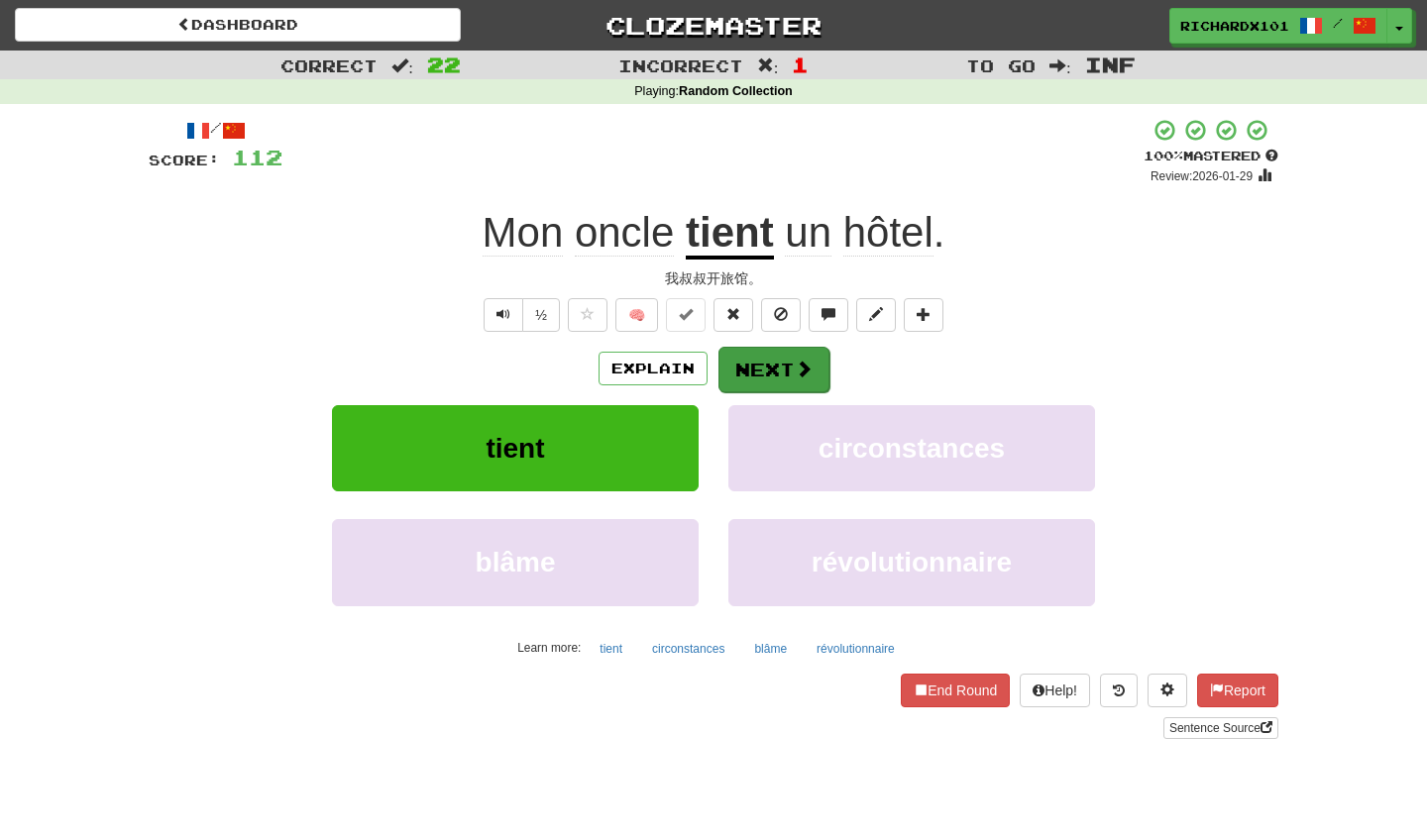 click on "Next" at bounding box center [774, 369] 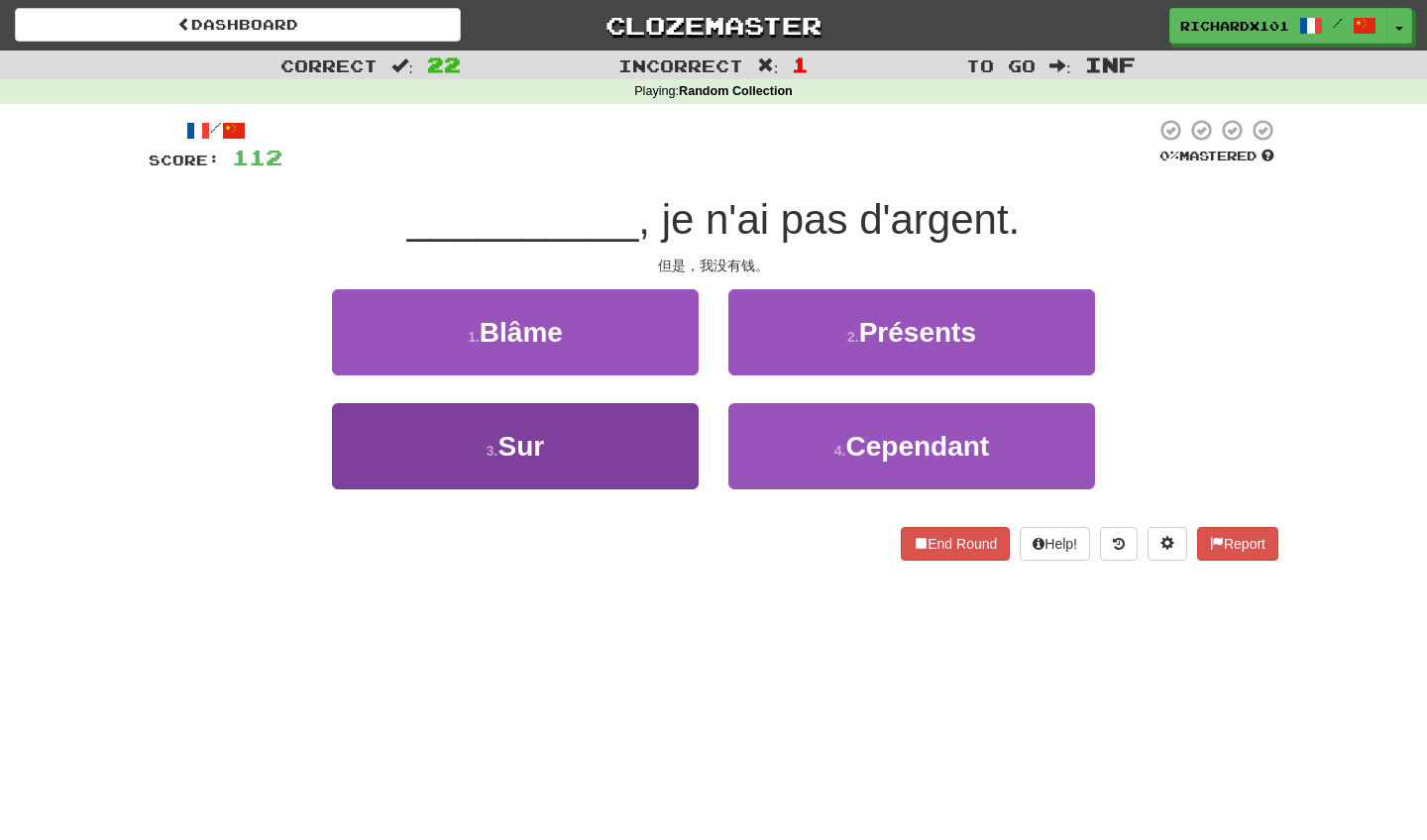 click on "3 .  Sur" at bounding box center [515, 446] 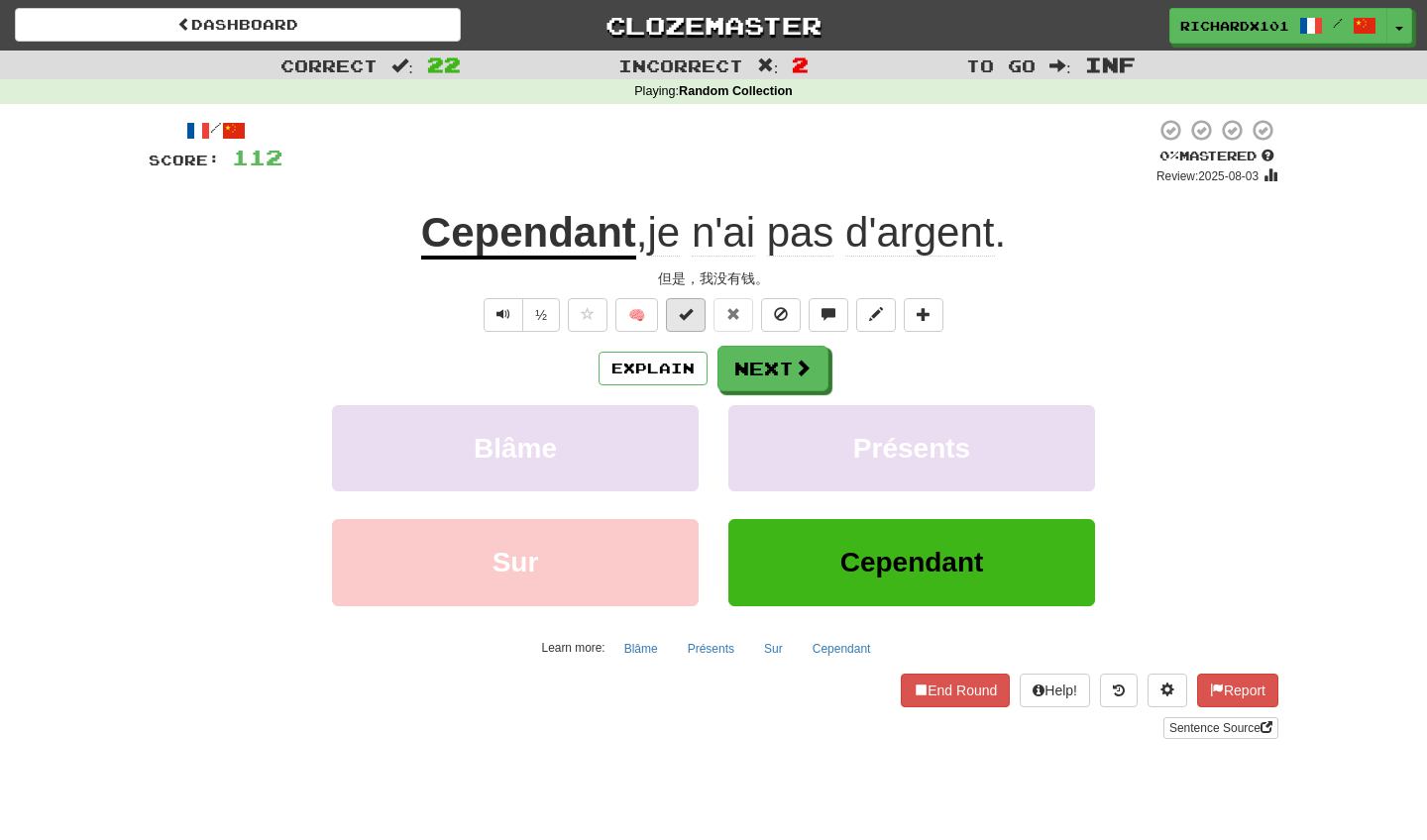 click at bounding box center (686, 314) 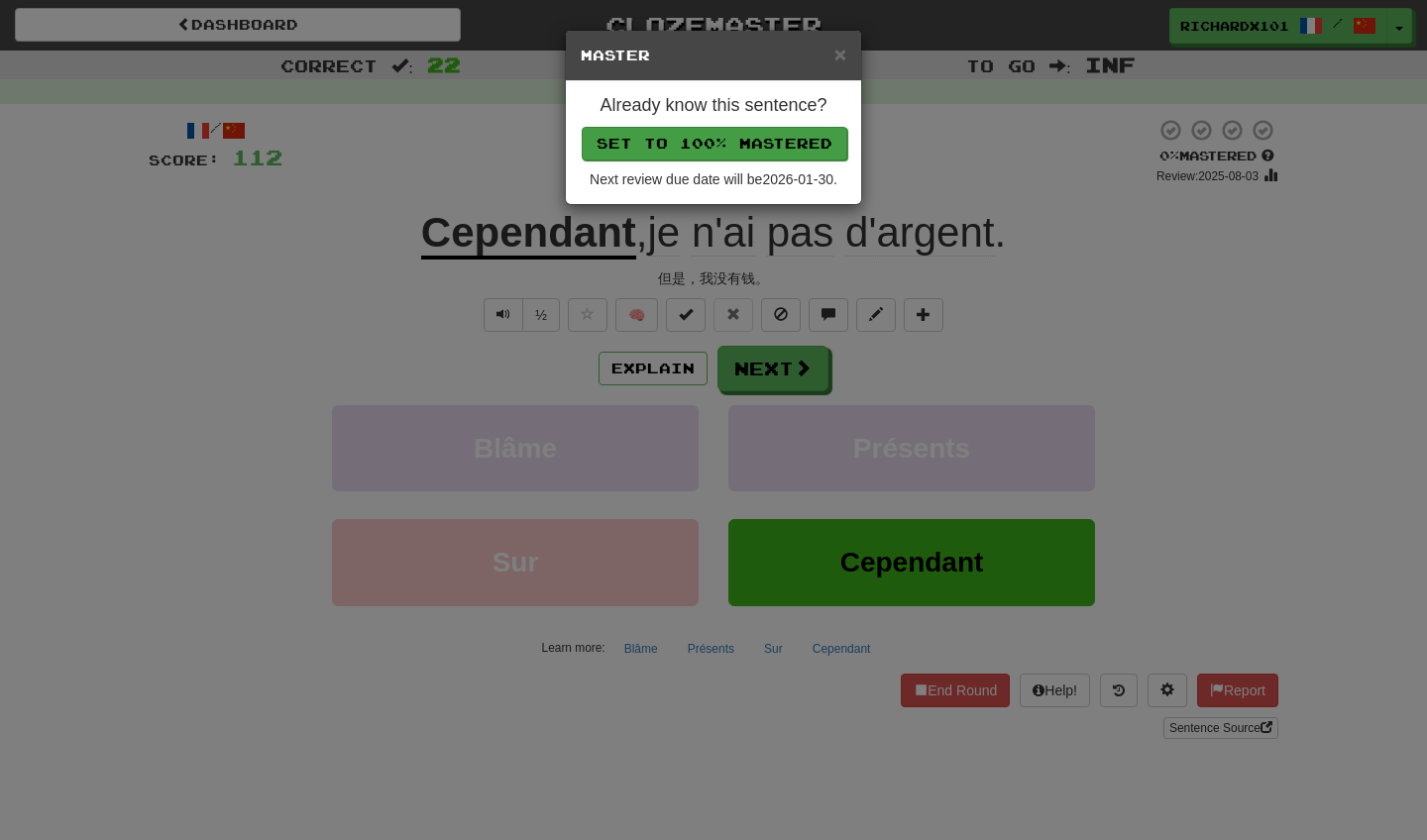 click on "Set to 100% Mastered" at bounding box center (714, 144) 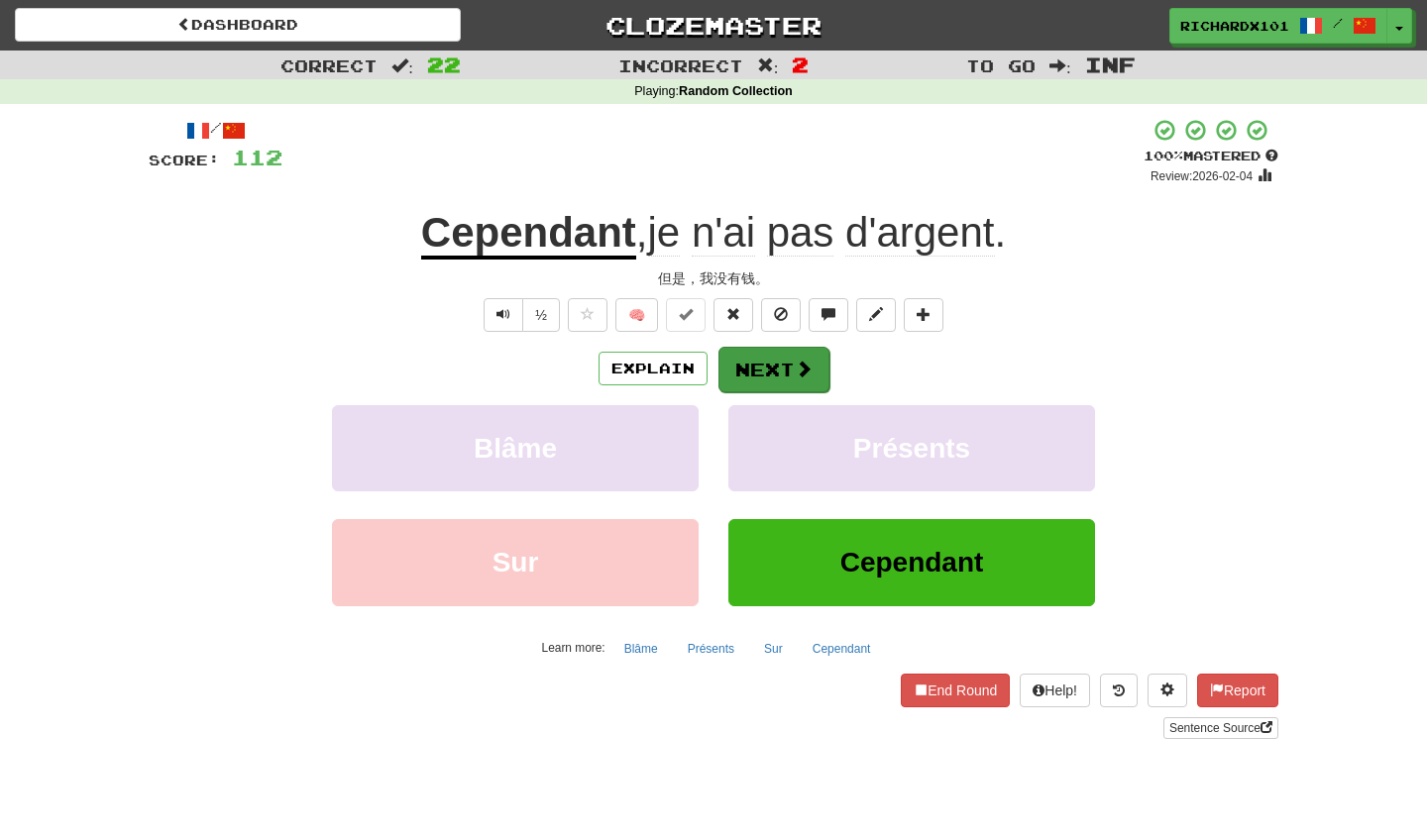 click on "Next" at bounding box center [774, 369] 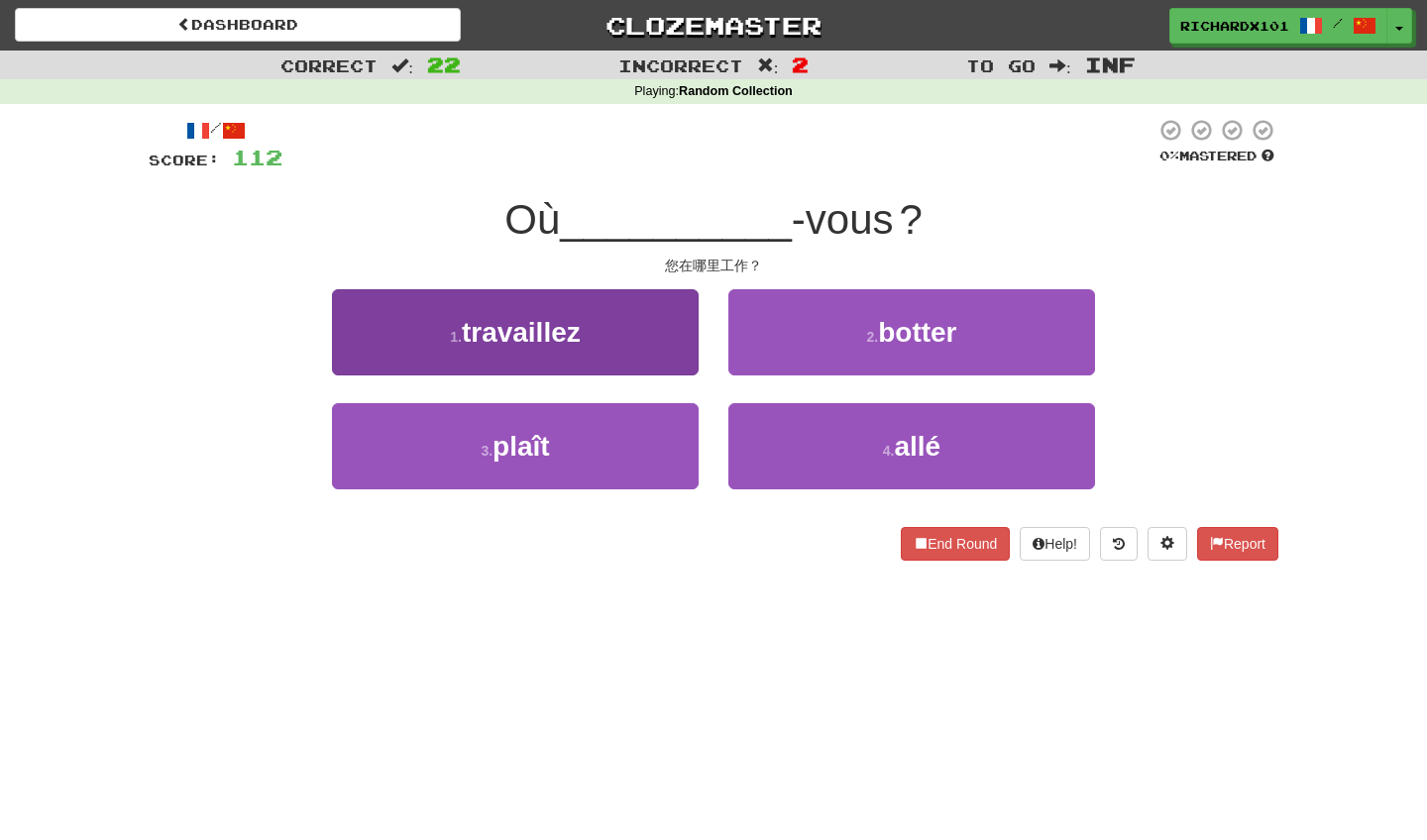 click on "1 .  travaillez" at bounding box center [515, 332] 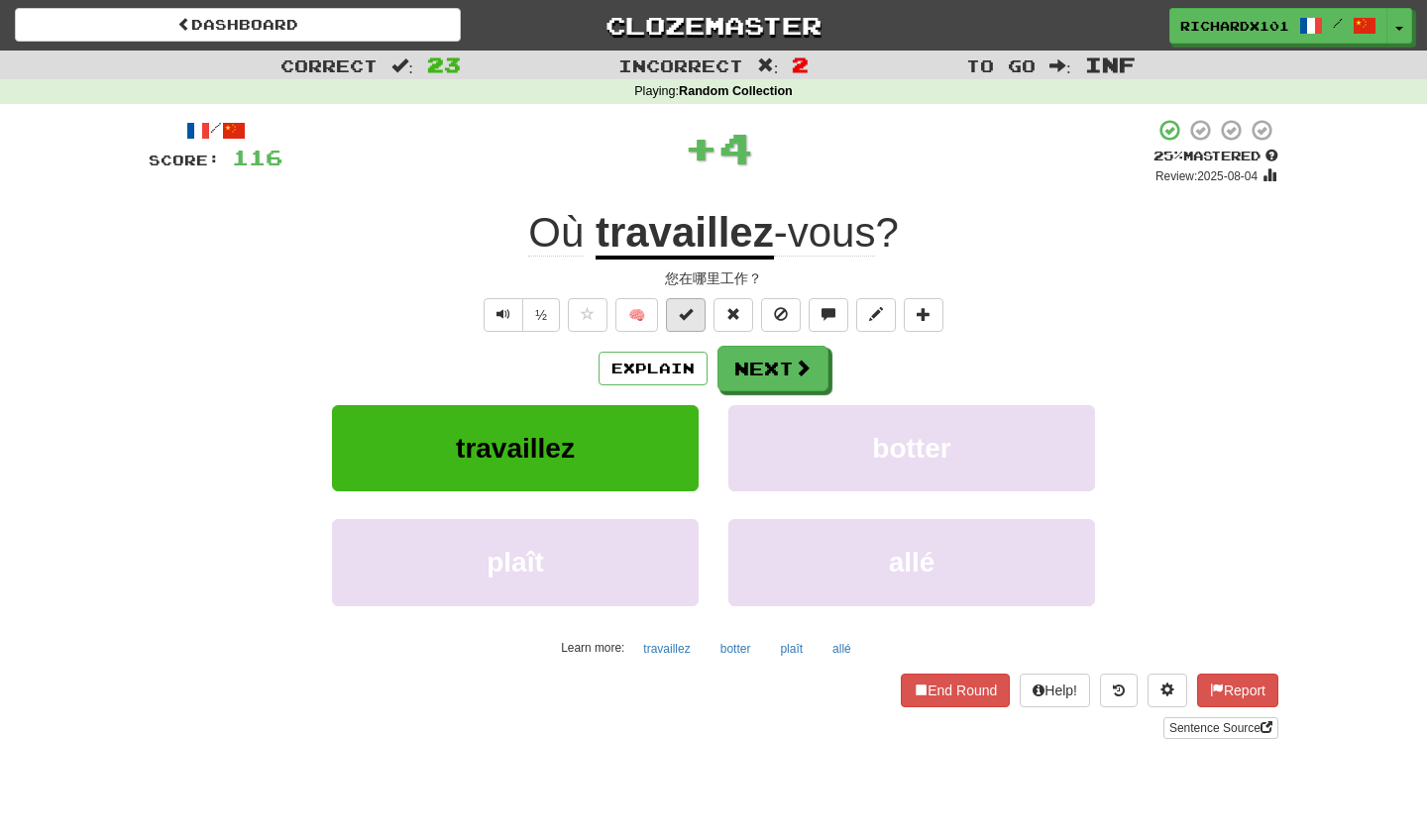 click at bounding box center [686, 315] 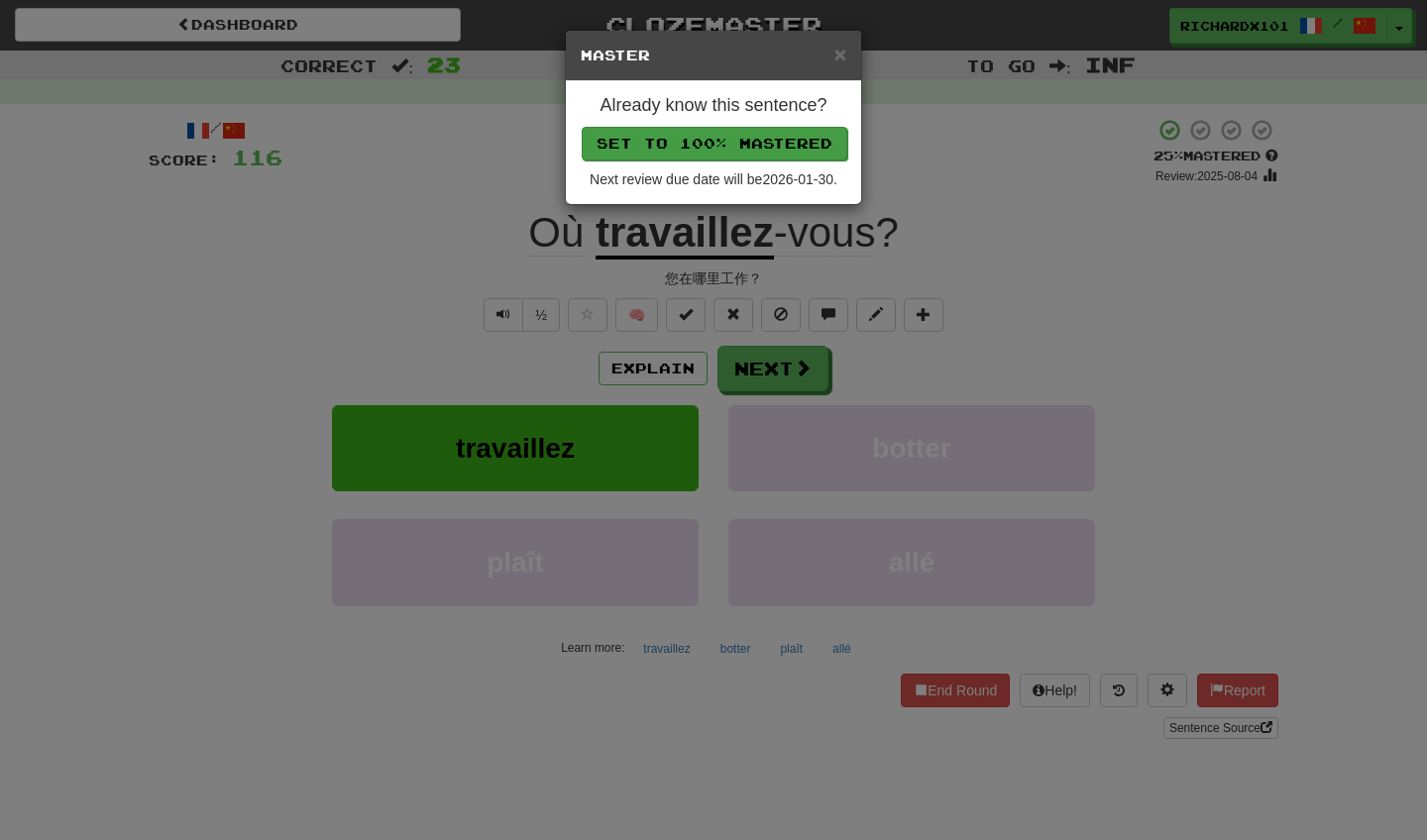 click on "Set to 100% Mastered" at bounding box center [714, 144] 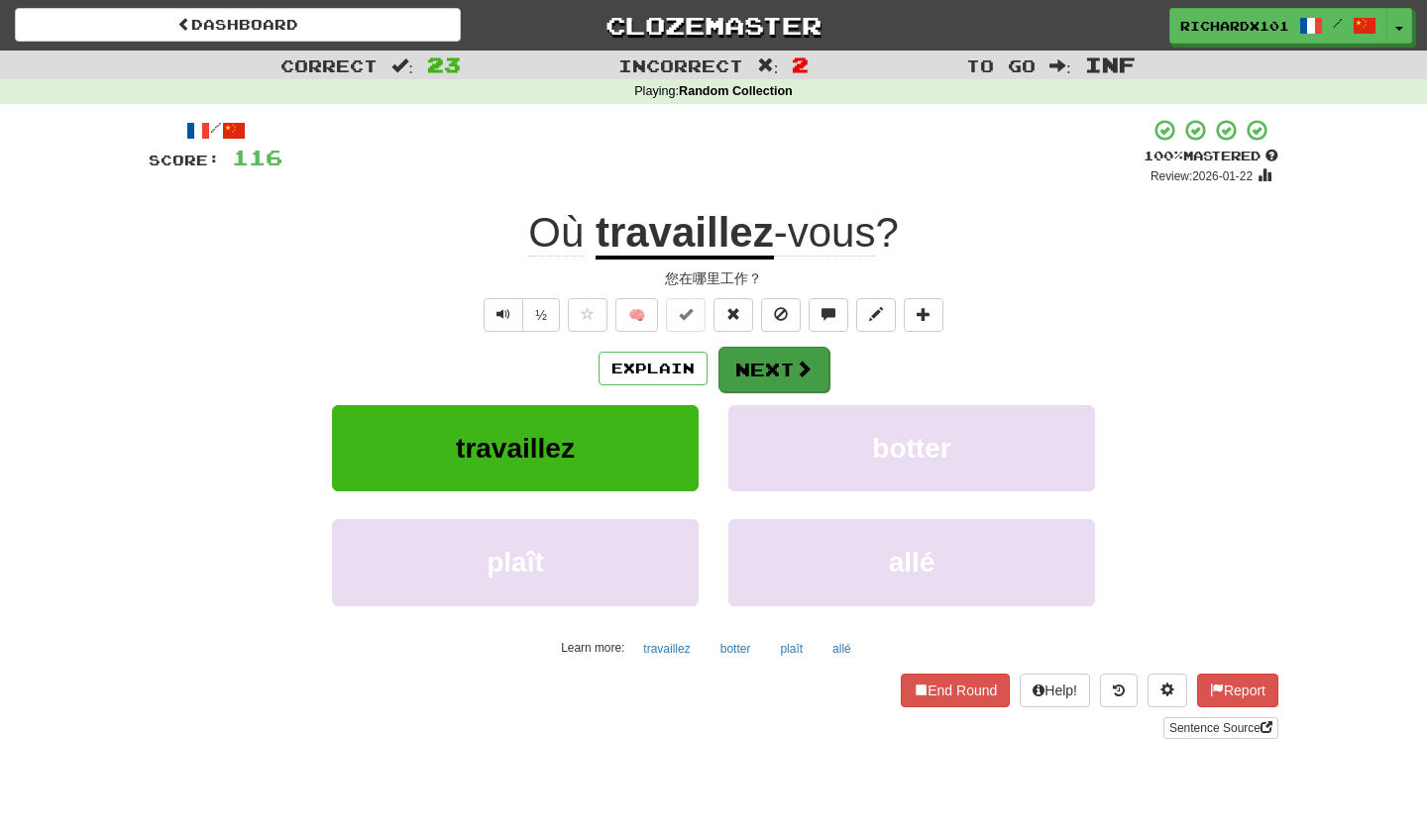 click on "Next" at bounding box center [774, 369] 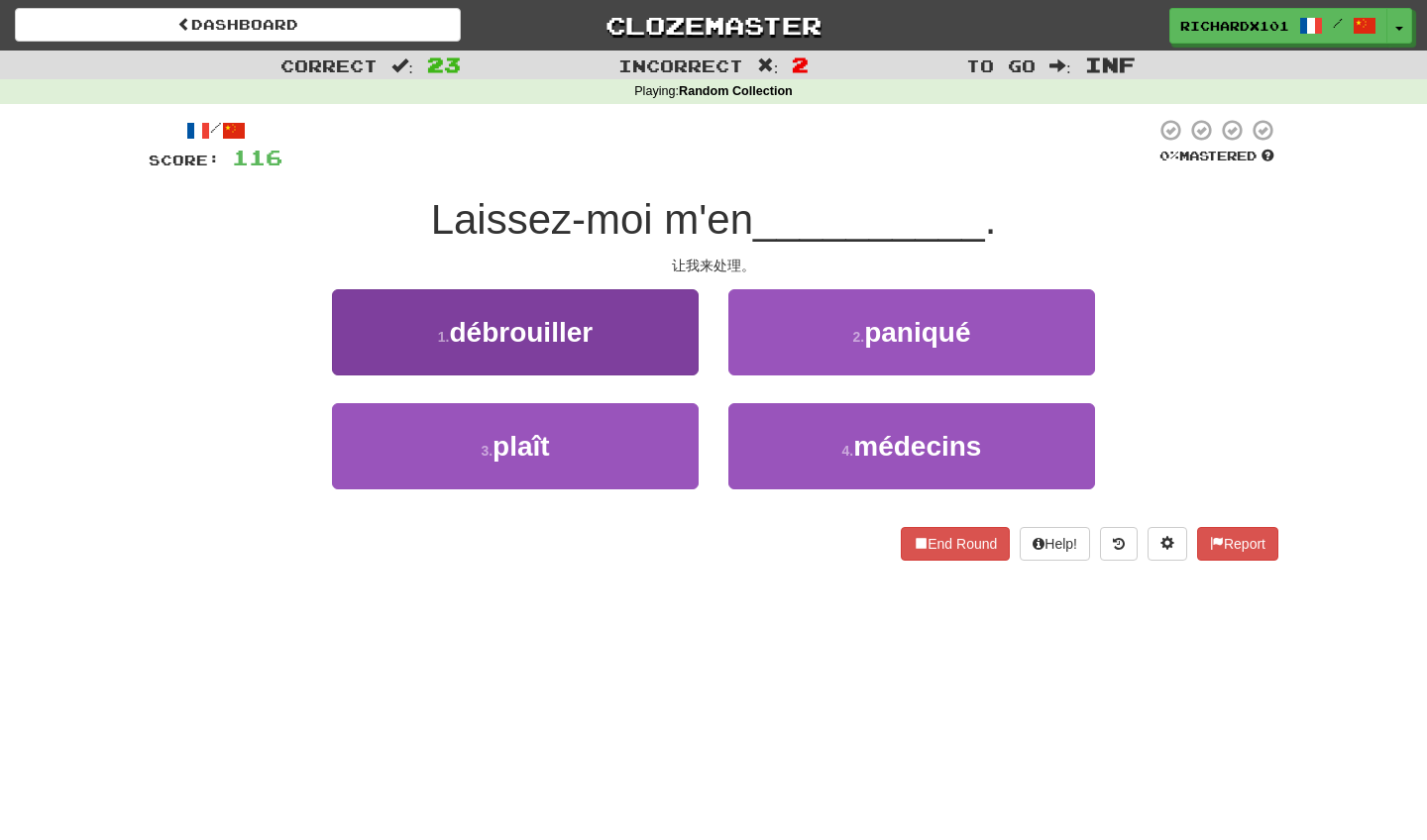 click on "1 .  débrouiller" at bounding box center [515, 332] 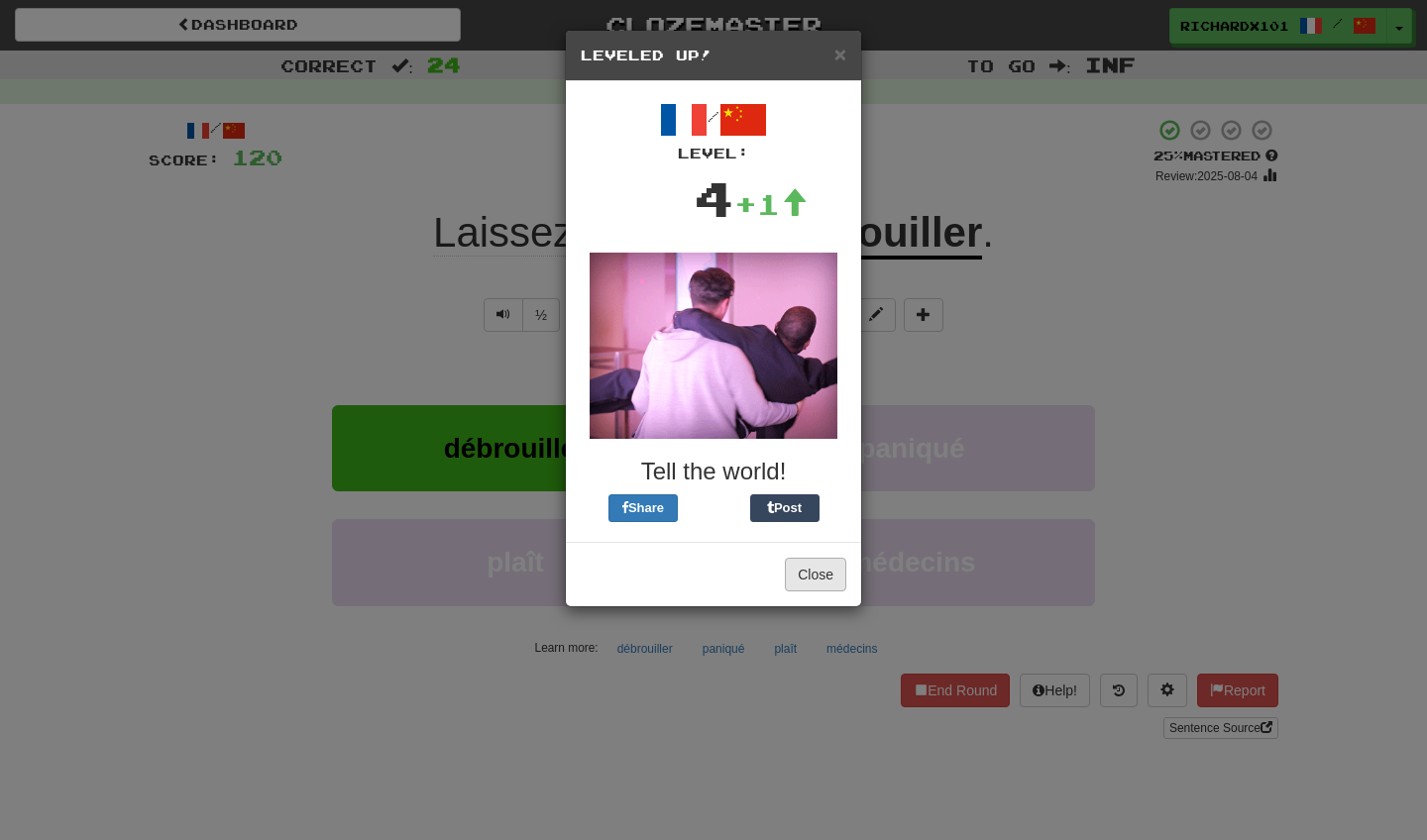 click on "Close" at bounding box center [816, 575] 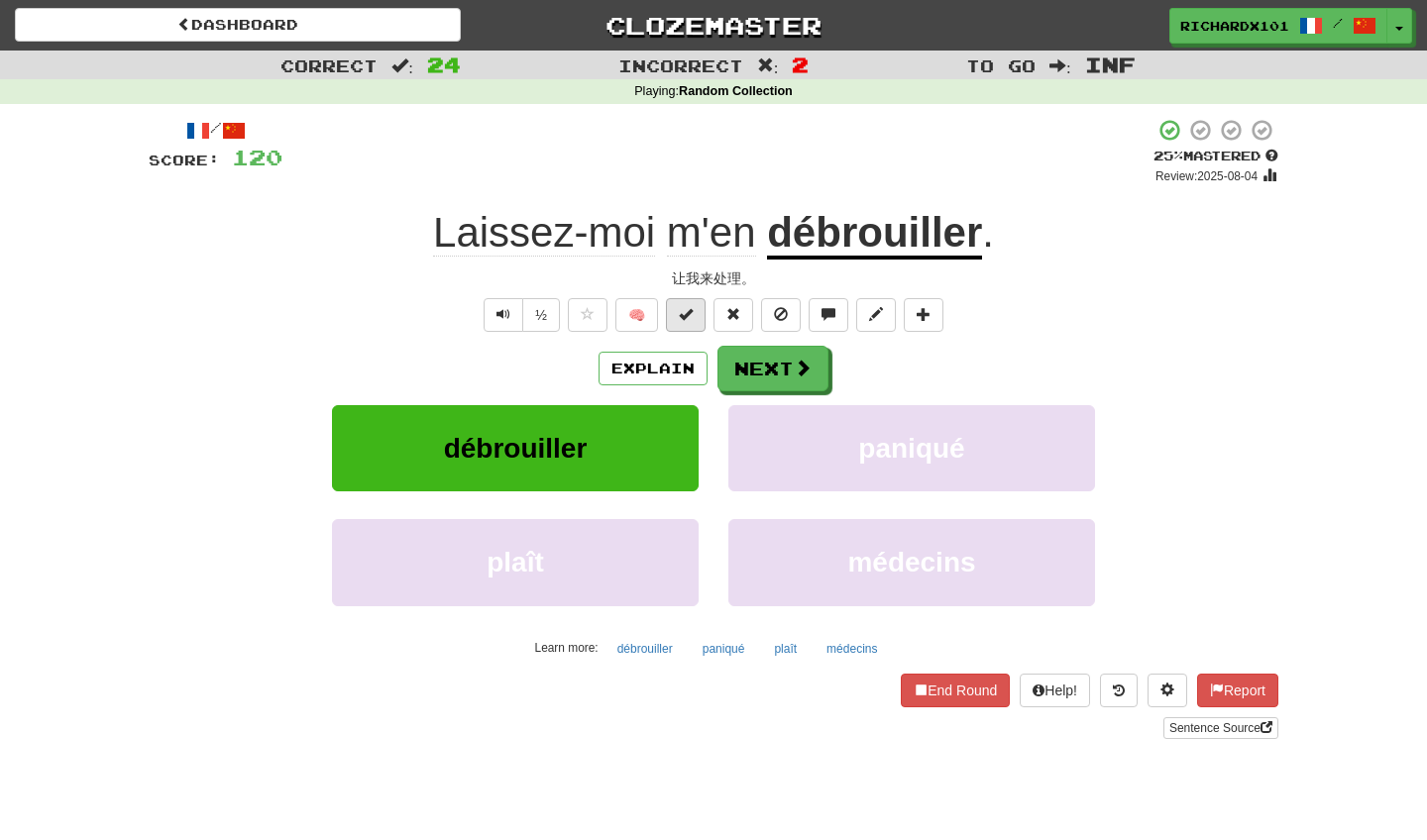 click at bounding box center (686, 314) 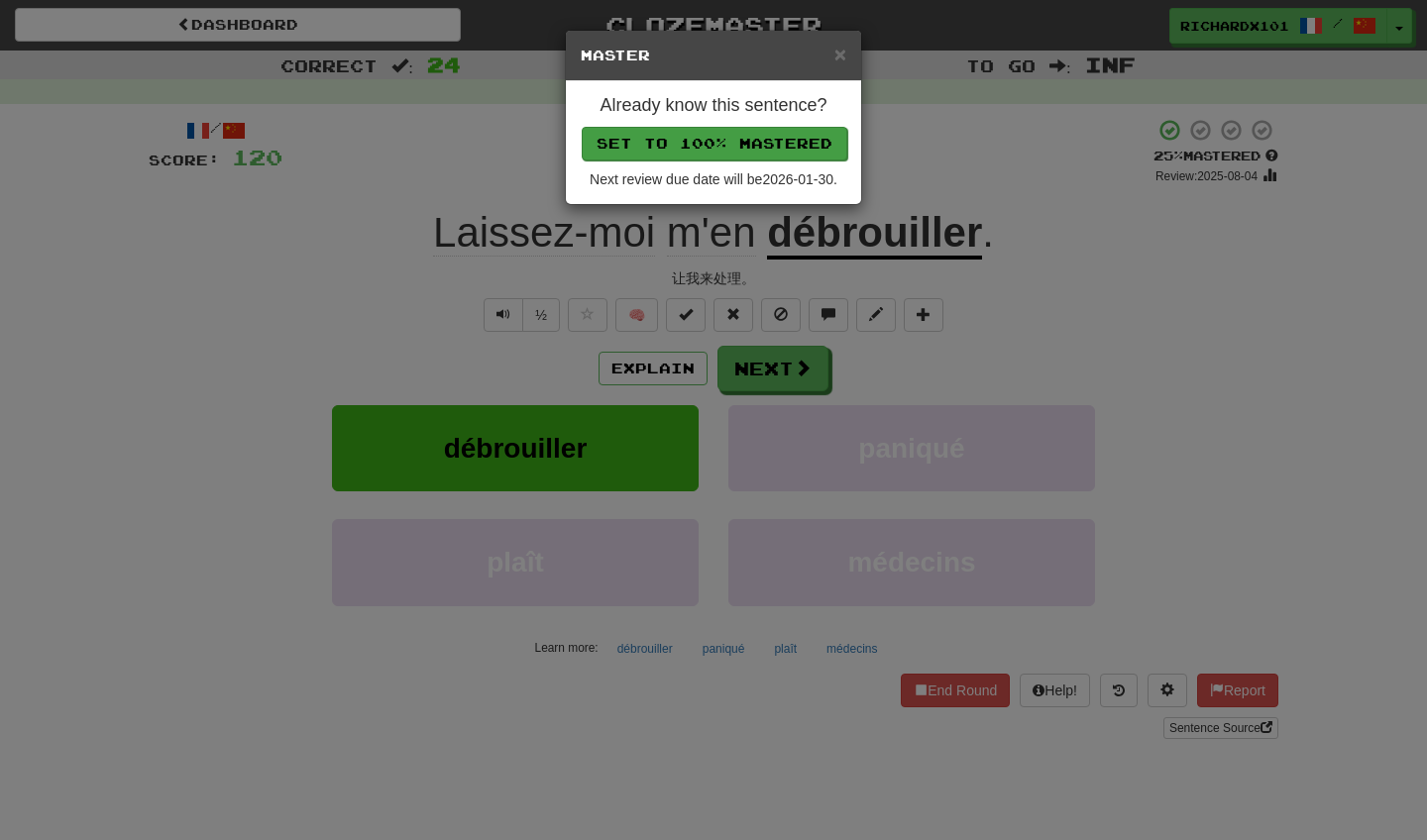 click on "Set to 100% Mastered" at bounding box center (714, 144) 